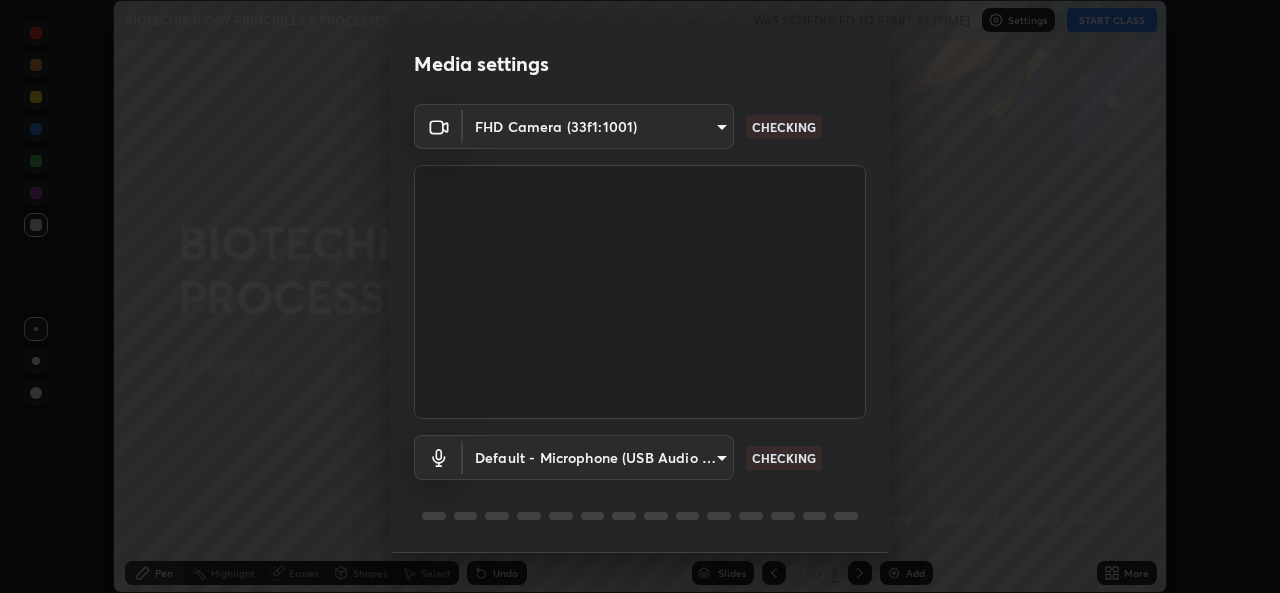 scroll, scrollTop: 0, scrollLeft: 0, axis: both 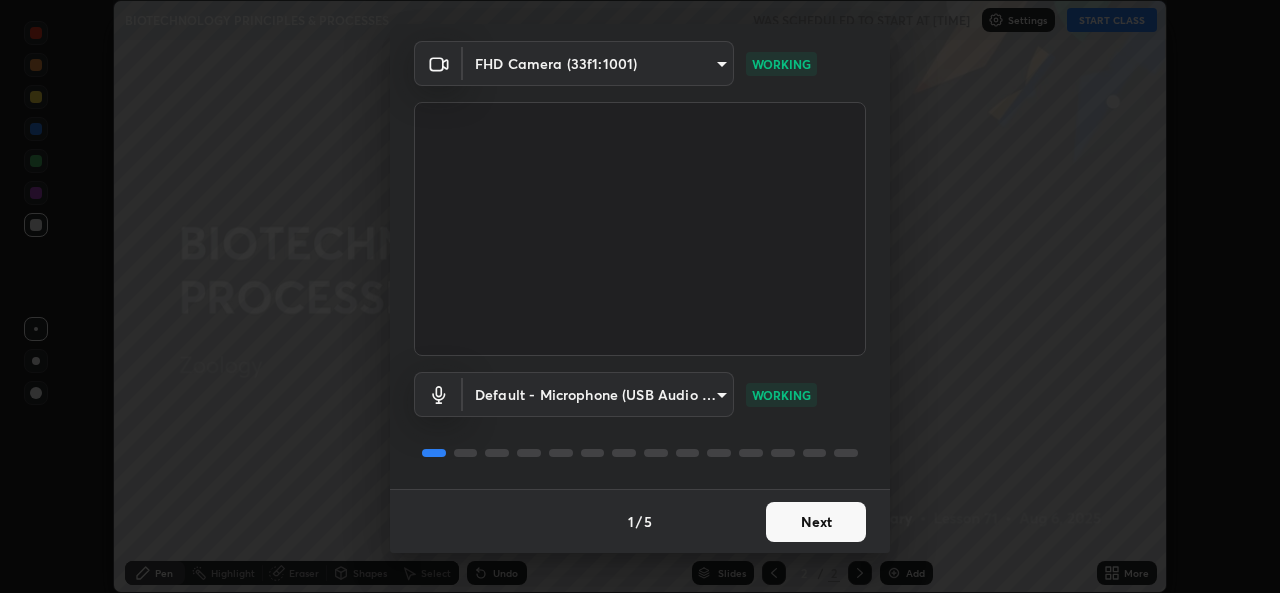 click on "Next" at bounding box center [816, 522] 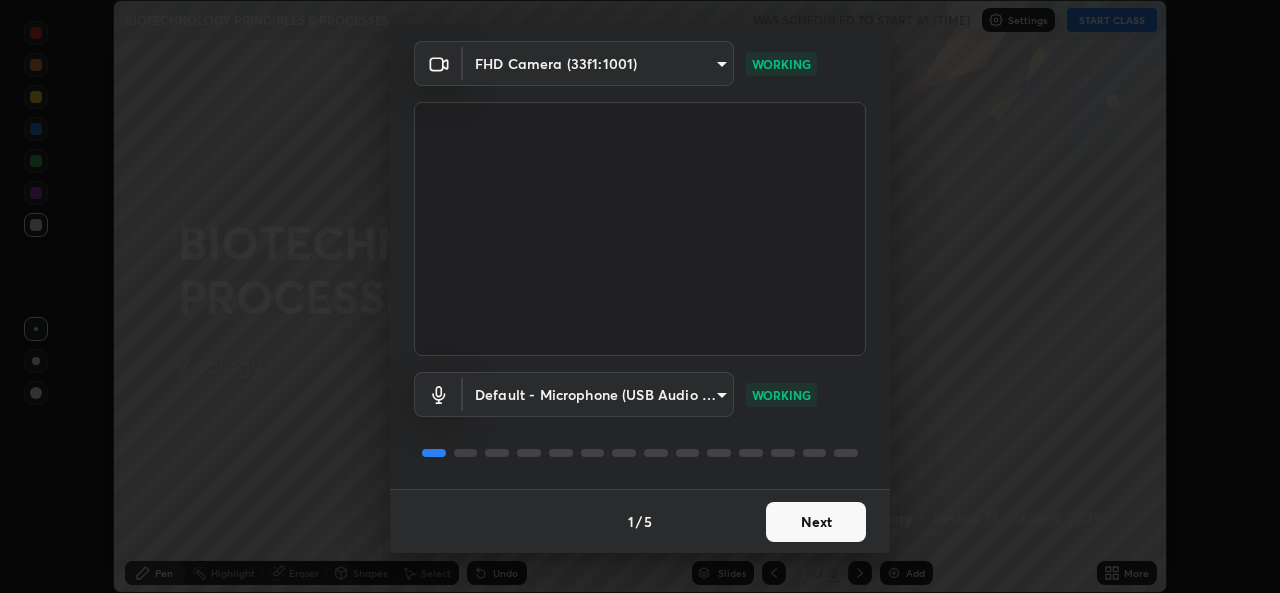 scroll, scrollTop: 0, scrollLeft: 0, axis: both 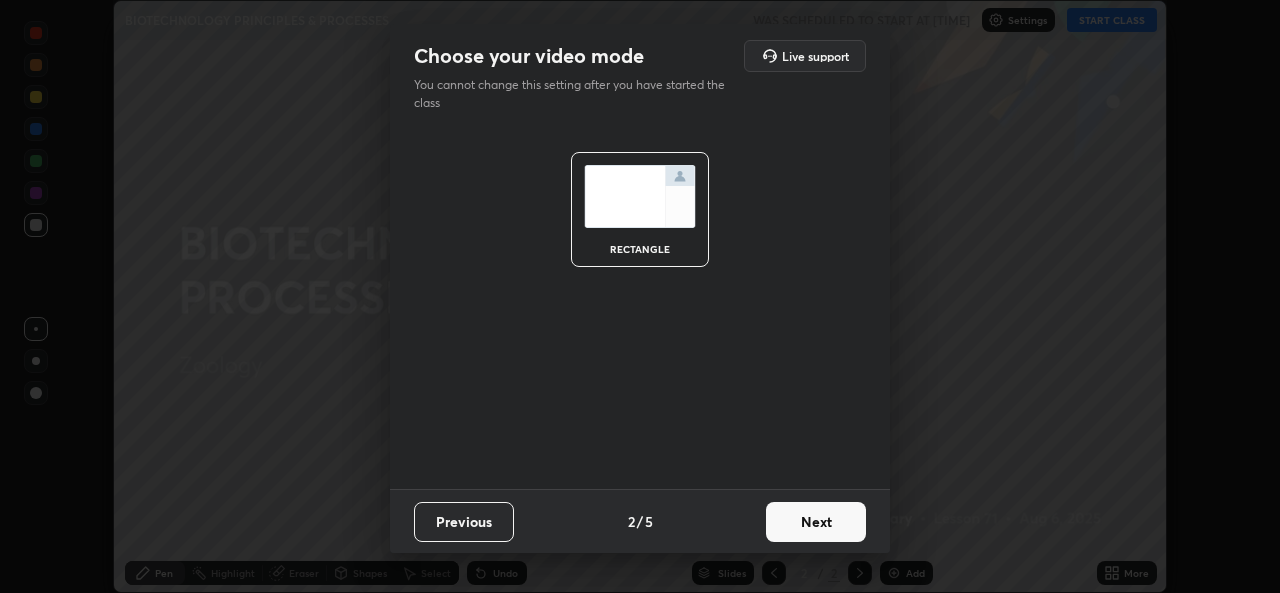 click on "Next" at bounding box center (816, 522) 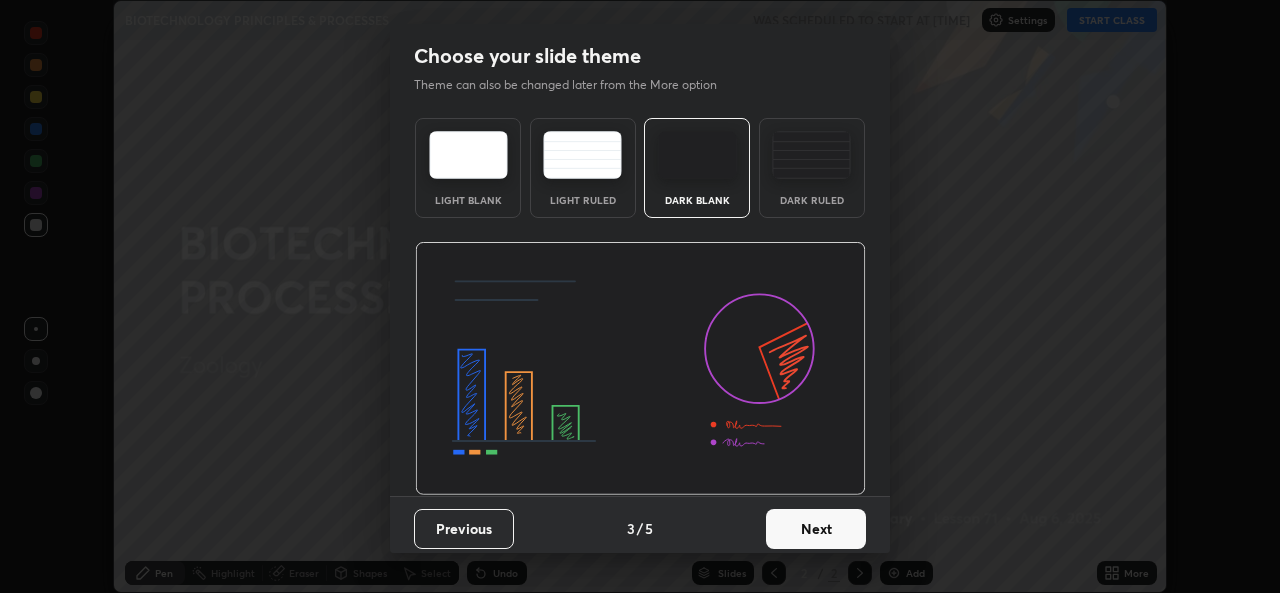 click on "Next" at bounding box center [816, 529] 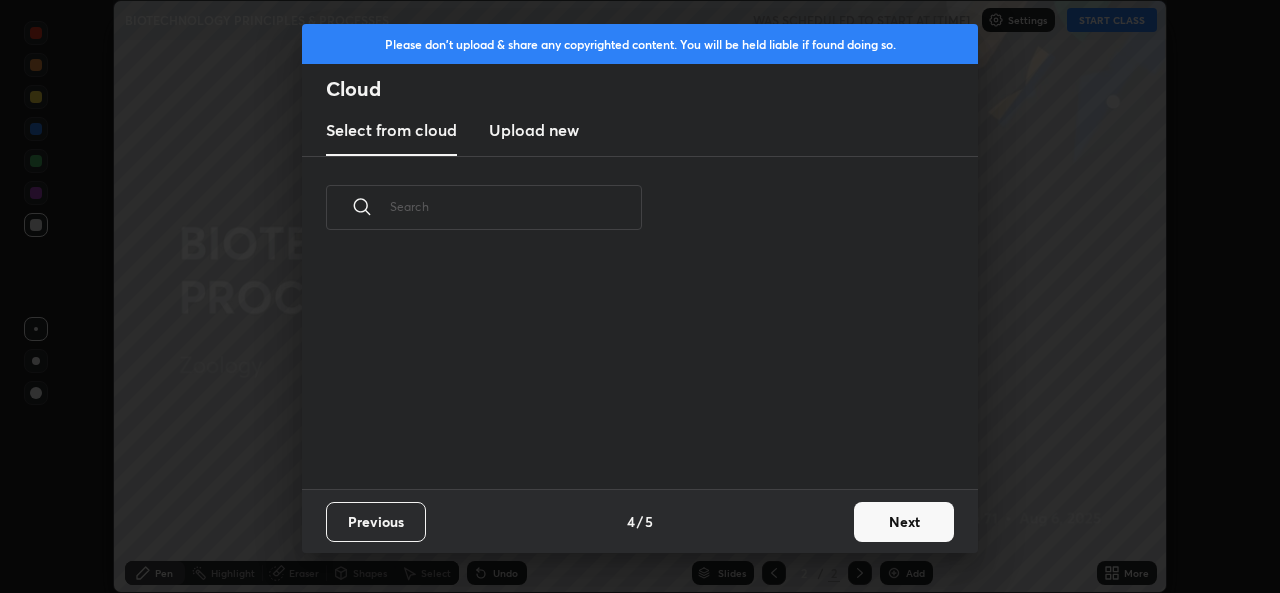 scroll, scrollTop: 7, scrollLeft: 11, axis: both 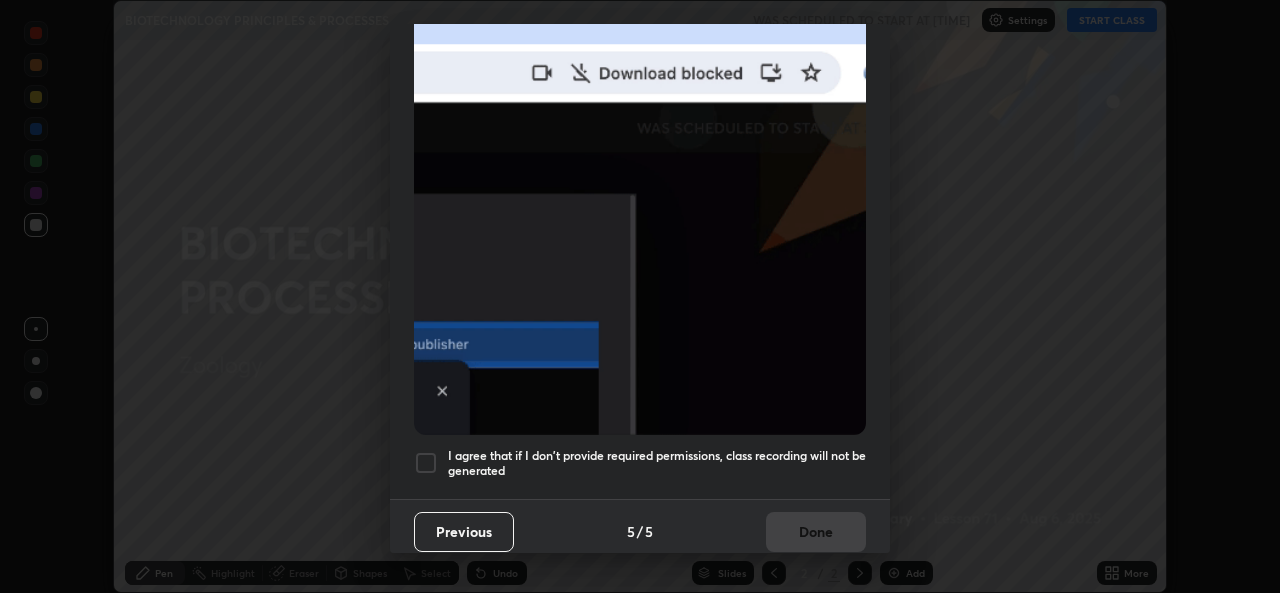 click on "I agree that if I don't provide required permissions, class recording will not be generated" at bounding box center [657, 463] 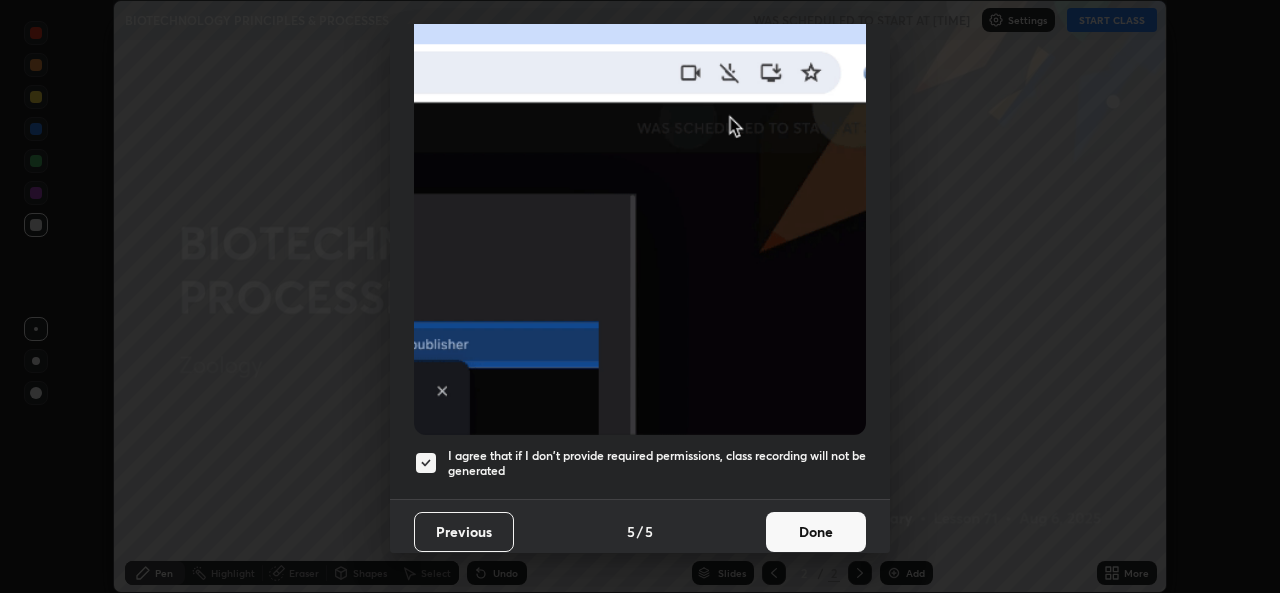 click on "Done" at bounding box center [816, 532] 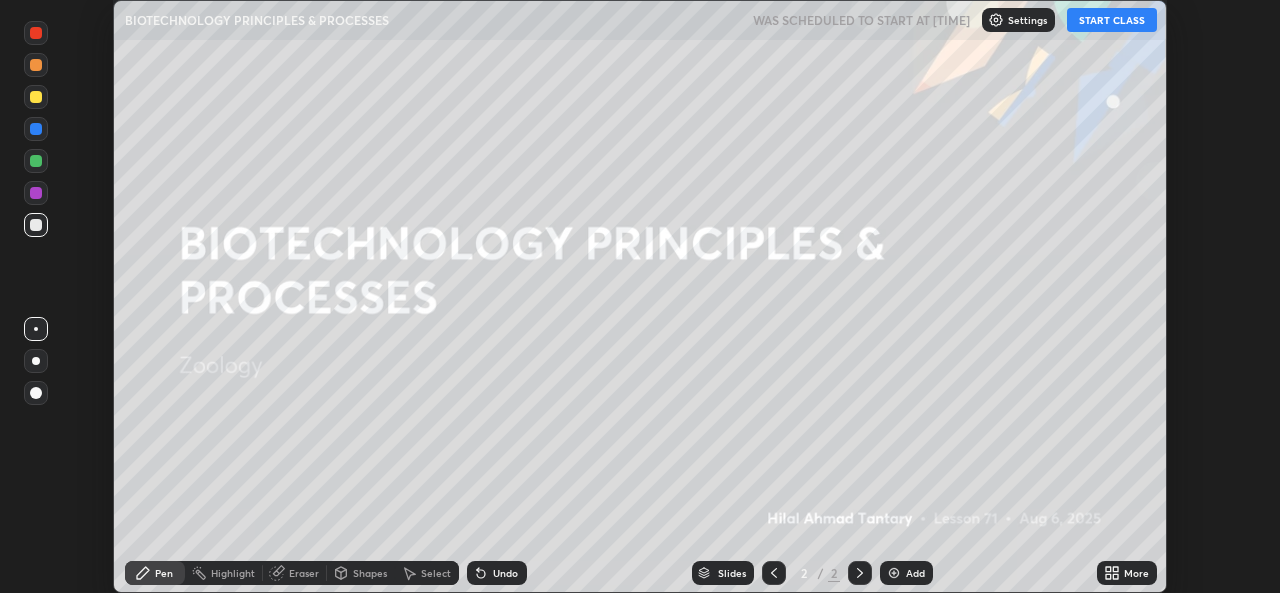 click on "START CLASS" at bounding box center (1112, 20) 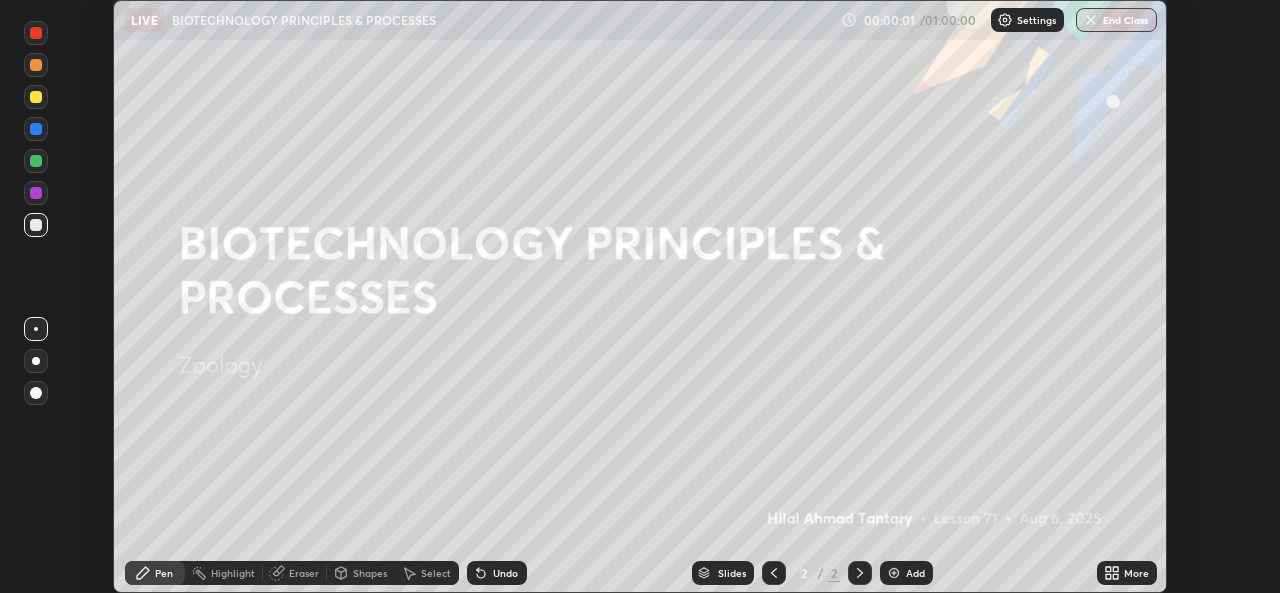 click at bounding box center [36, 361] 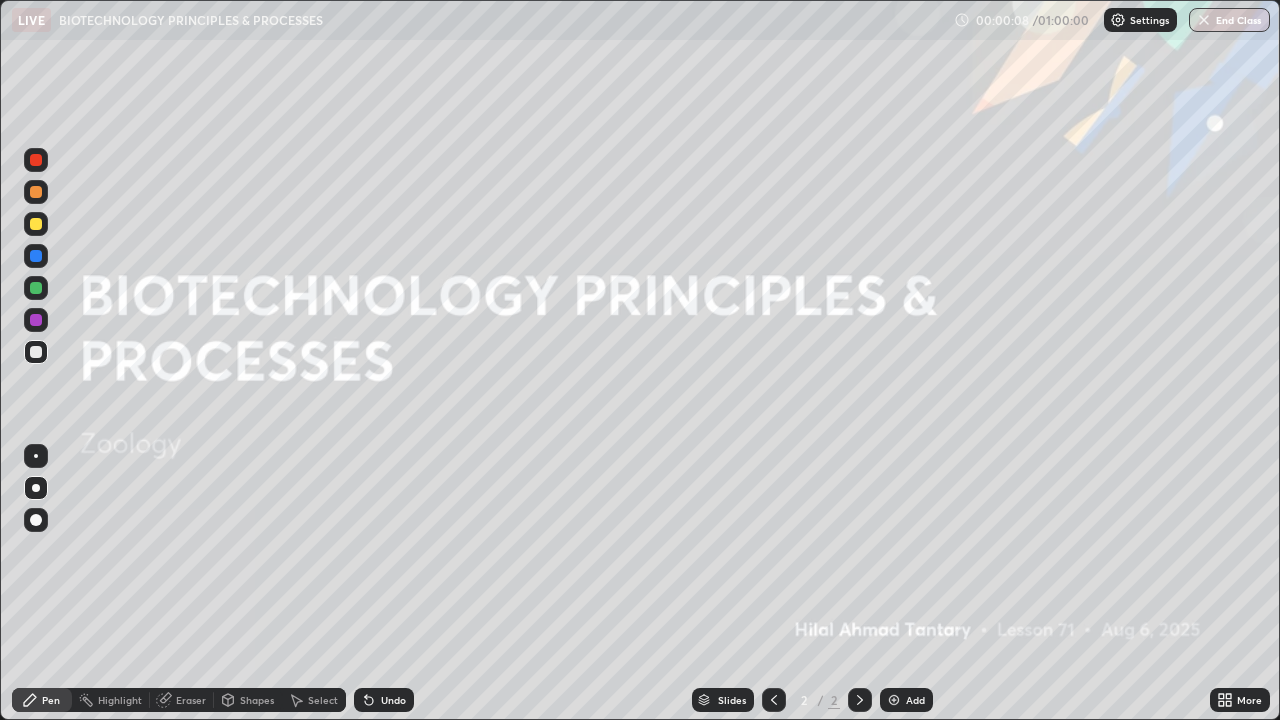 scroll, scrollTop: 99280, scrollLeft: 98720, axis: both 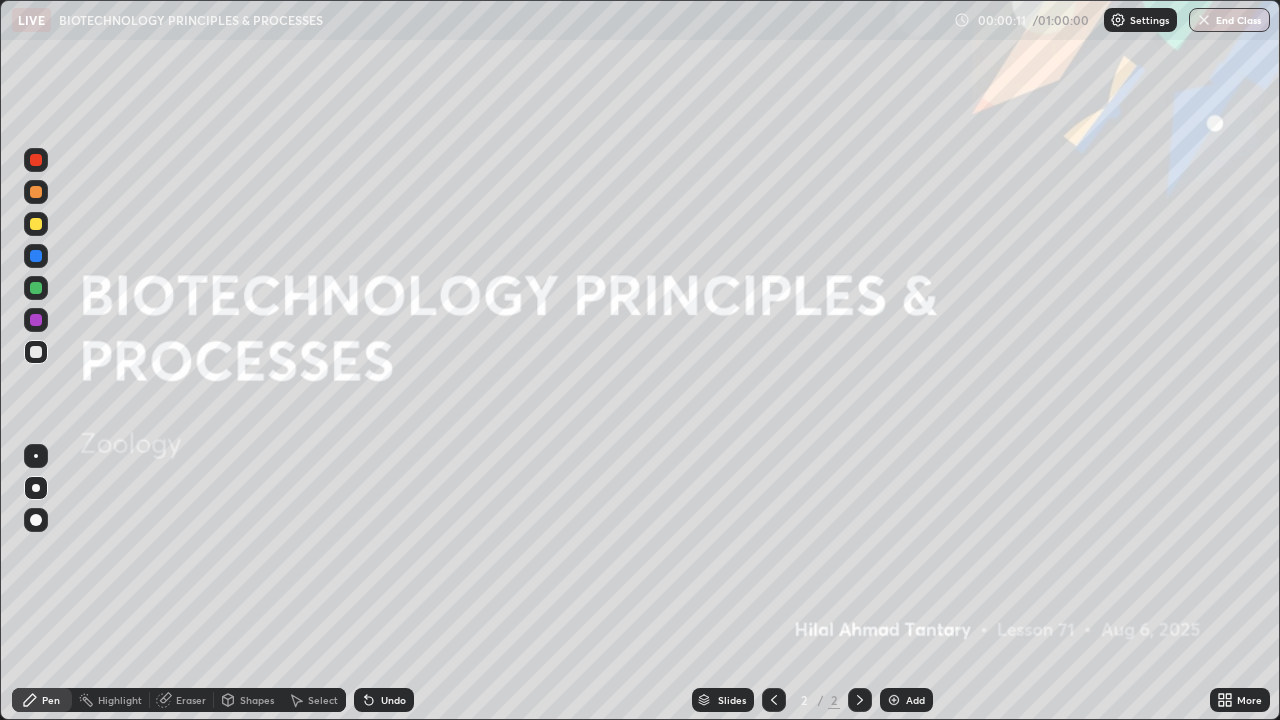 click on "Undo" at bounding box center [393, 700] 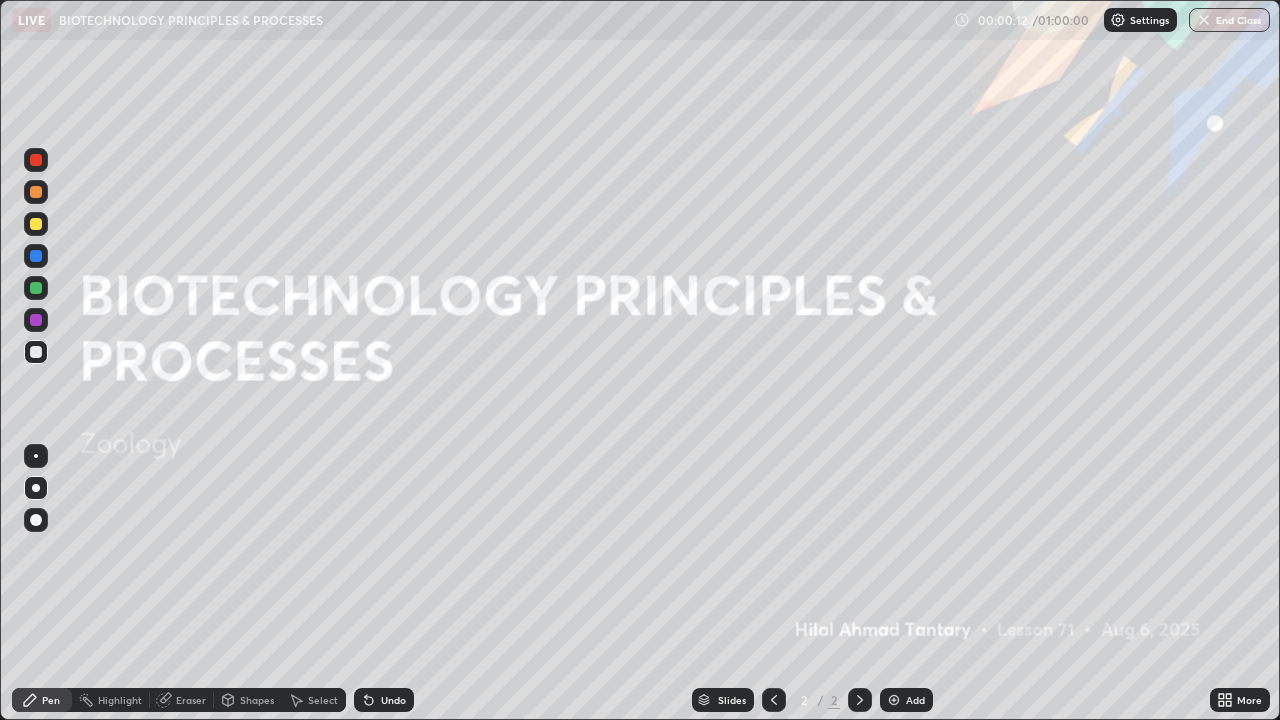 click on "Undo" at bounding box center (393, 700) 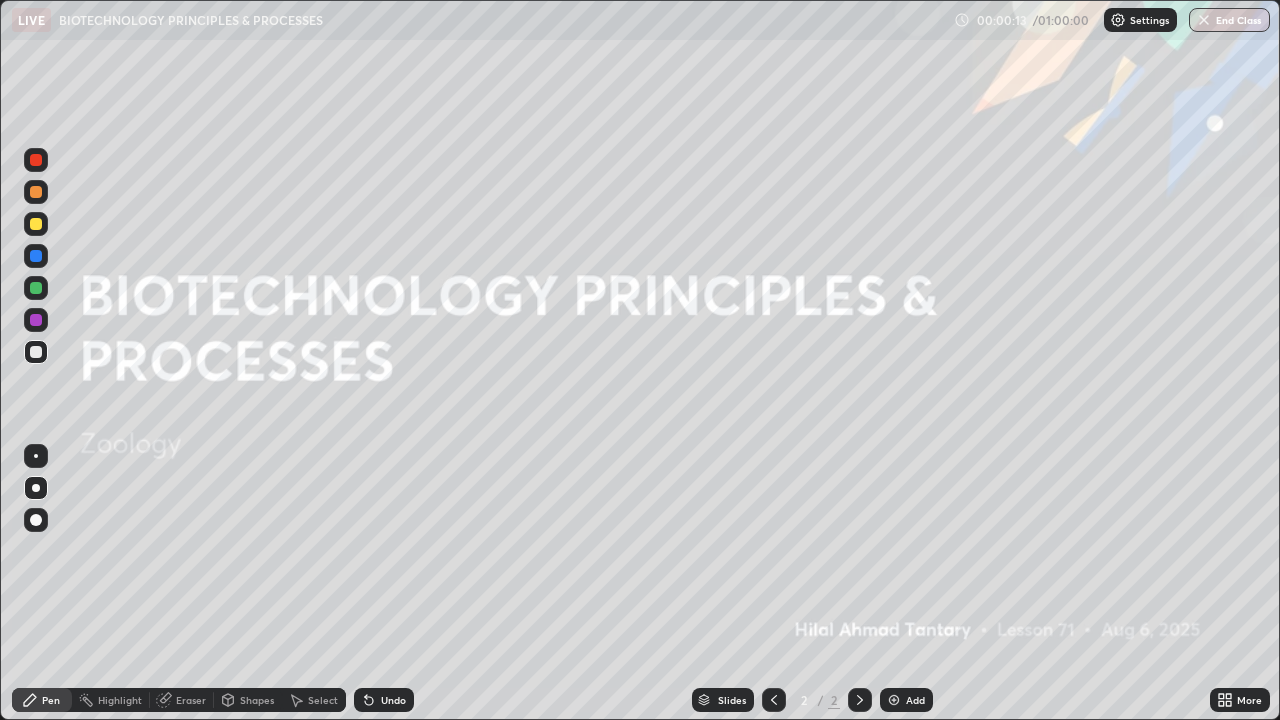 click 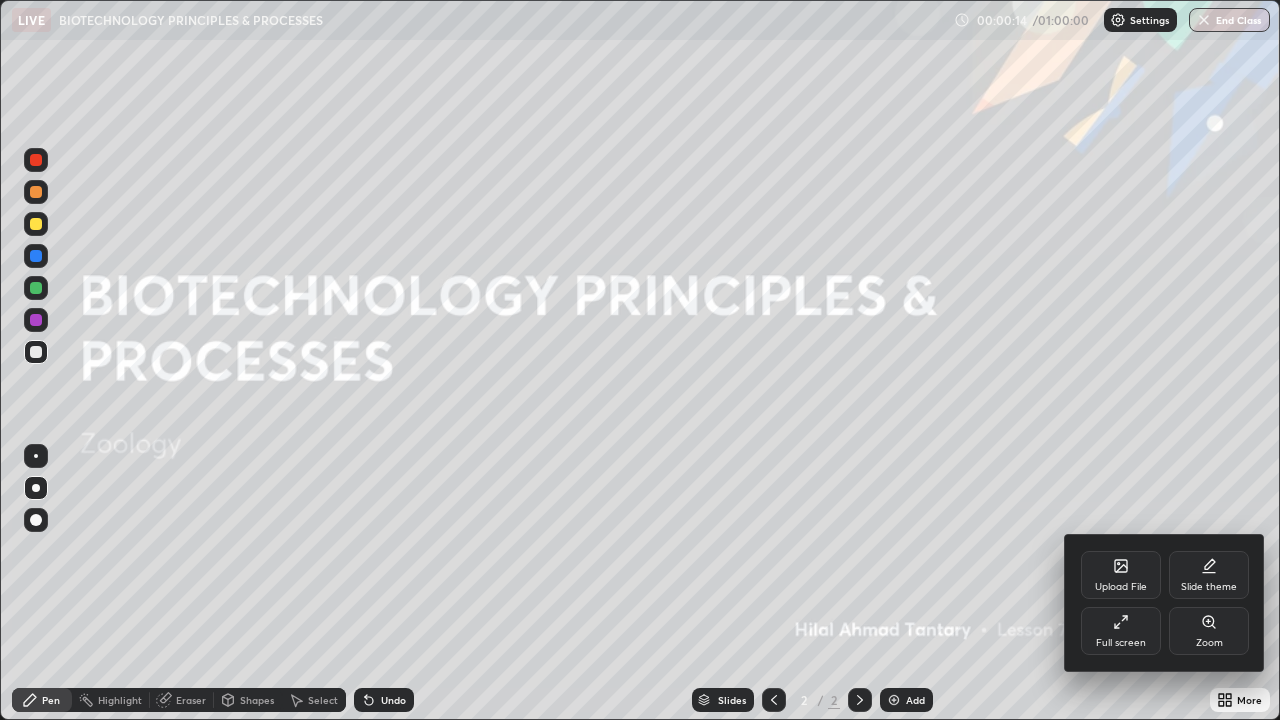 click on "Full screen" at bounding box center (1121, 643) 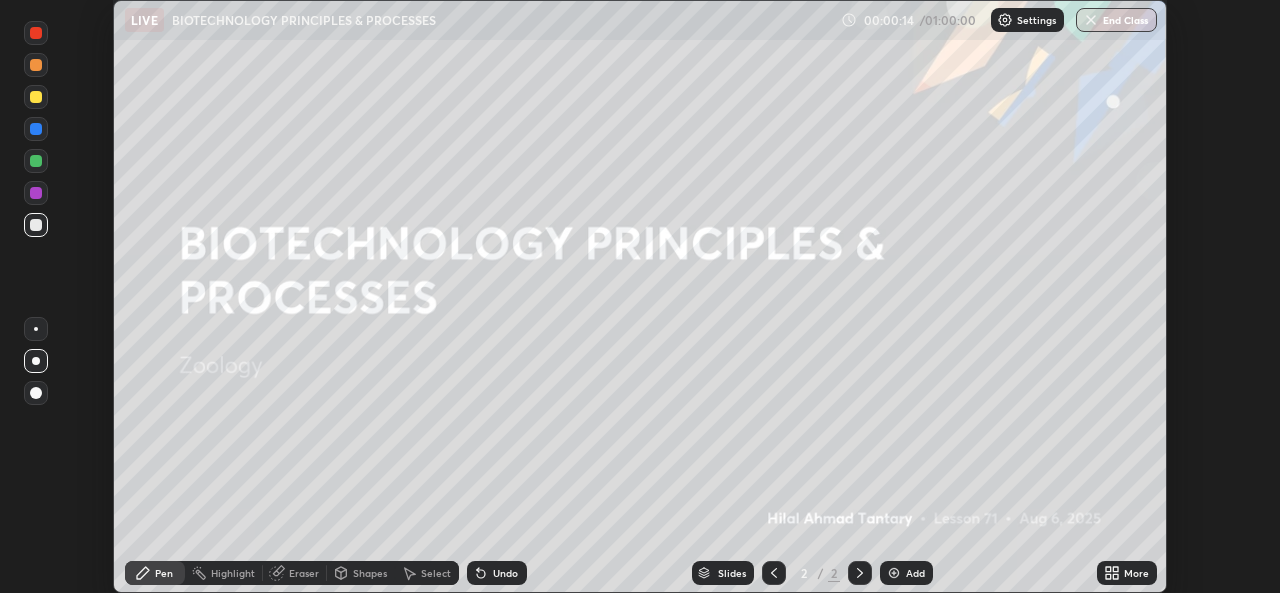 scroll, scrollTop: 593, scrollLeft: 1280, axis: both 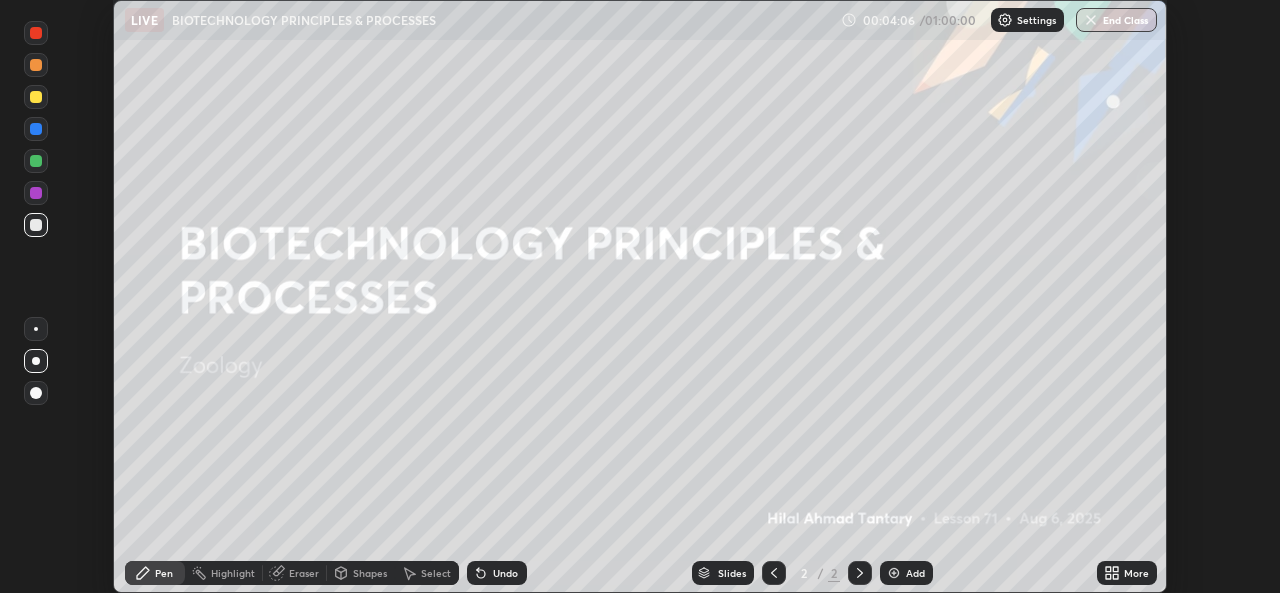 click on "Shapes" at bounding box center (370, 573) 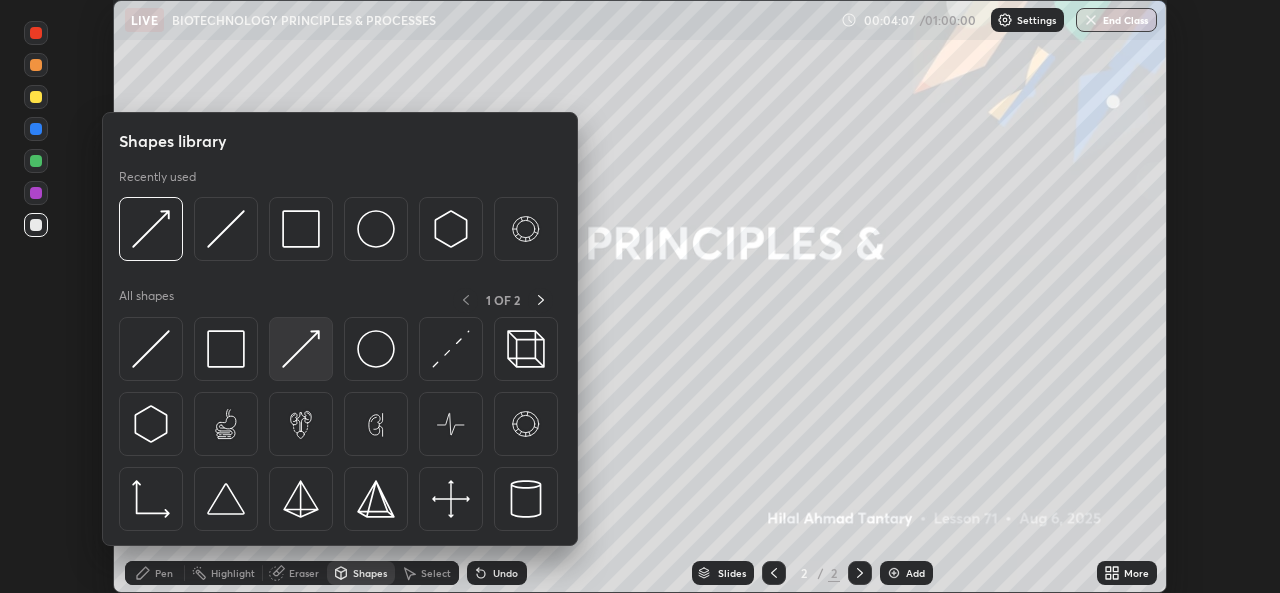 click at bounding box center (301, 349) 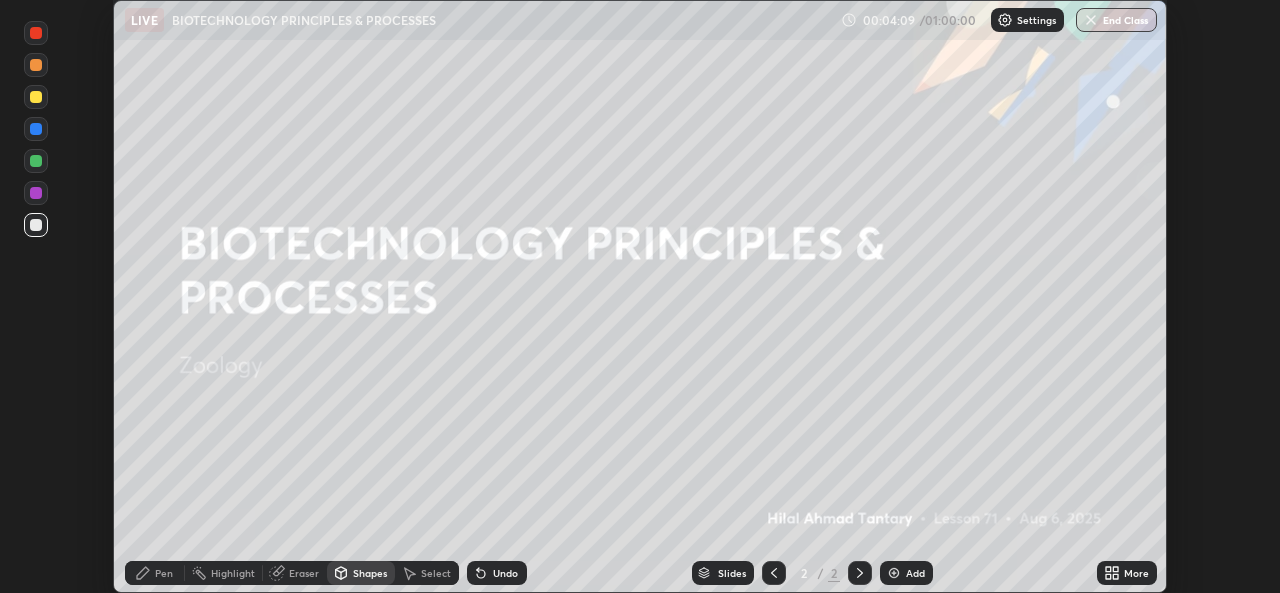 click on "Pen" at bounding box center [164, 573] 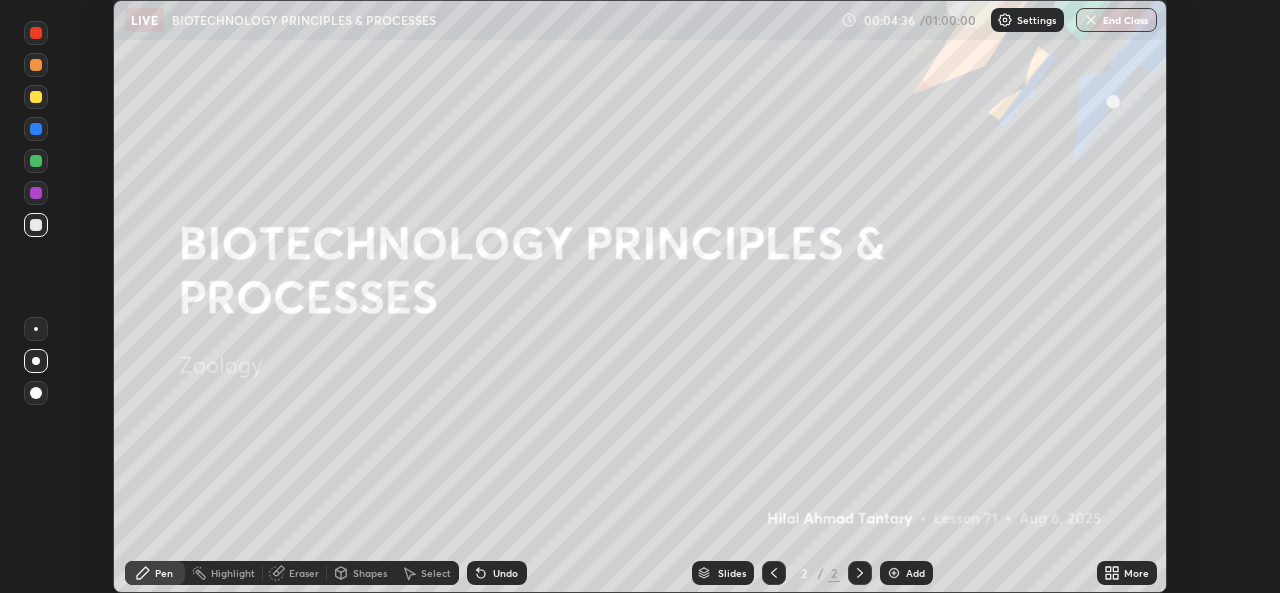 click on "Shapes" at bounding box center [370, 573] 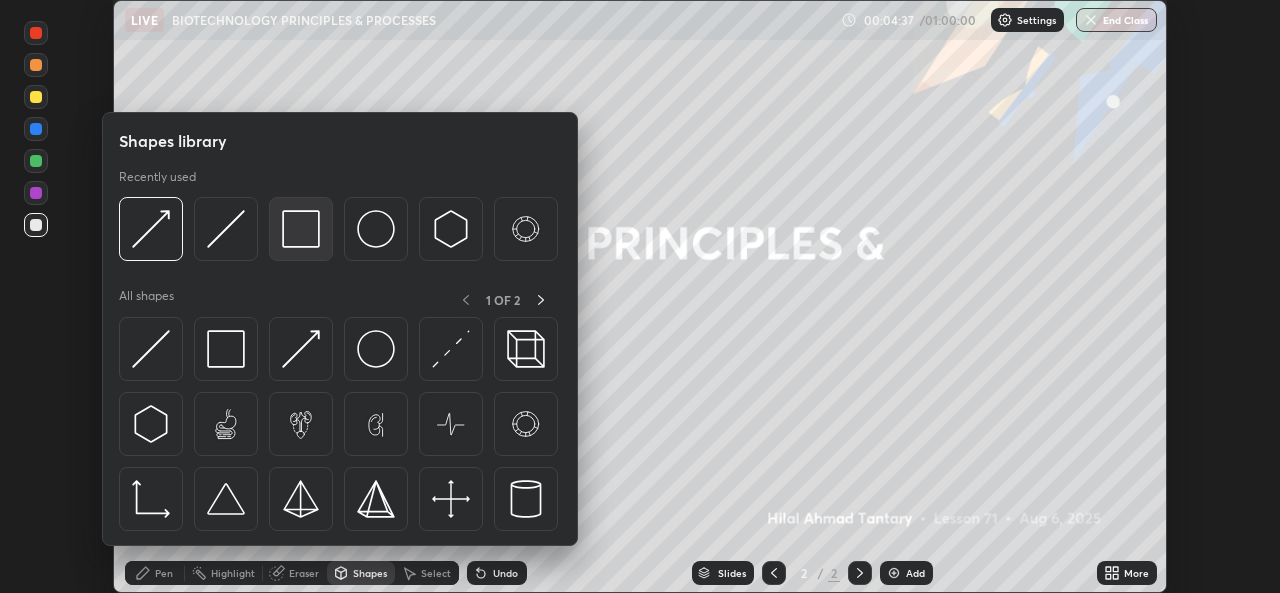 click at bounding box center [301, 229] 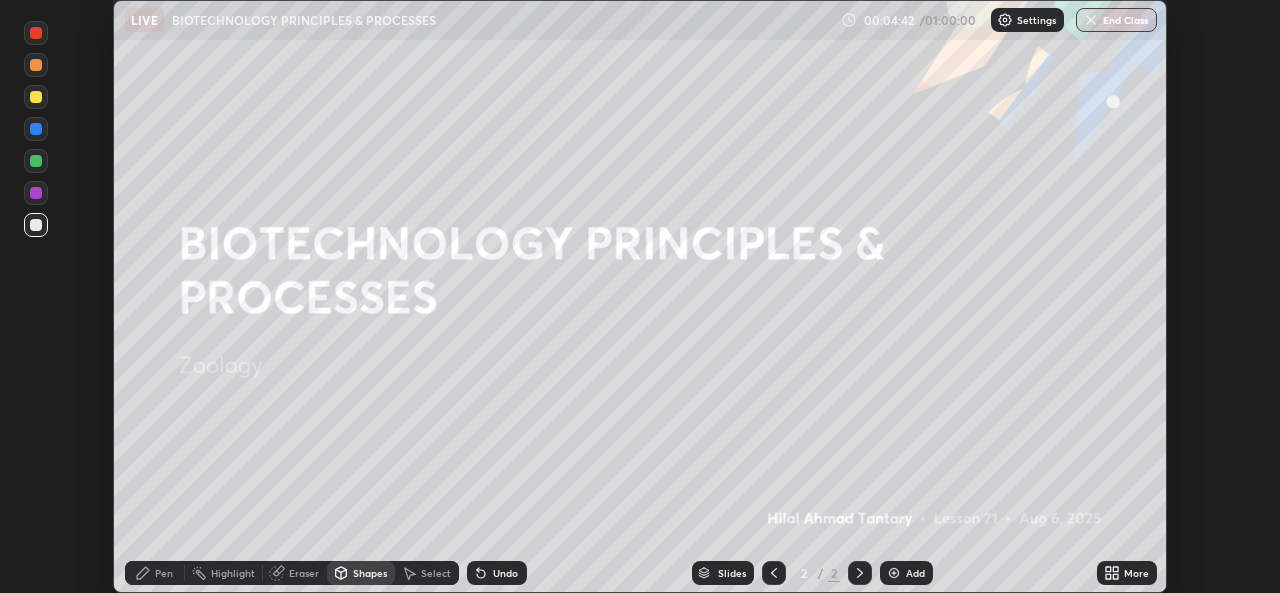 click on "Shapes" at bounding box center [370, 573] 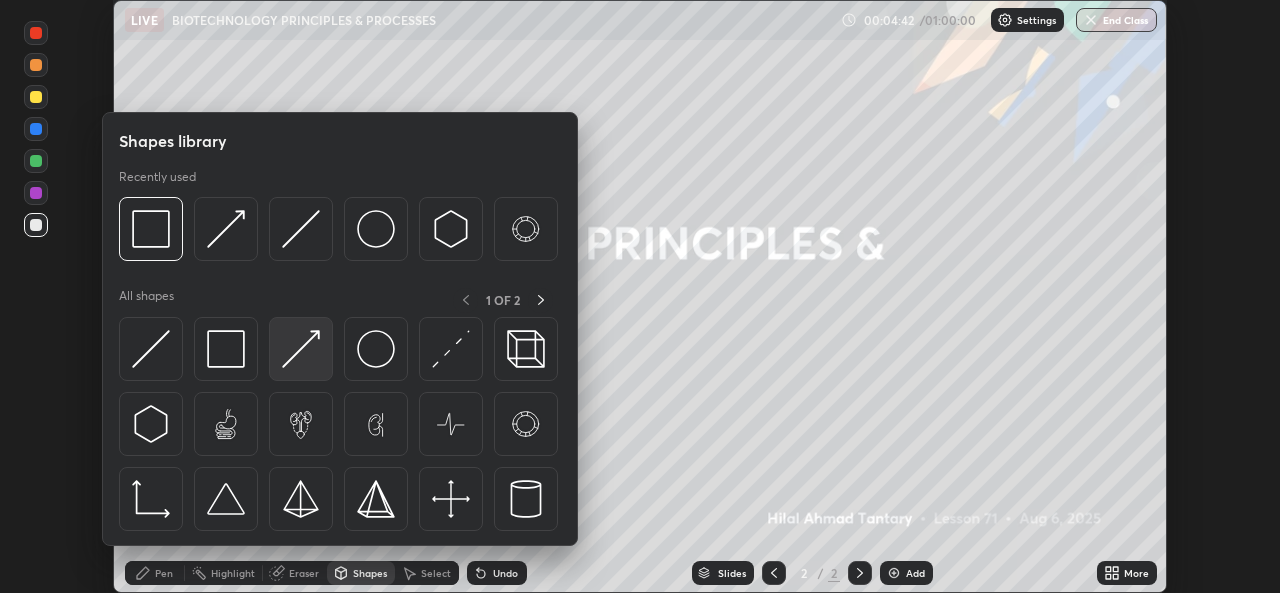 click at bounding box center (301, 349) 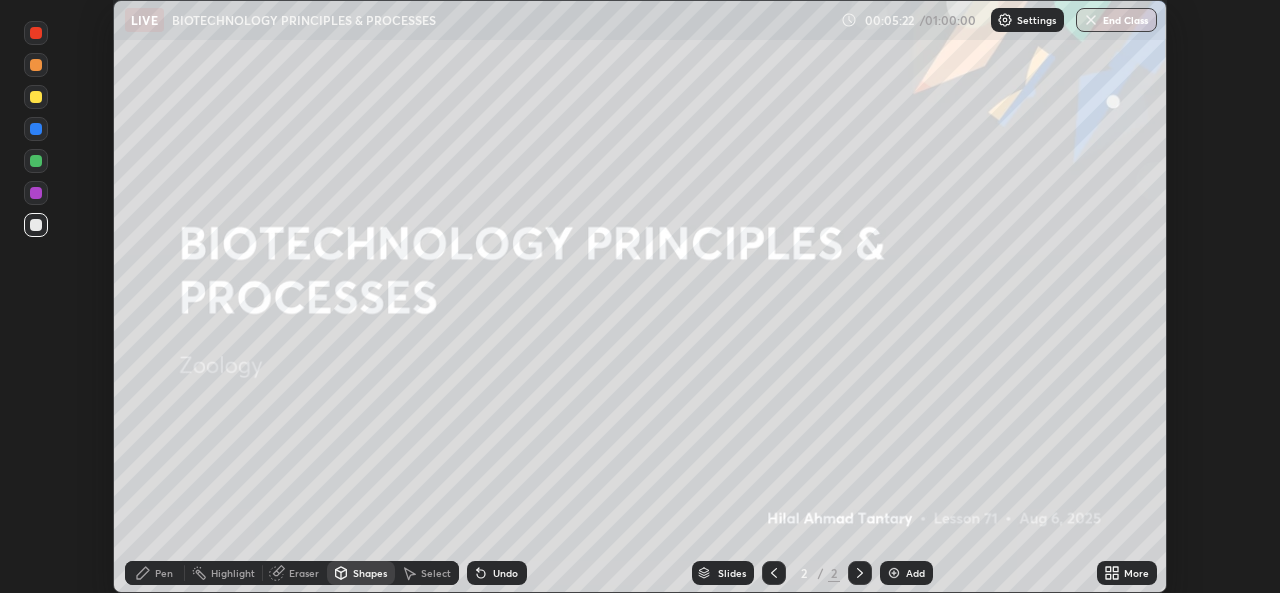 click on "Undo" at bounding box center (497, 573) 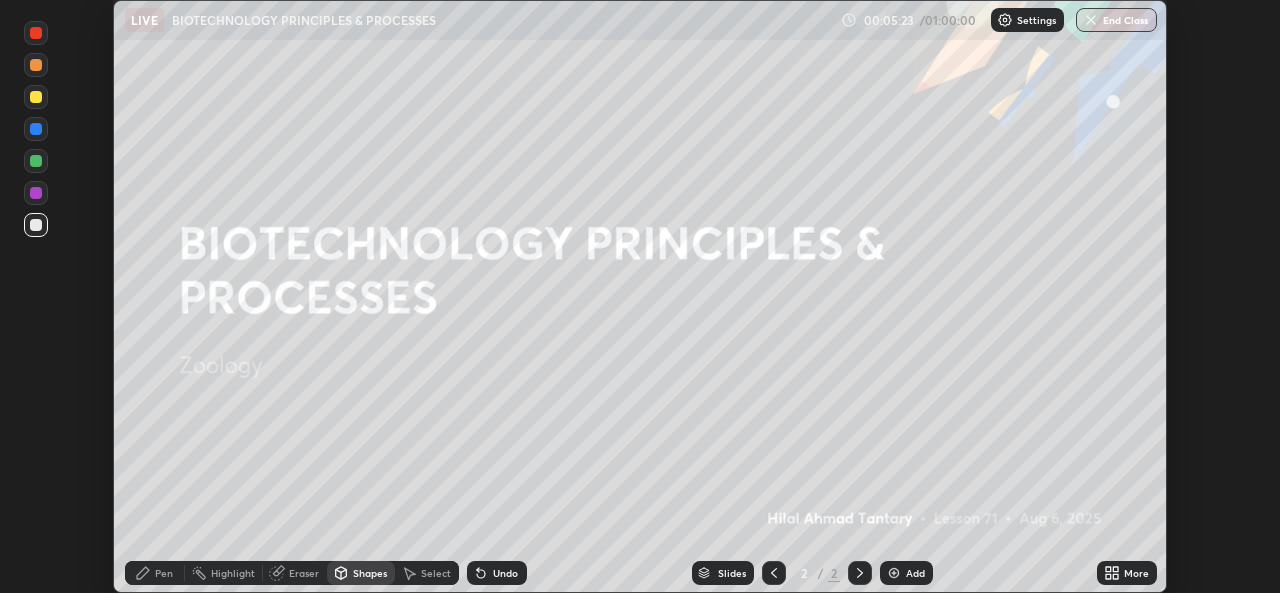 click on "Shapes" at bounding box center [361, 573] 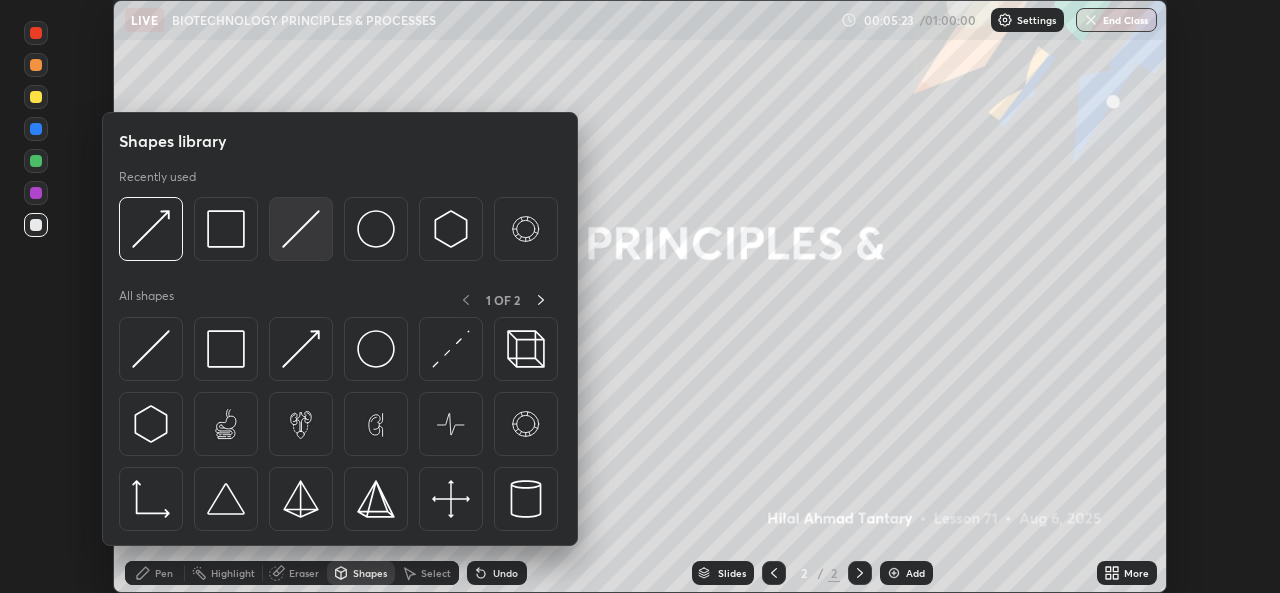 click at bounding box center (301, 229) 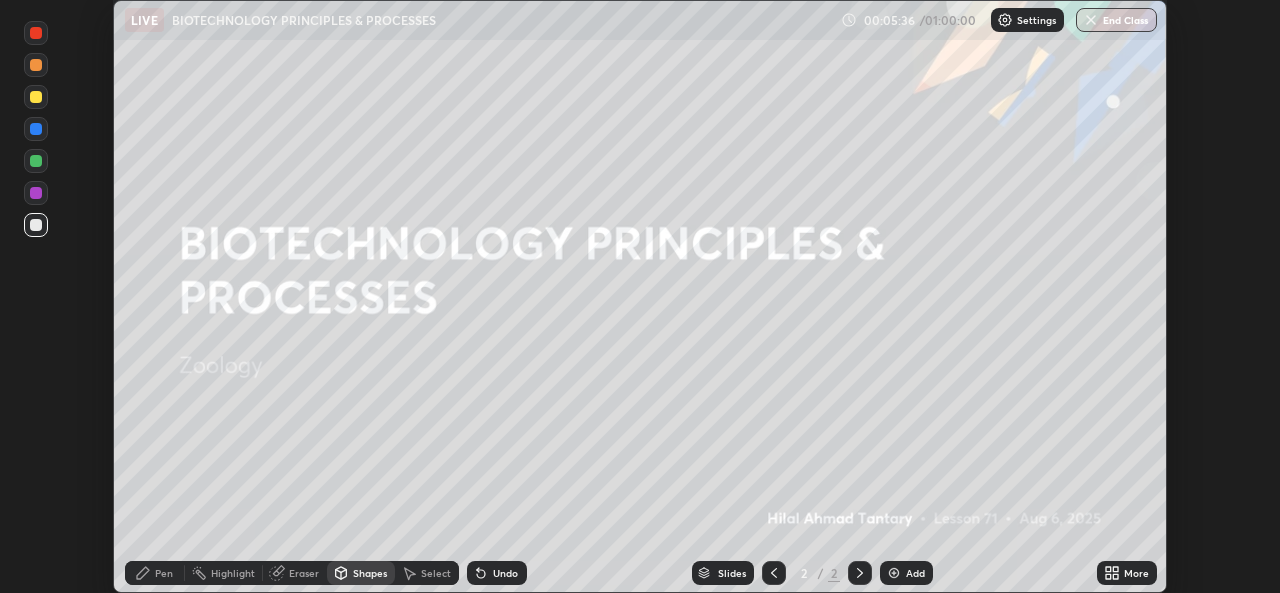 click on "Shapes" at bounding box center [370, 573] 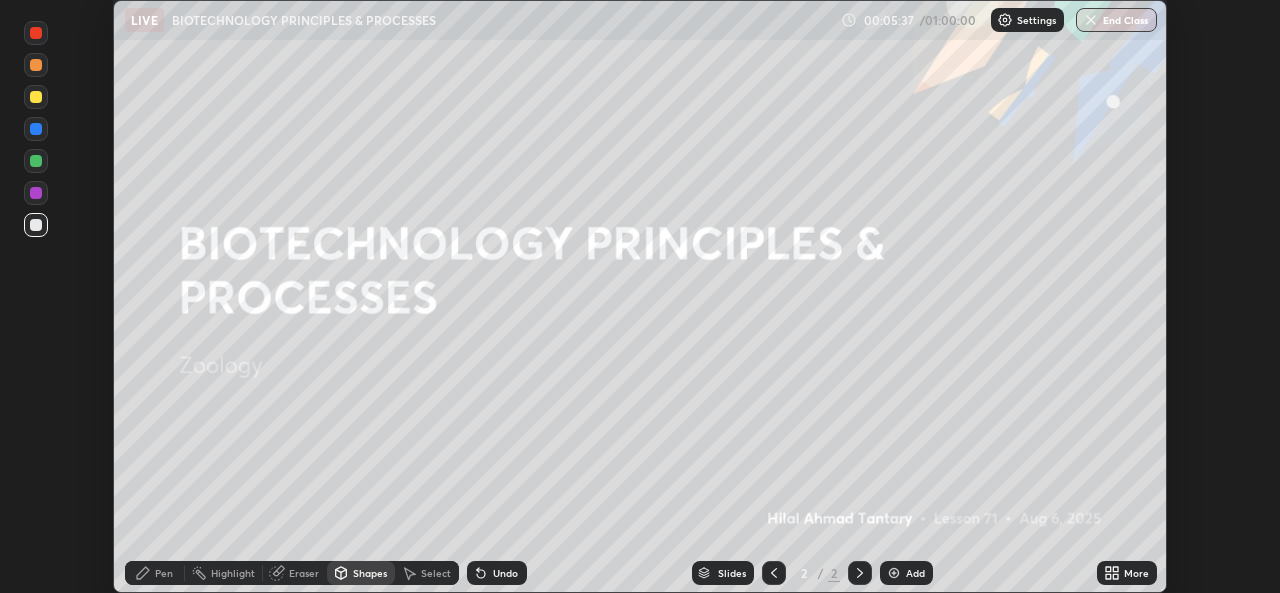 click on "Pen" at bounding box center (164, 573) 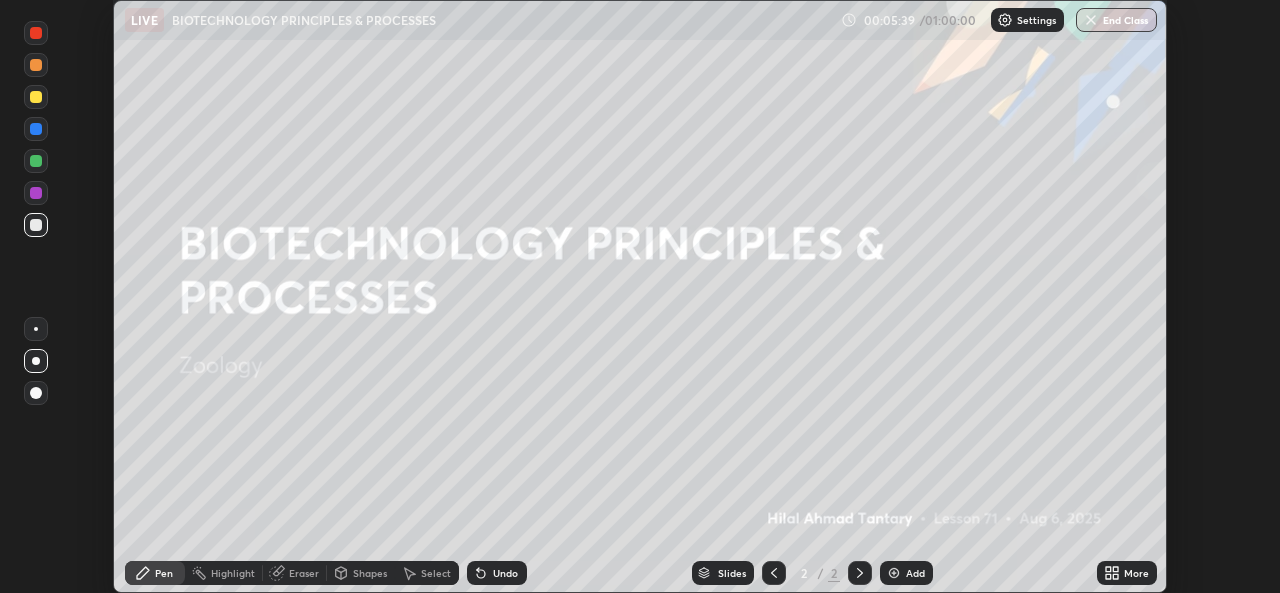 click on "Eraser" at bounding box center [304, 573] 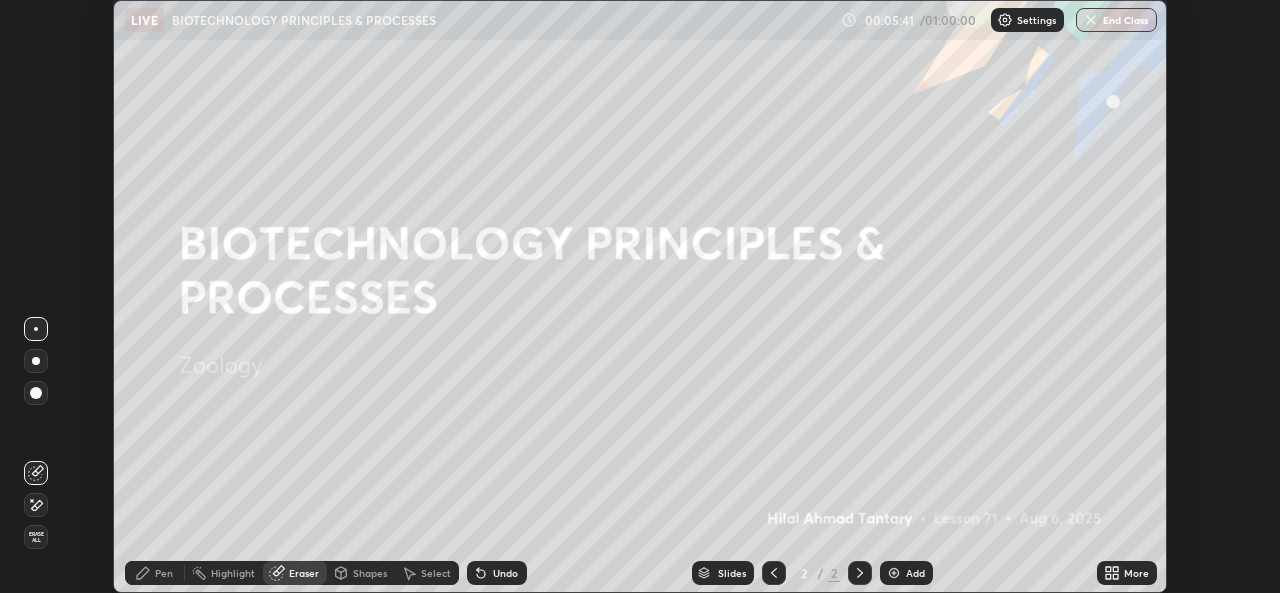 click 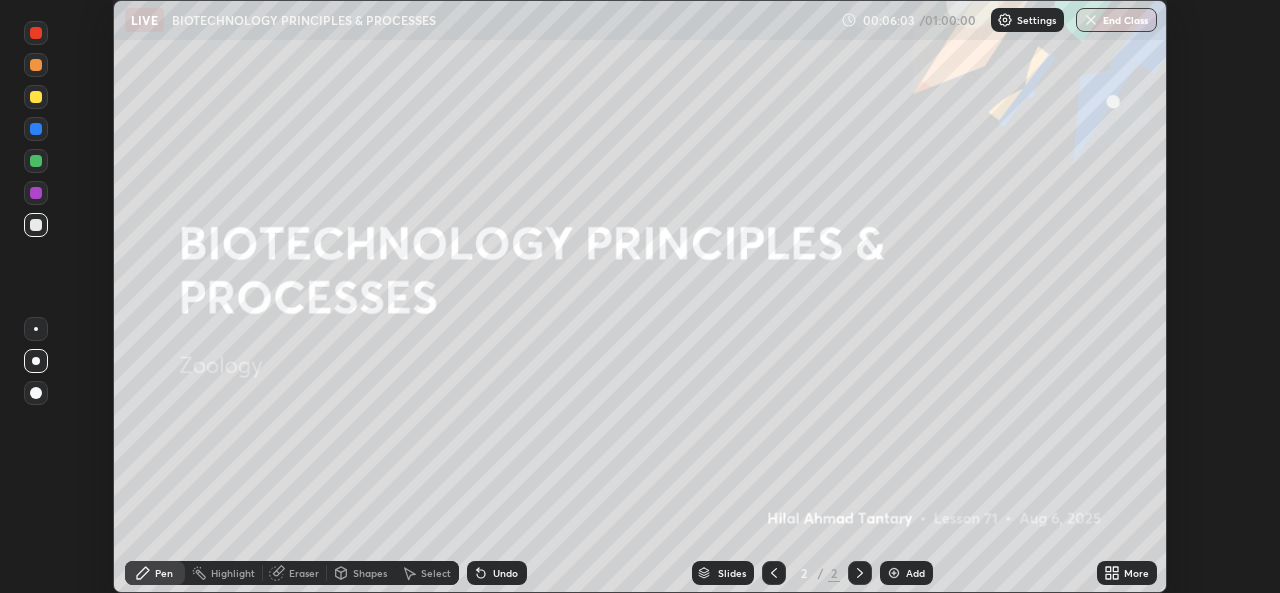 click on "Eraser" at bounding box center (304, 573) 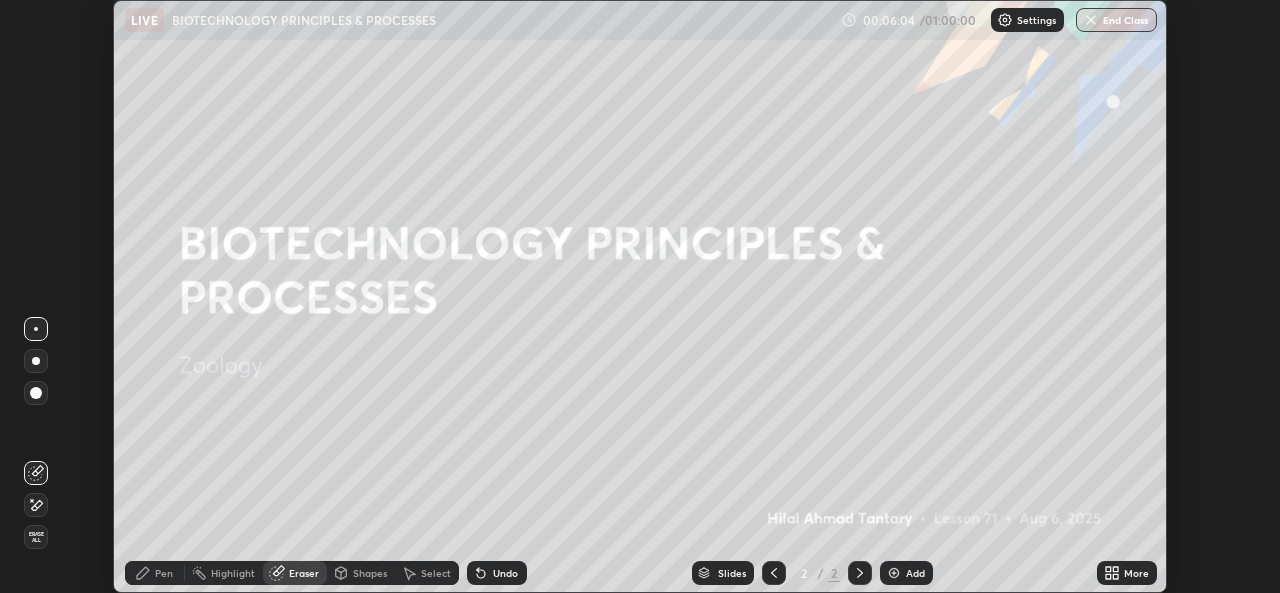 click on "Undo" at bounding box center (505, 573) 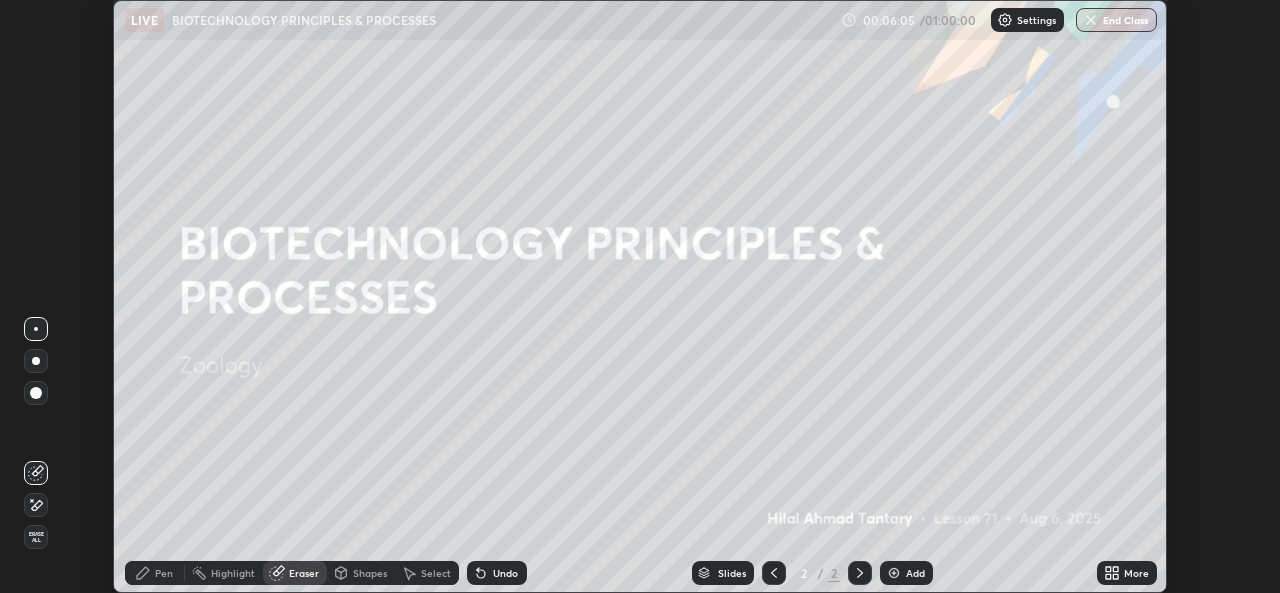 click on "Undo" at bounding box center (505, 573) 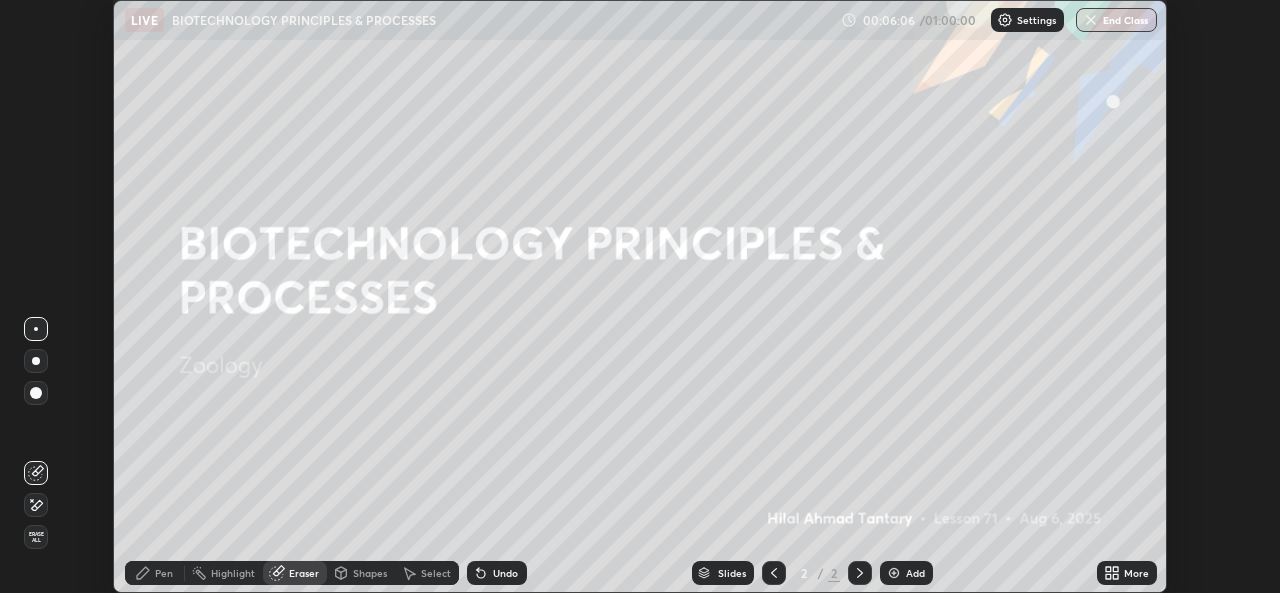 click on "Undo" at bounding box center (505, 573) 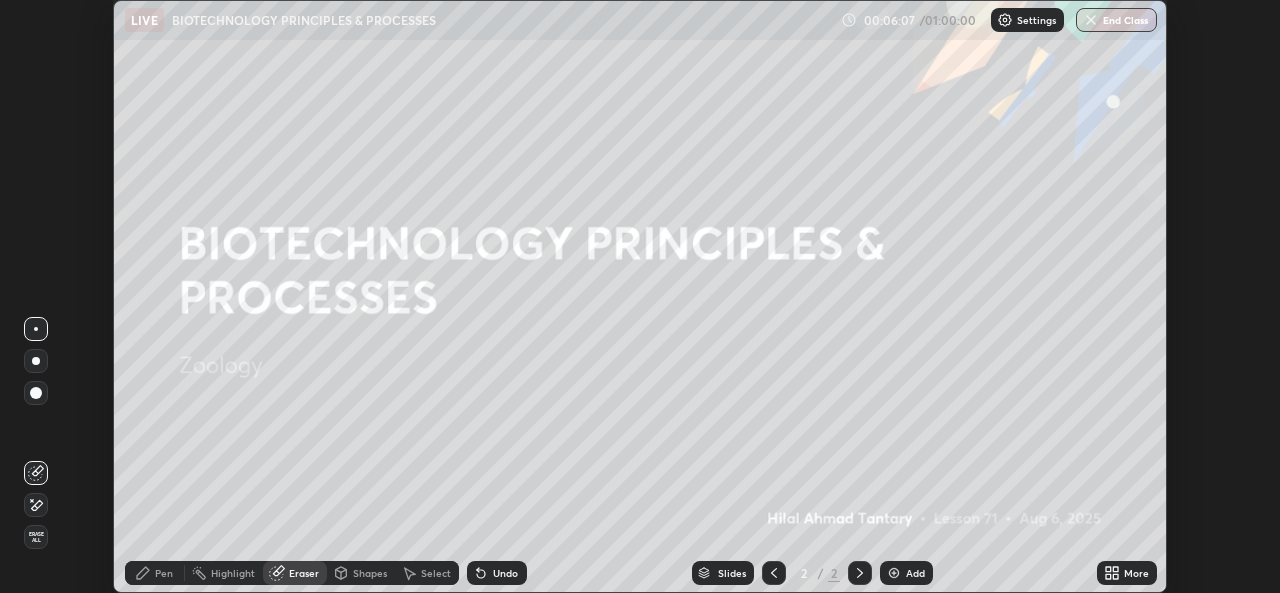 click on "Undo" at bounding box center (505, 573) 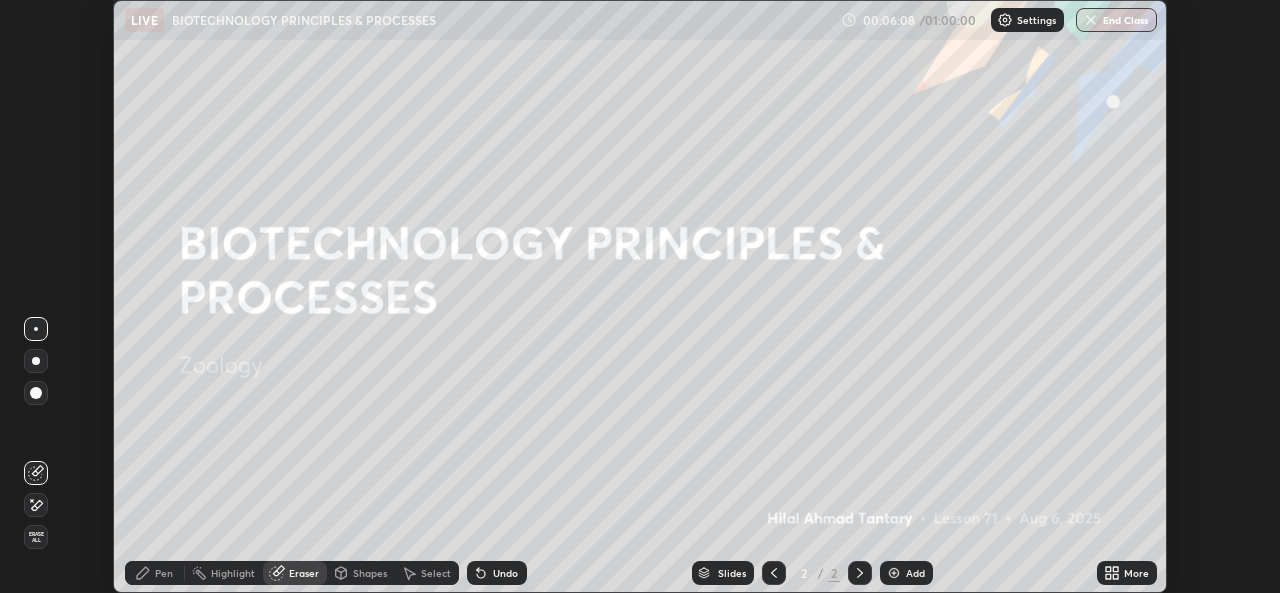 click on "Undo" at bounding box center (505, 573) 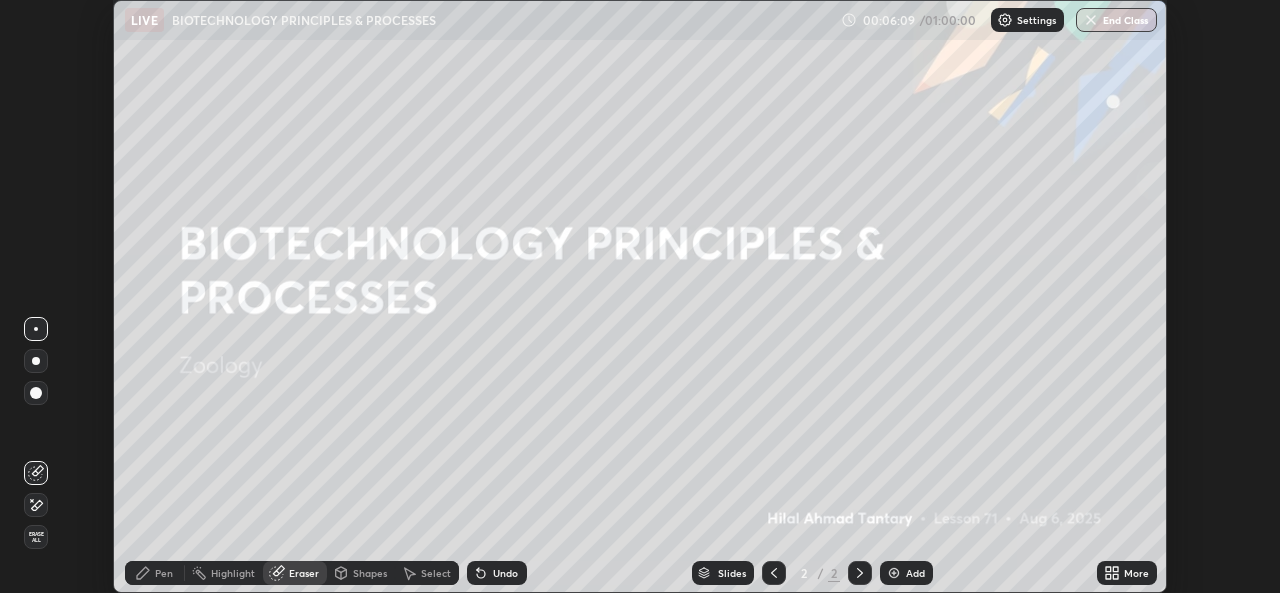 click on "Undo" at bounding box center [505, 573] 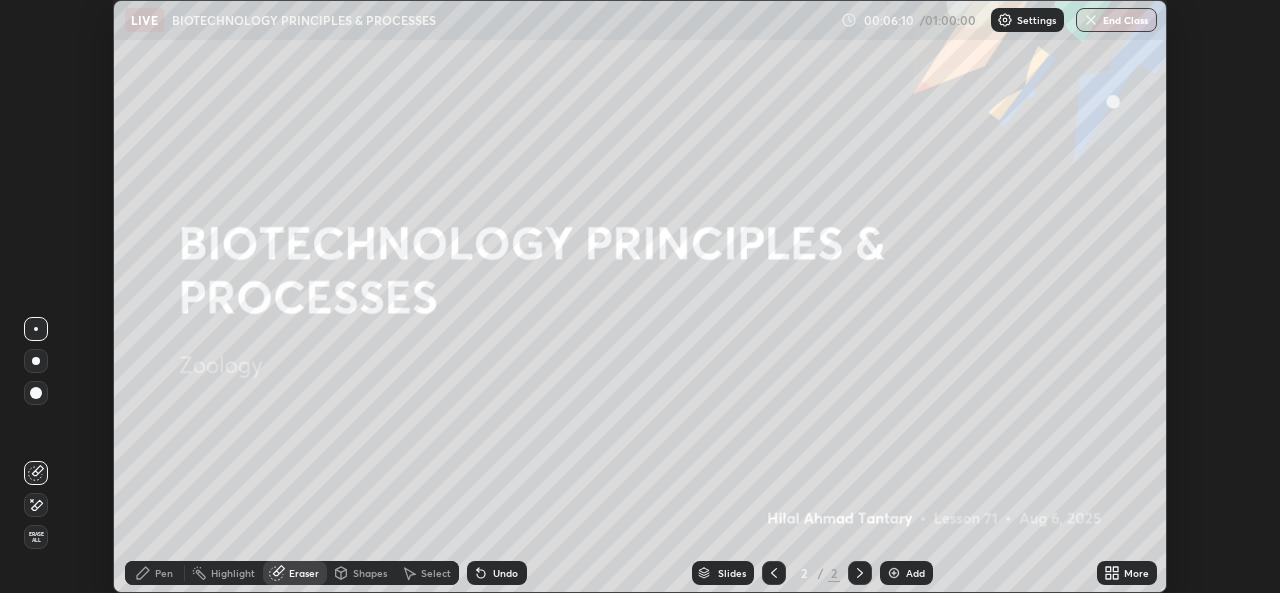 click on "Undo" at bounding box center [505, 573] 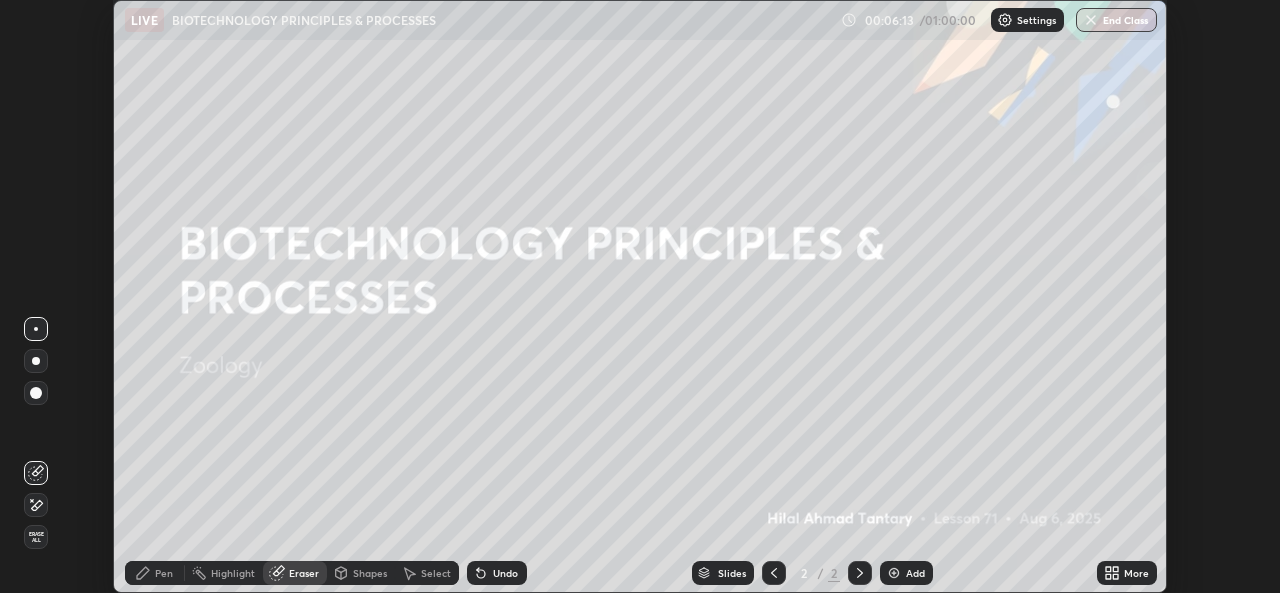 click on "Pen" at bounding box center (164, 573) 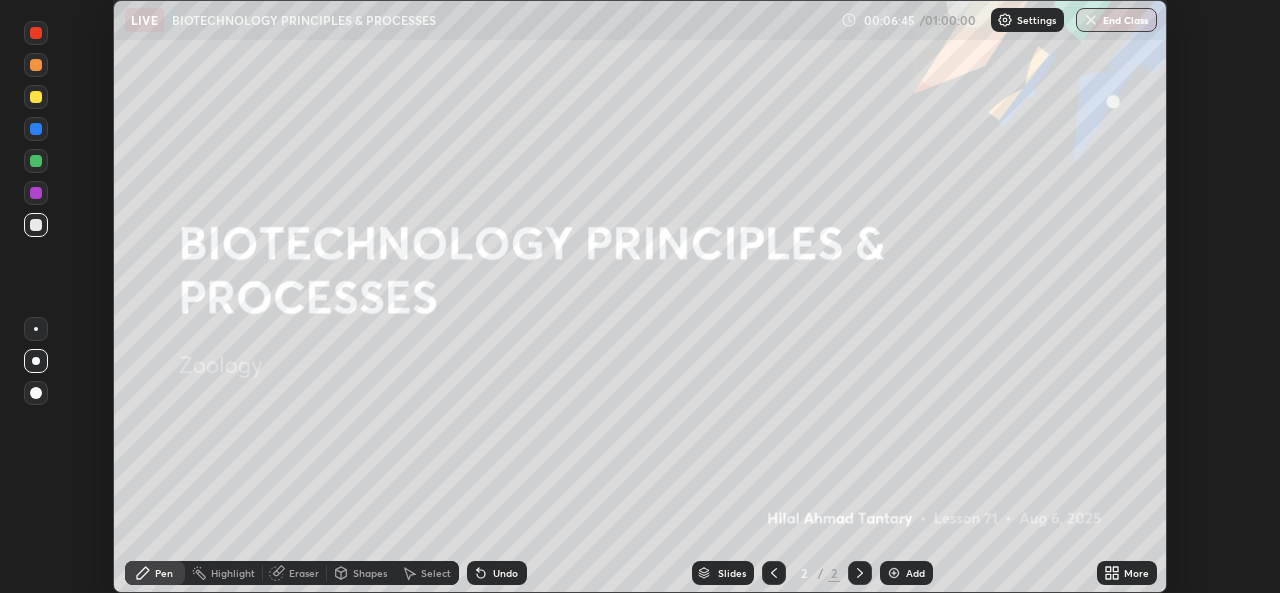 click on "Undo" at bounding box center [505, 573] 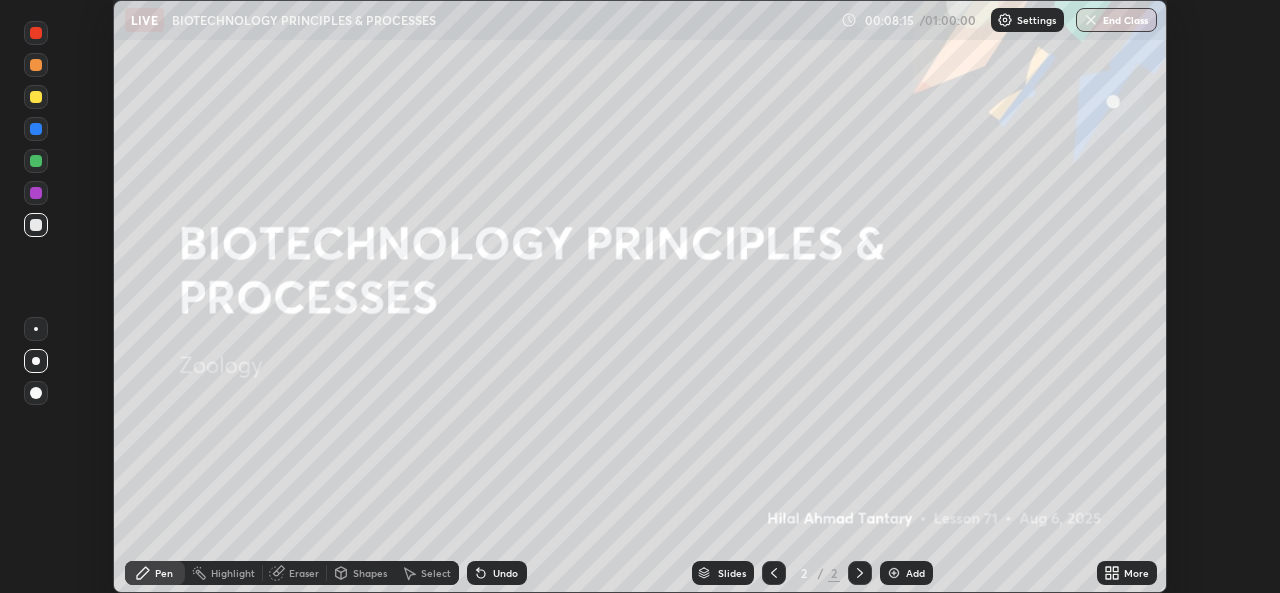 click at bounding box center (36, 129) 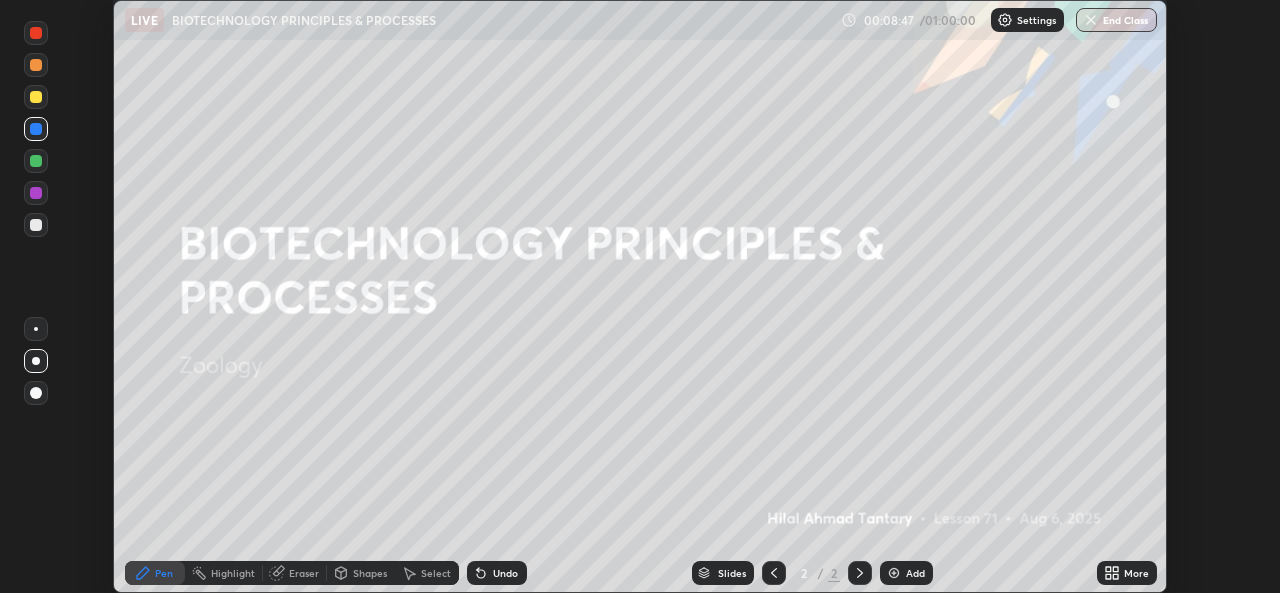 click on "Eraser" at bounding box center (304, 573) 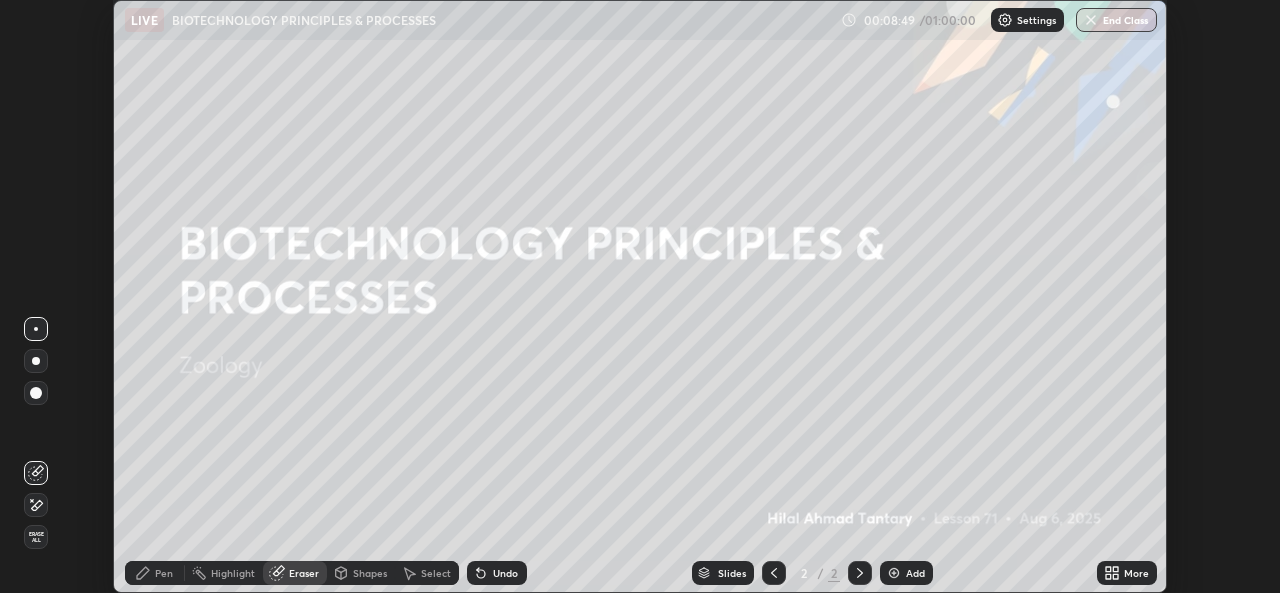 click on "Pen" at bounding box center (155, 573) 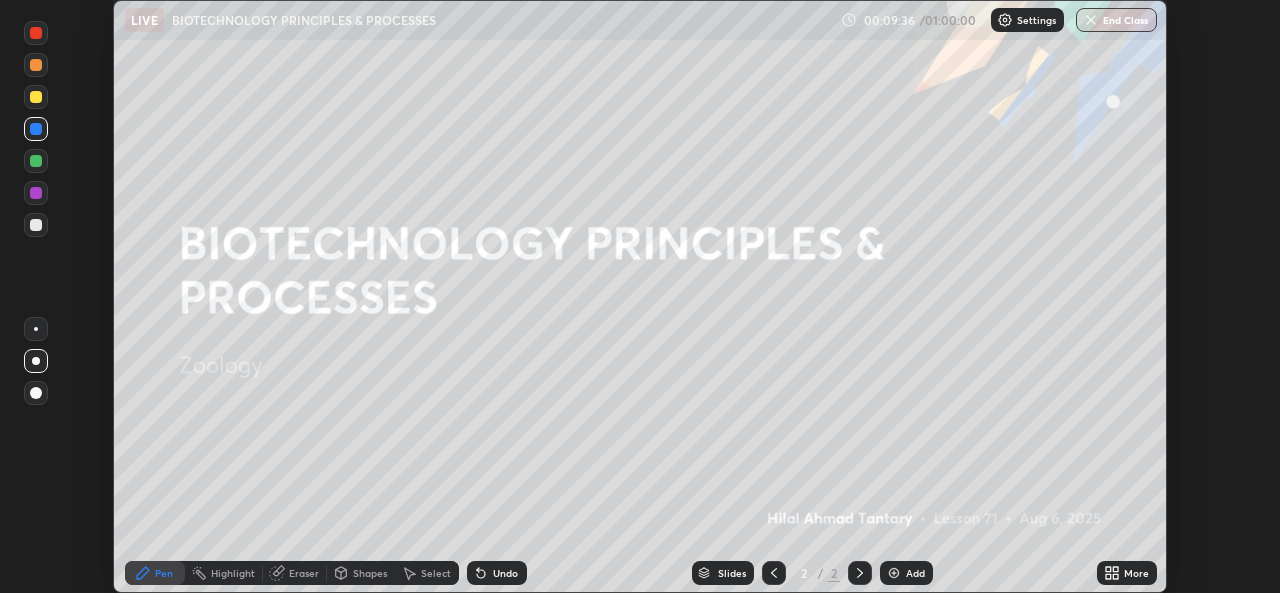 click at bounding box center [36, 33] 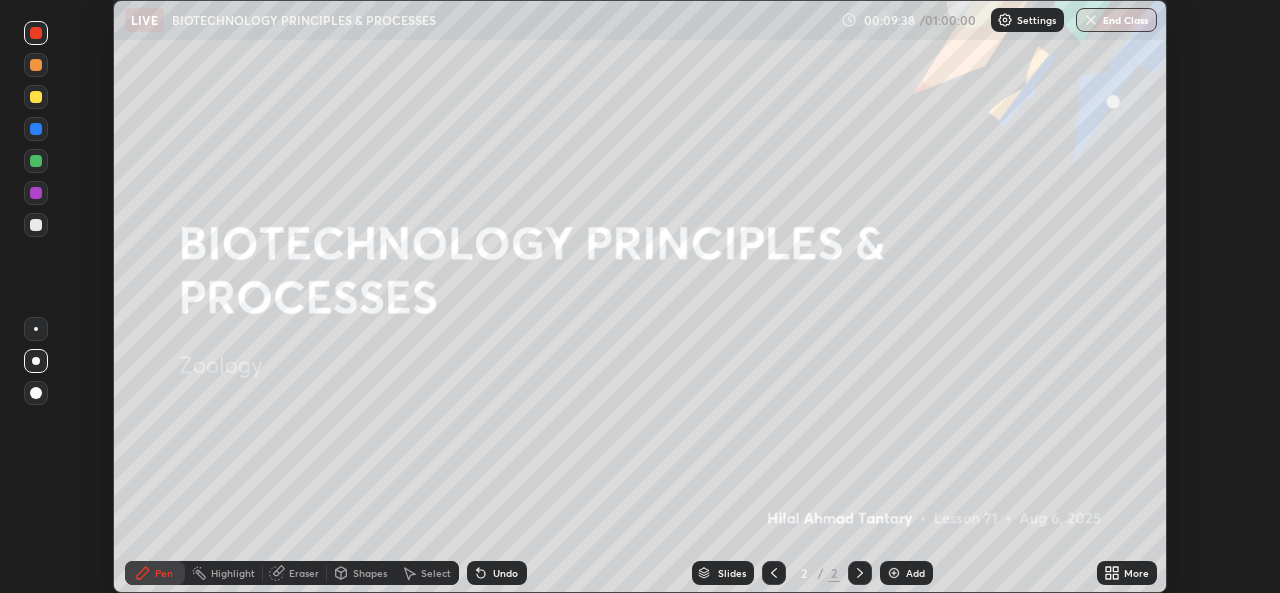 click on "Shapes" at bounding box center (370, 573) 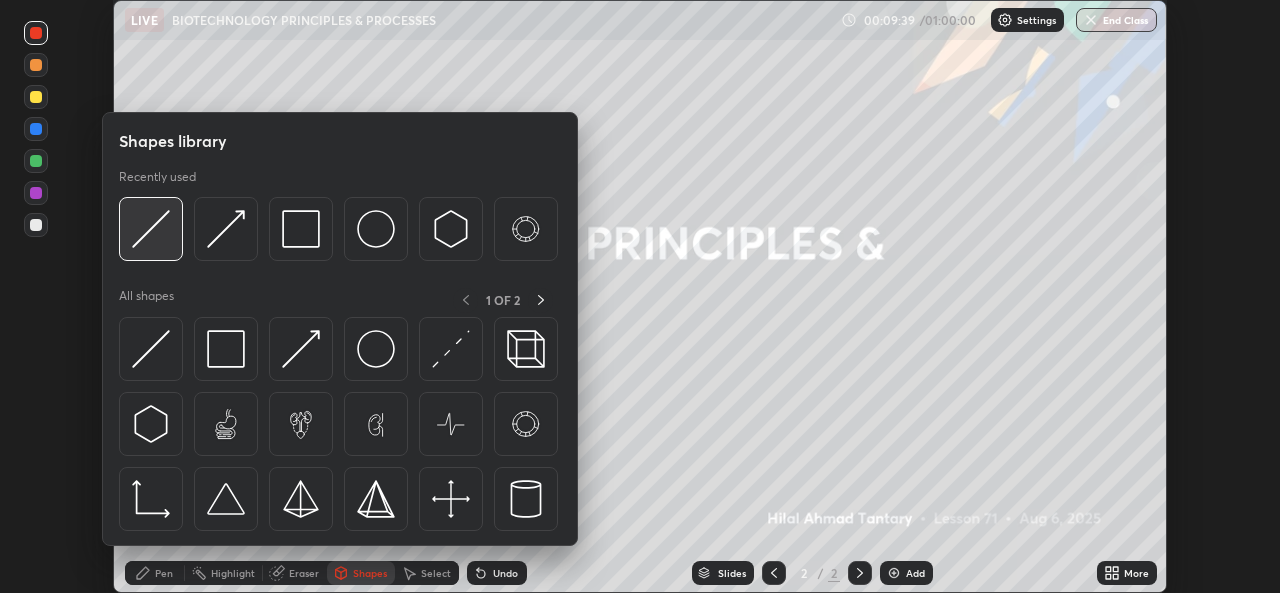 click at bounding box center (151, 229) 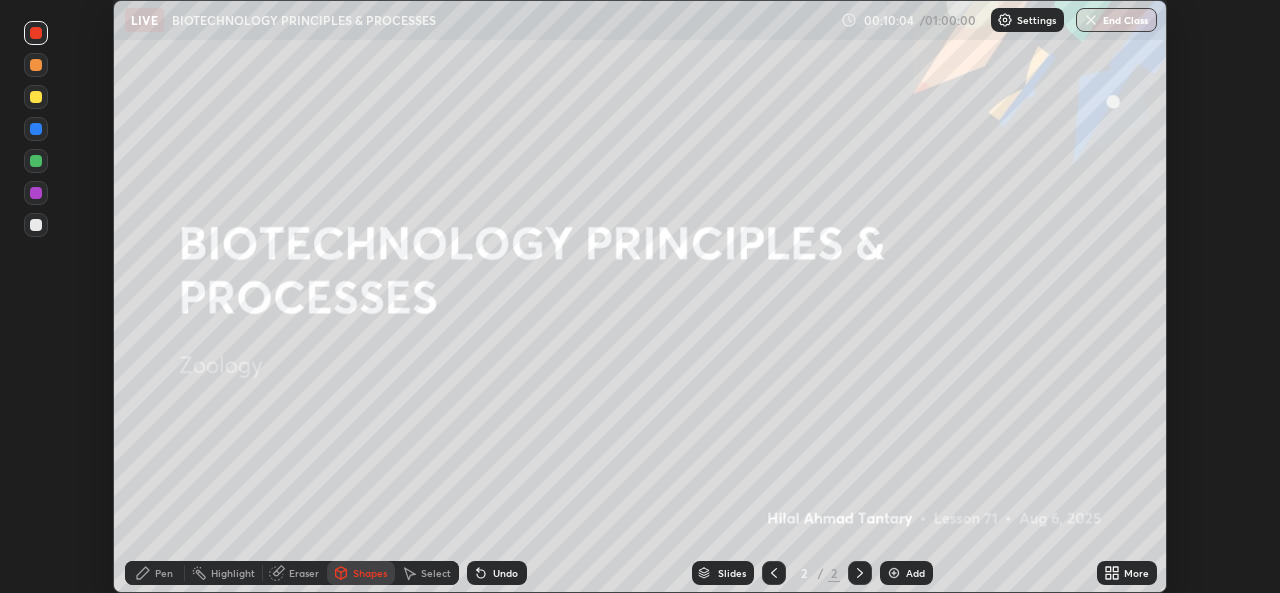 click at bounding box center [36, 225] 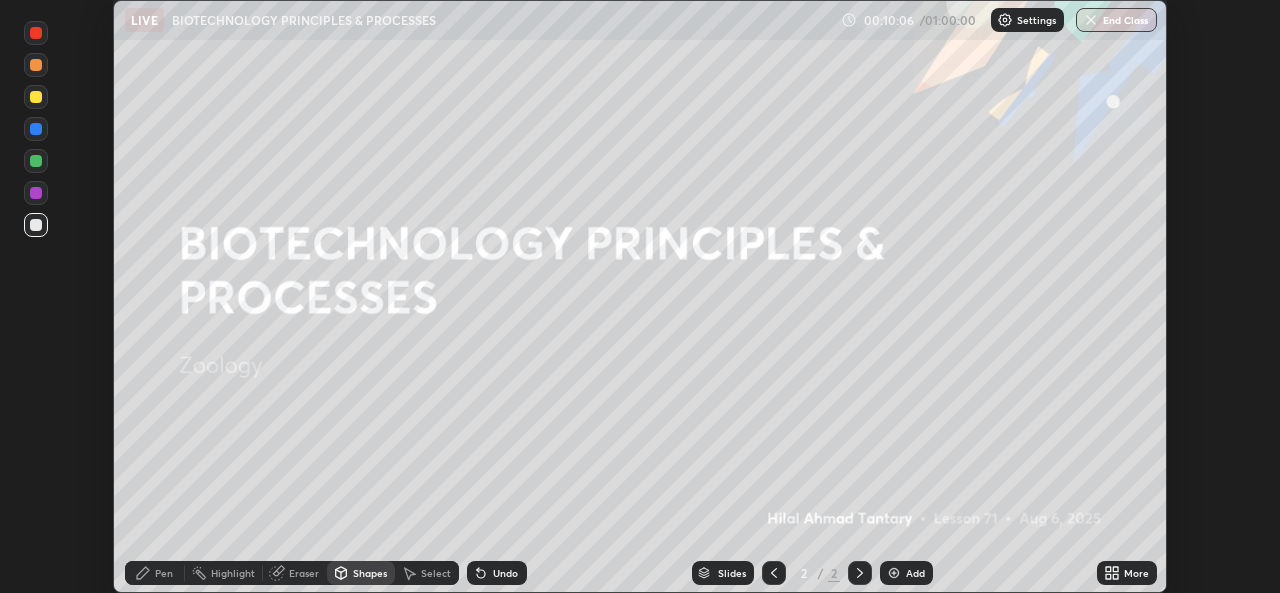 click on "Pen" at bounding box center (164, 573) 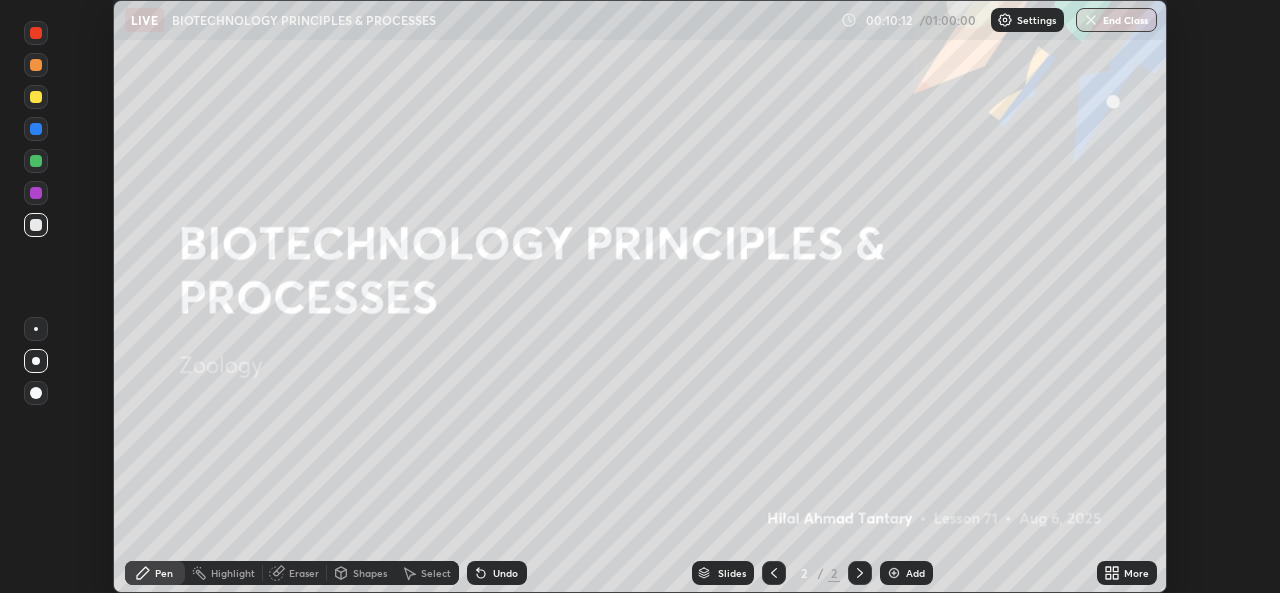 click on "Undo" at bounding box center (497, 573) 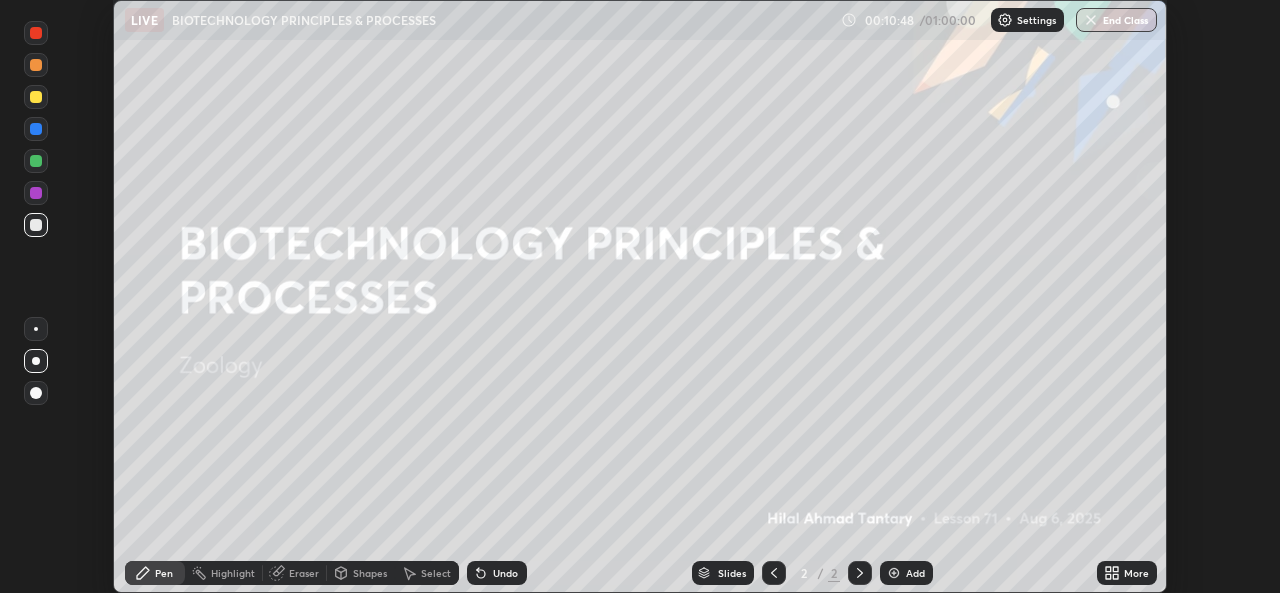 click at bounding box center [36, 33] 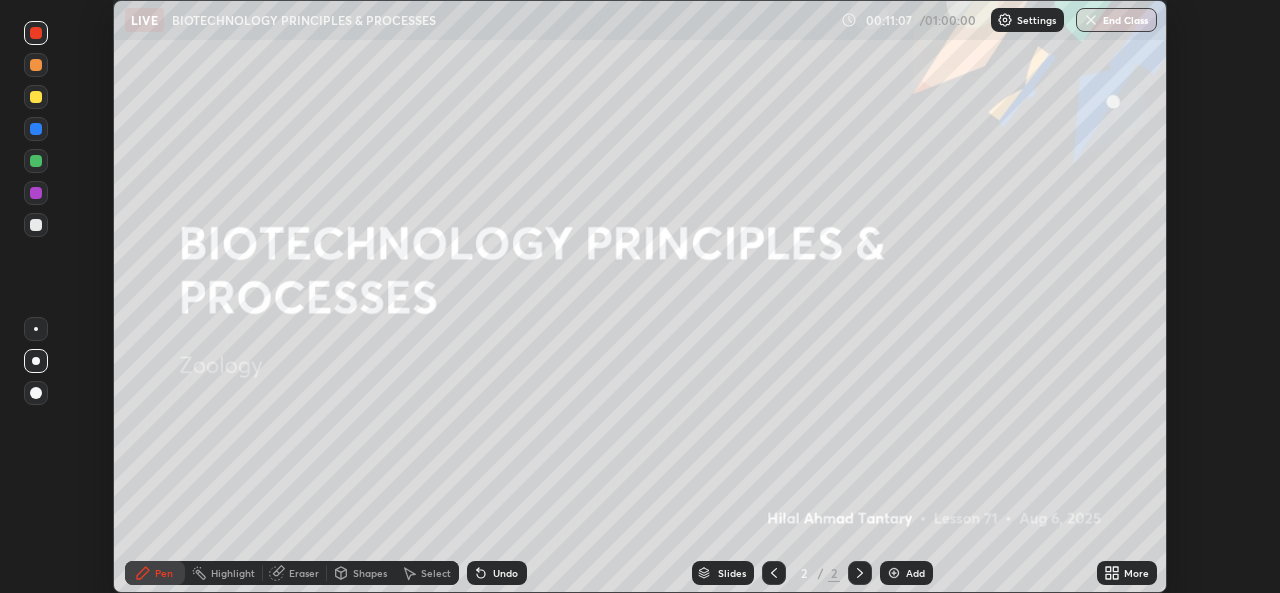 click on "Shapes" at bounding box center (361, 573) 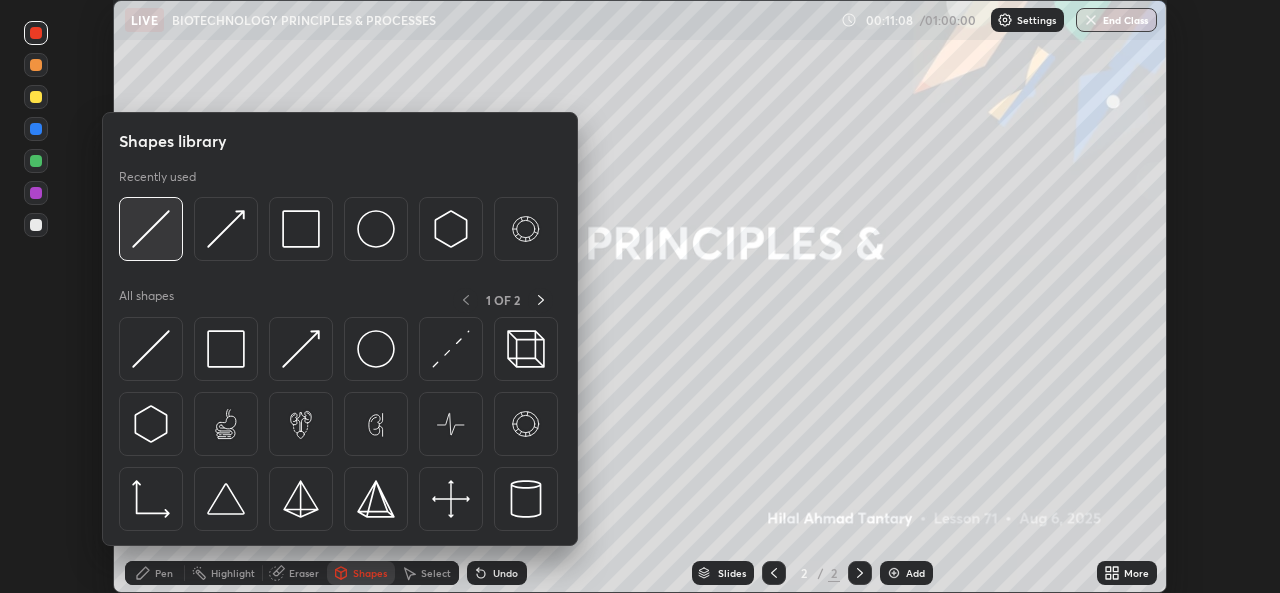 click at bounding box center (151, 229) 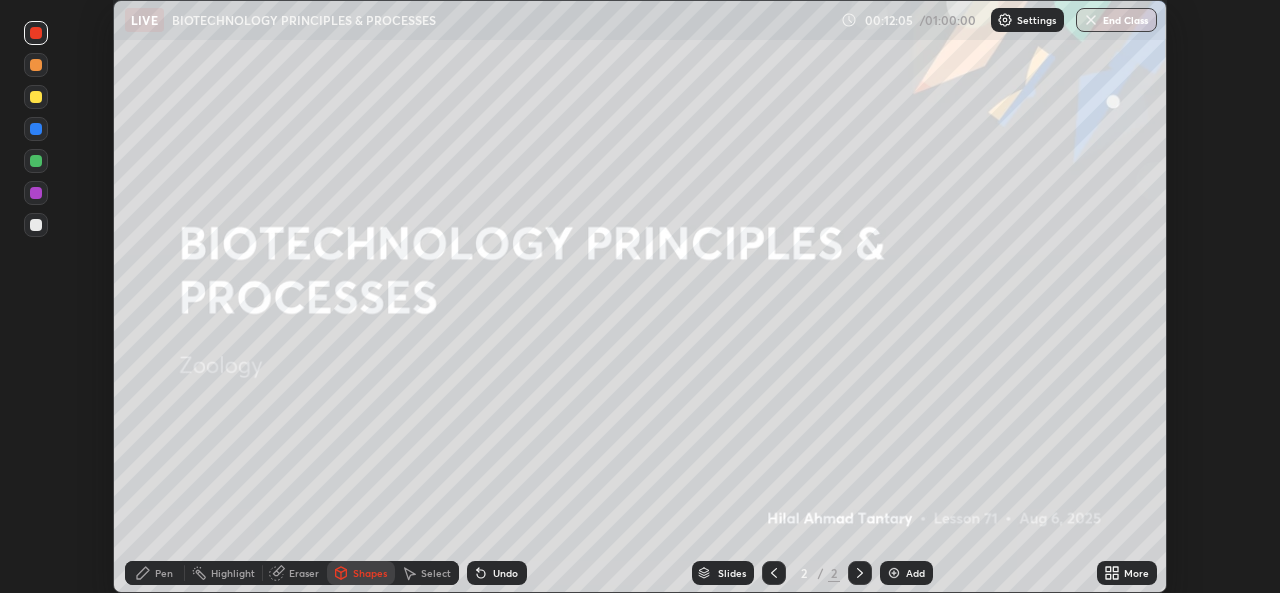click at bounding box center [894, 573] 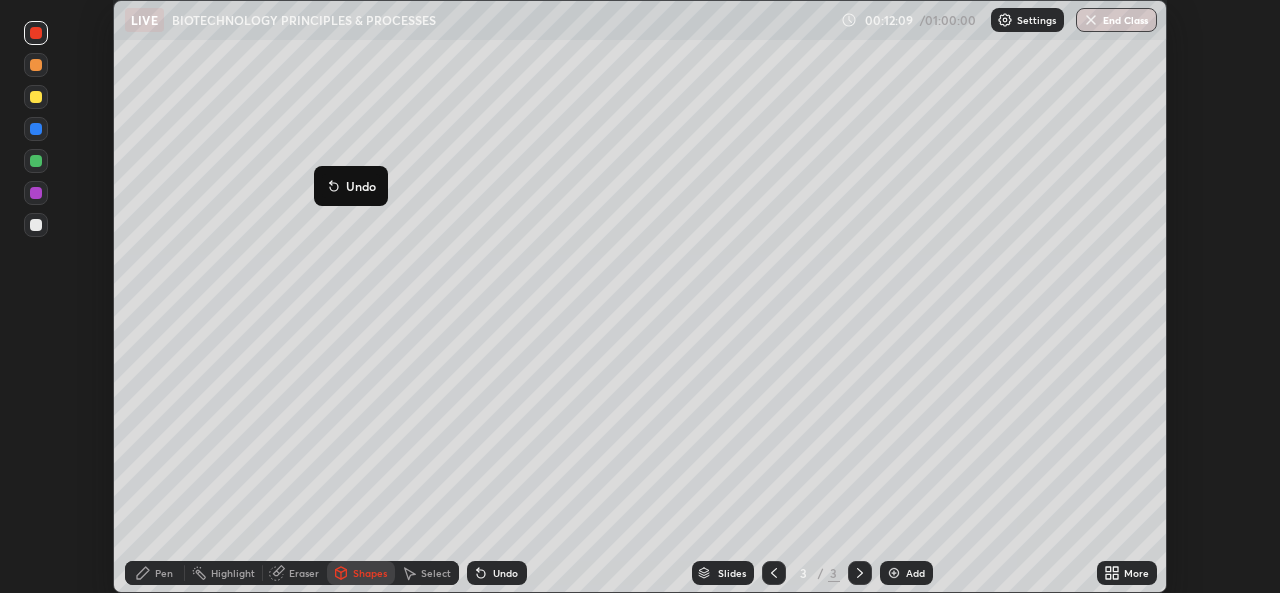 click on "Pen" at bounding box center (164, 573) 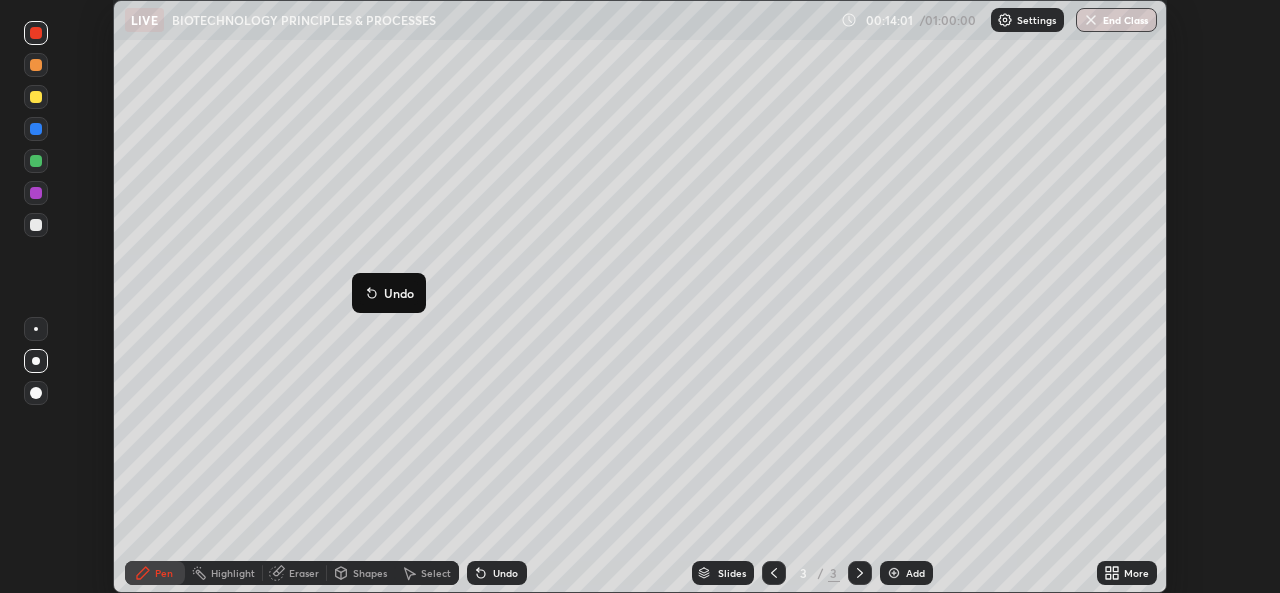 click on "Undo" at bounding box center (389, 293) 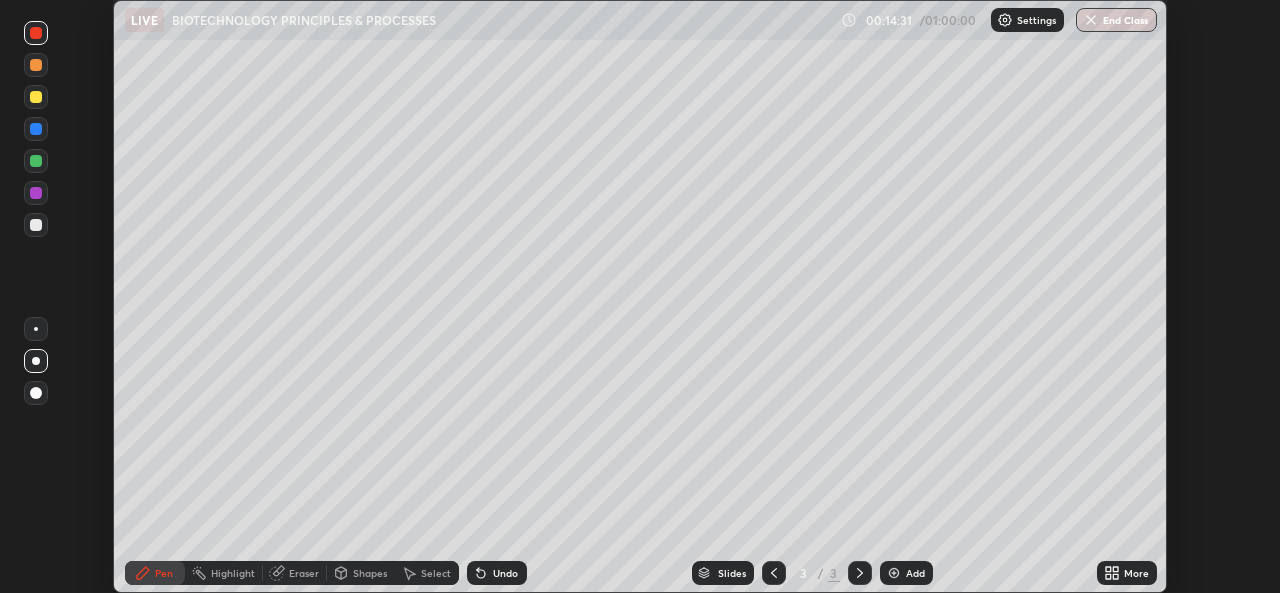 click on "Undo" at bounding box center (505, 573) 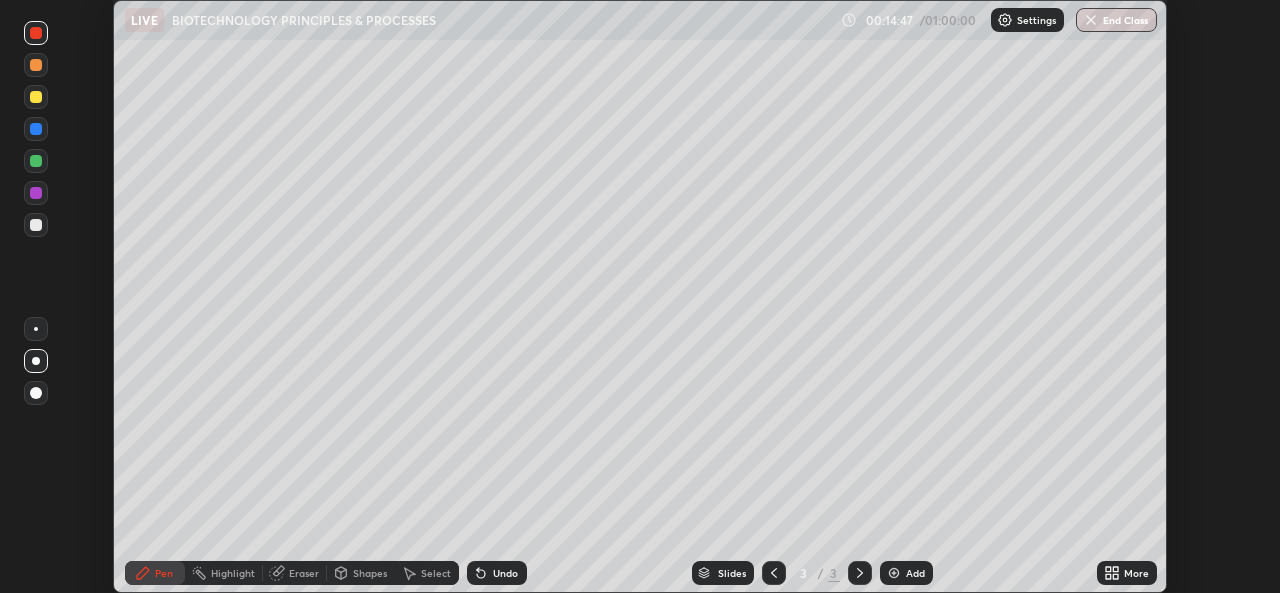 click on "Shapes" at bounding box center [361, 573] 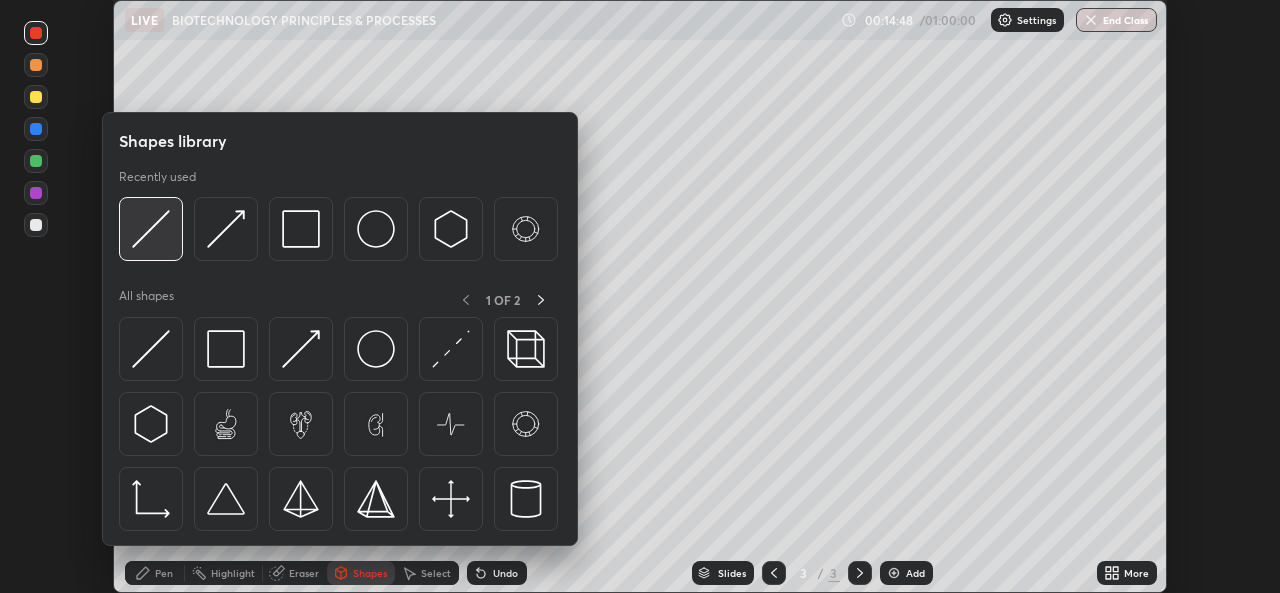 click at bounding box center [151, 229] 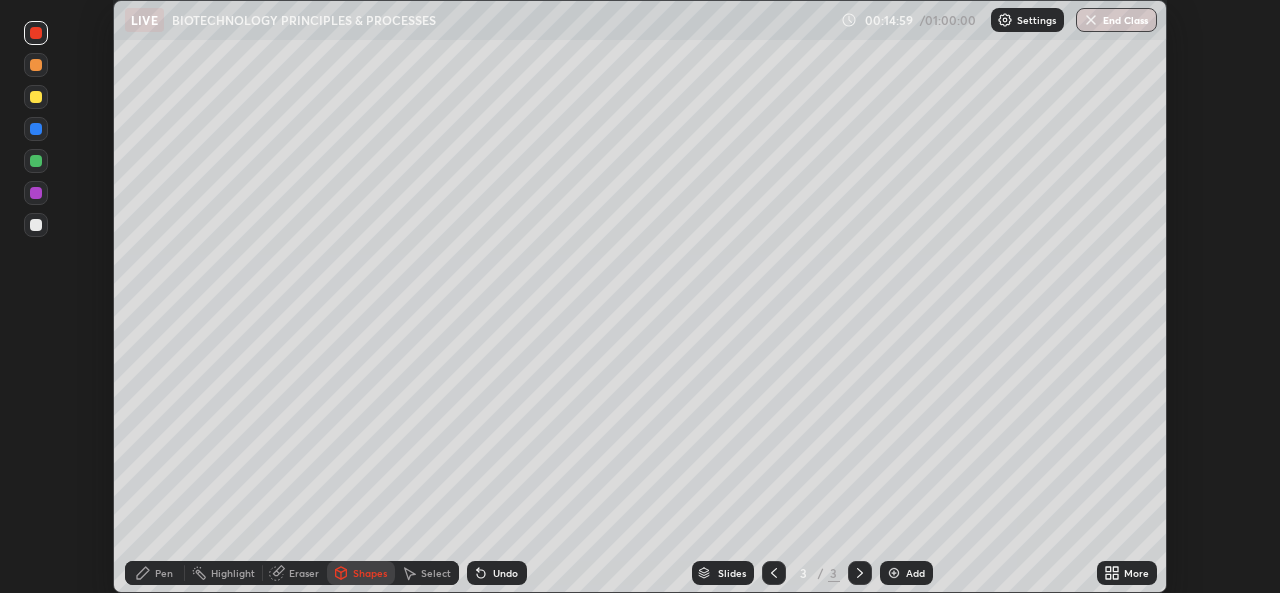 click on "Undo" at bounding box center (505, 573) 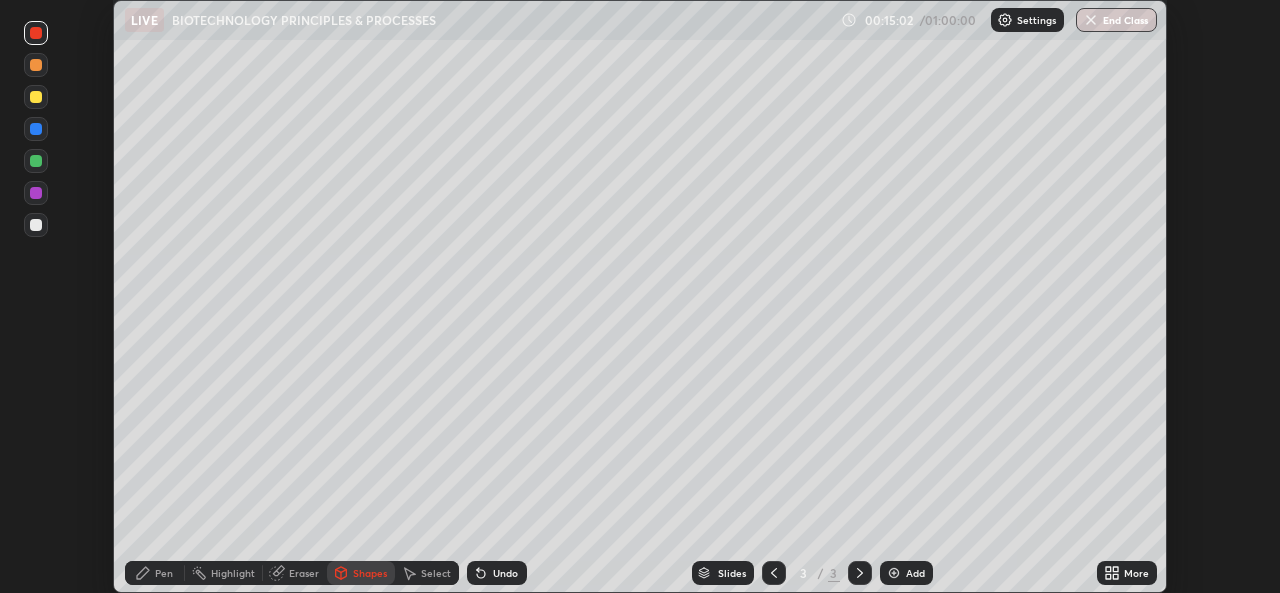 click on "Undo" at bounding box center (505, 573) 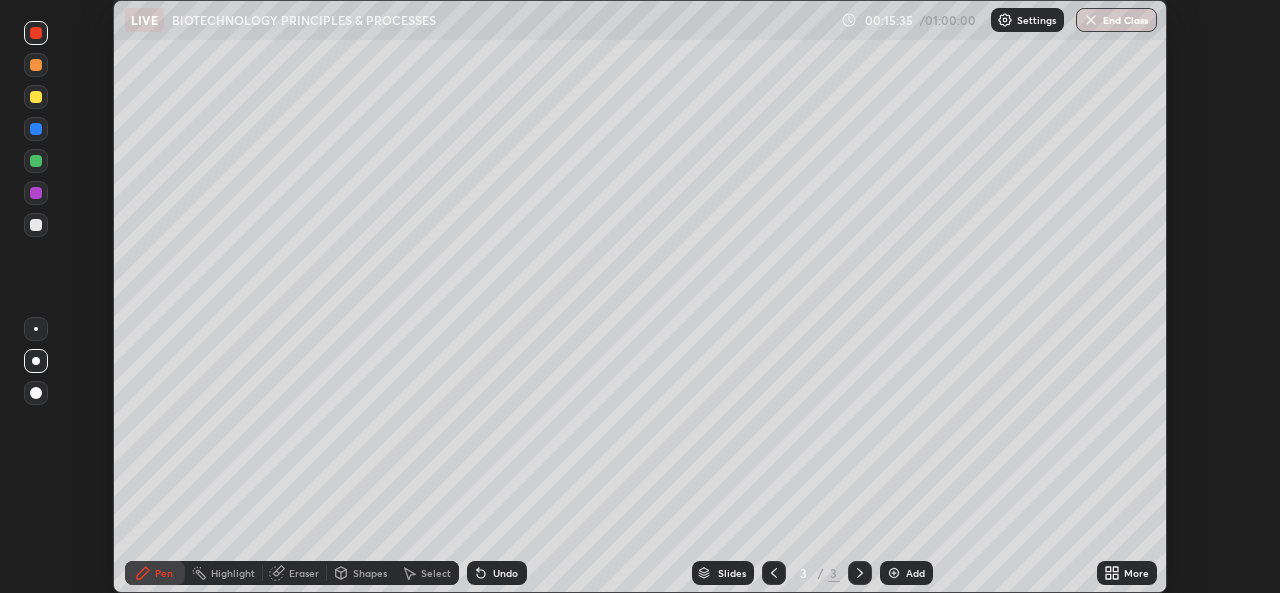 click on "Eraser" at bounding box center (304, 573) 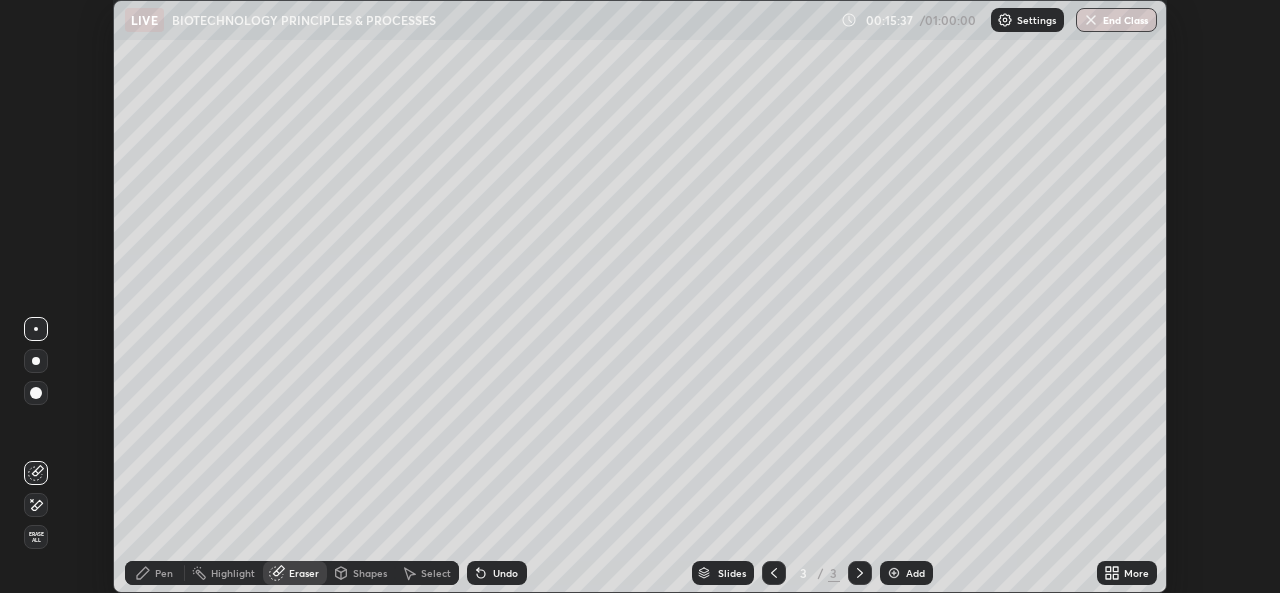 click 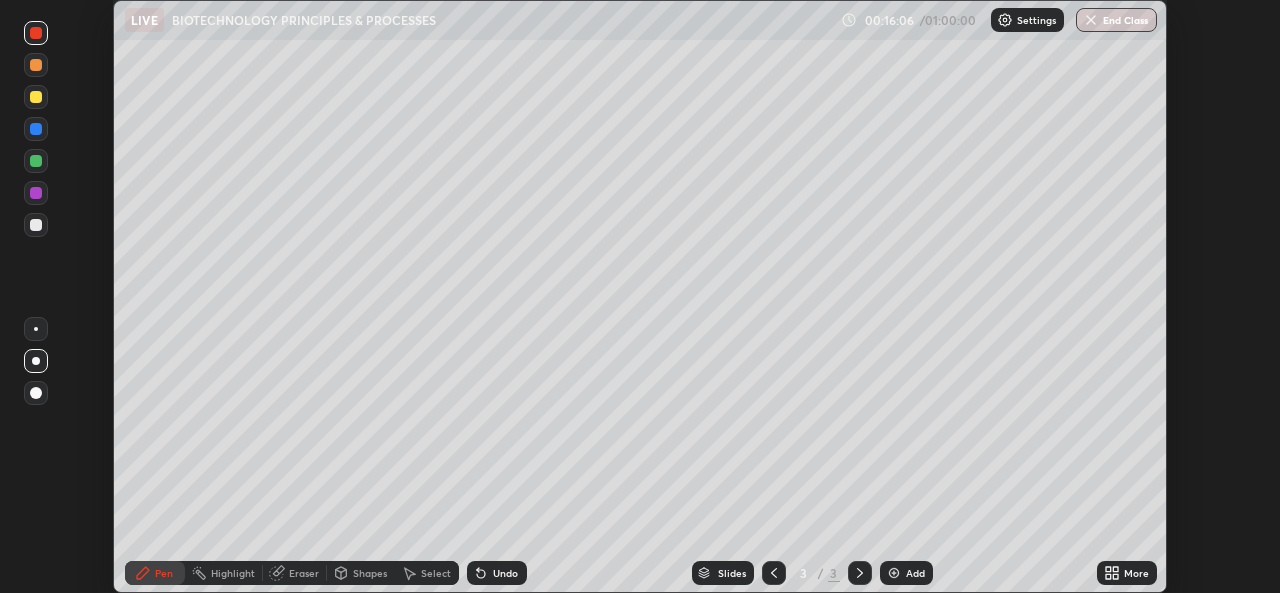 click on "Undo" at bounding box center [505, 573] 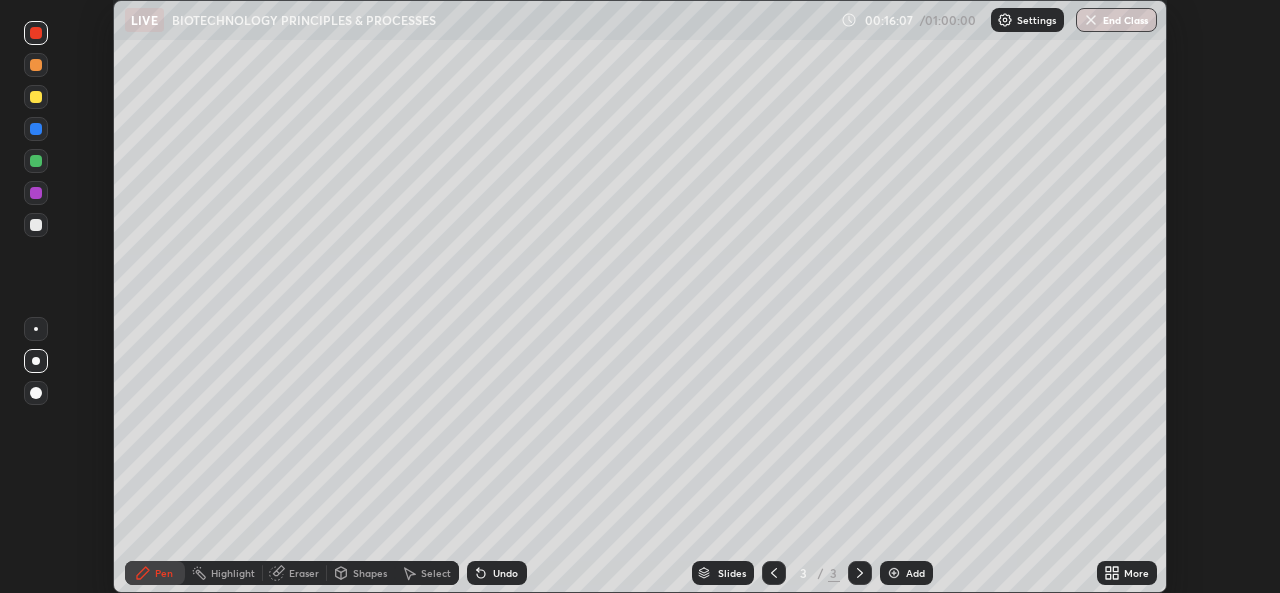 click on "Undo" at bounding box center [505, 573] 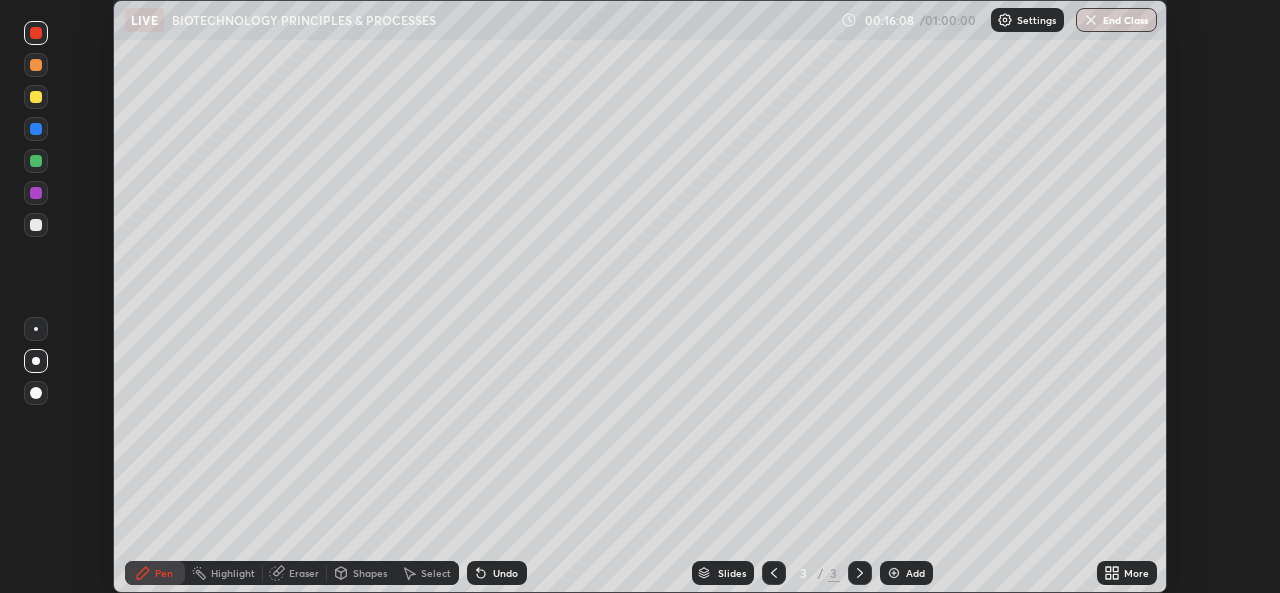 click on "Undo" at bounding box center (497, 573) 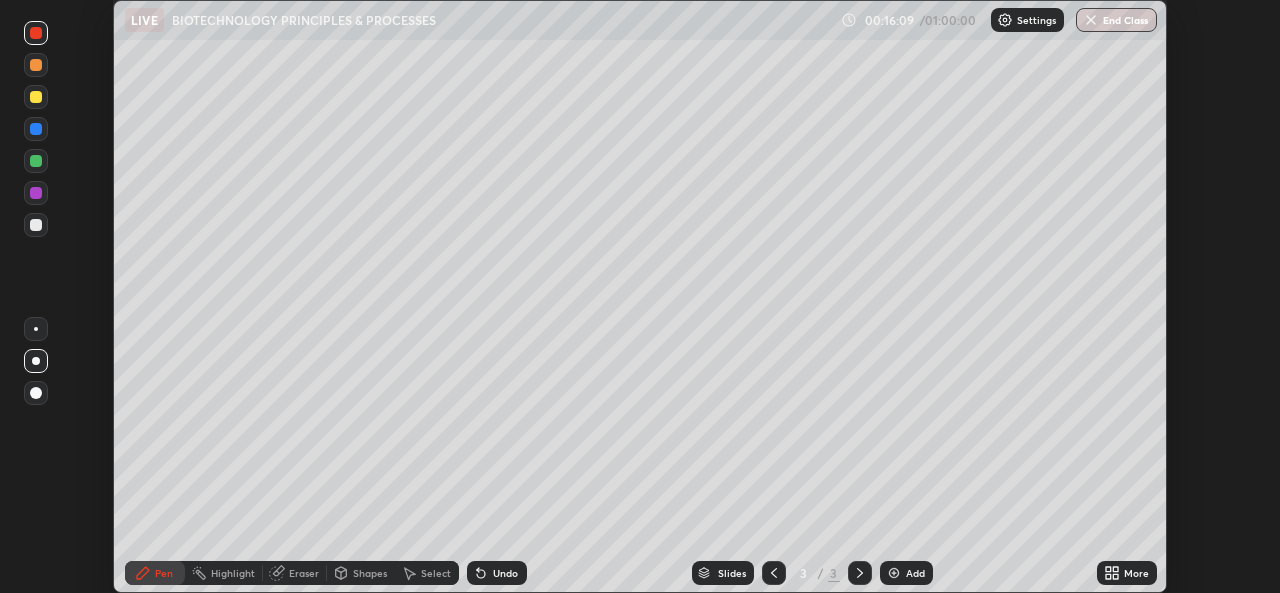 click on "Undo" at bounding box center [505, 573] 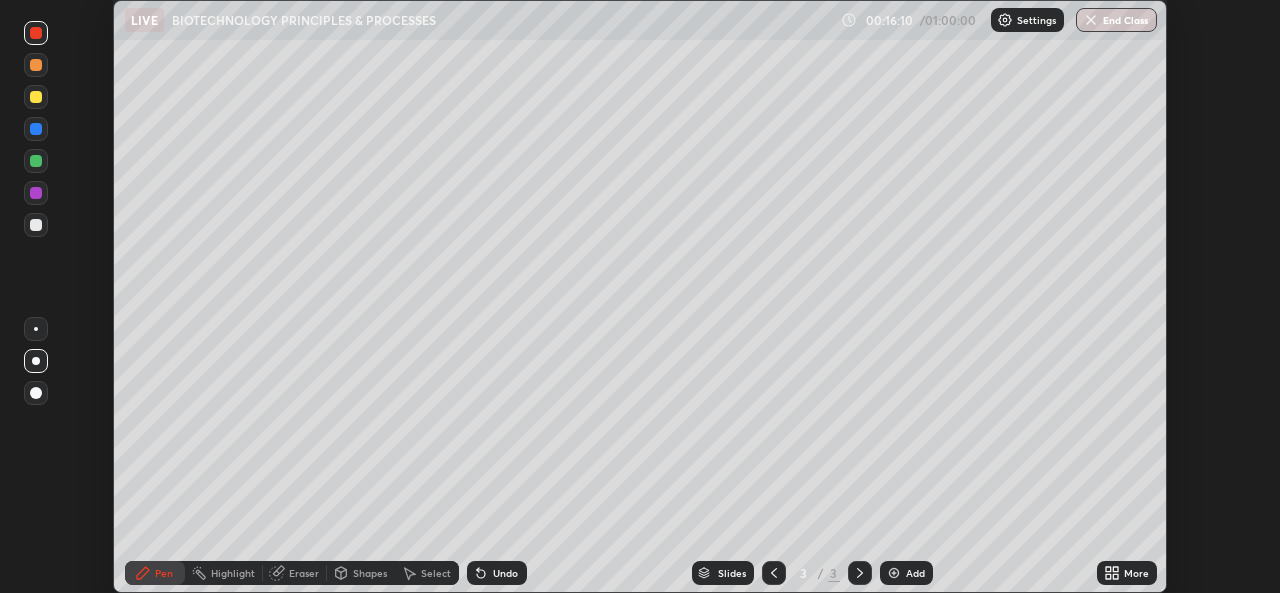 click on "Undo" at bounding box center [505, 573] 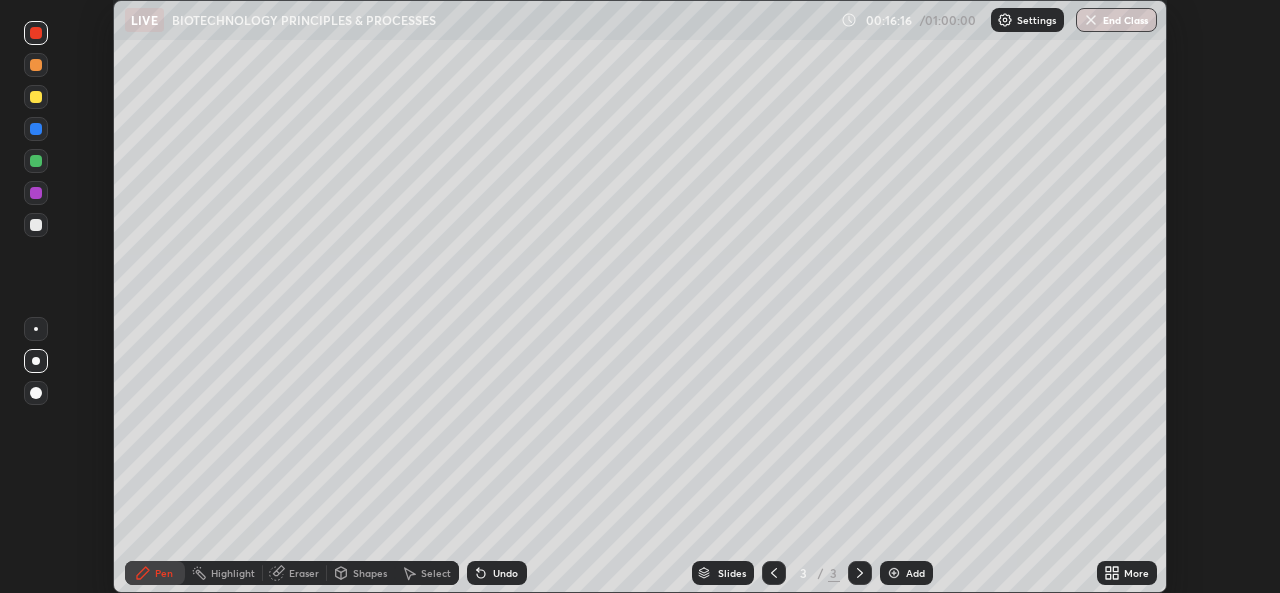 click on "Eraser" at bounding box center (304, 573) 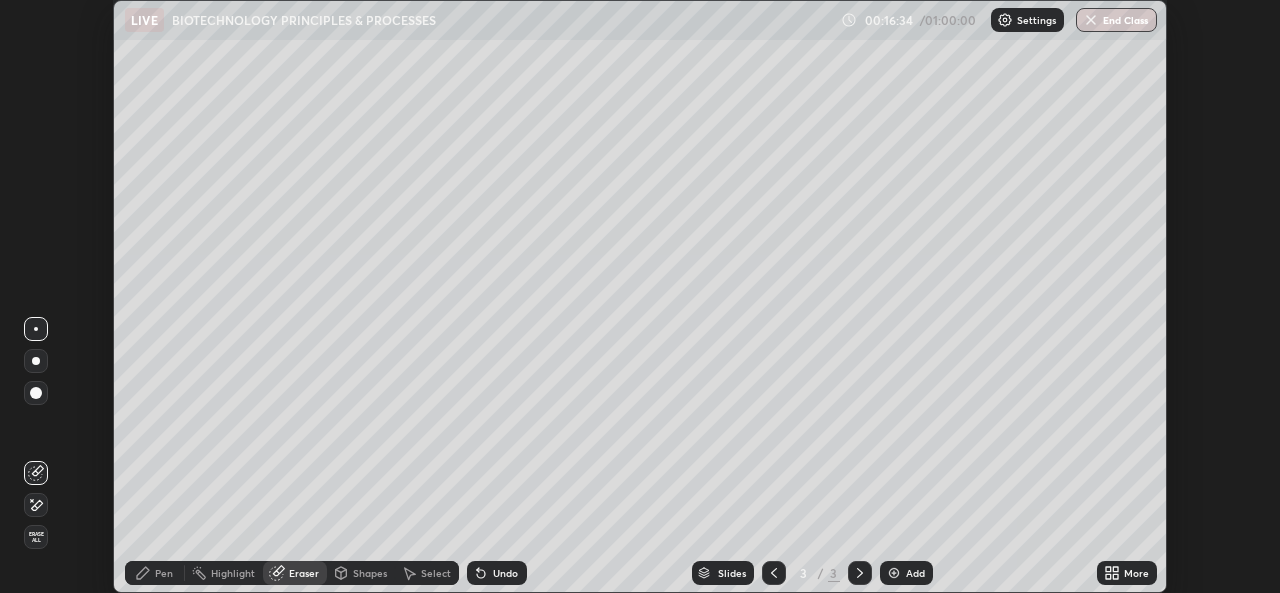 click 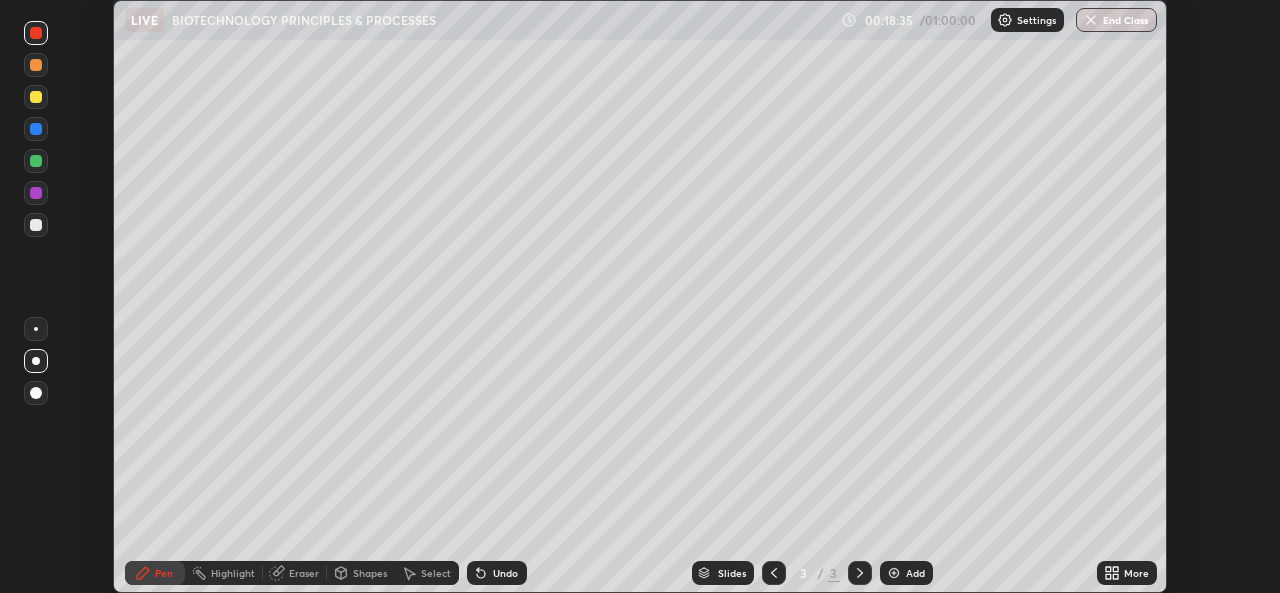 click on "Eraser" at bounding box center [304, 573] 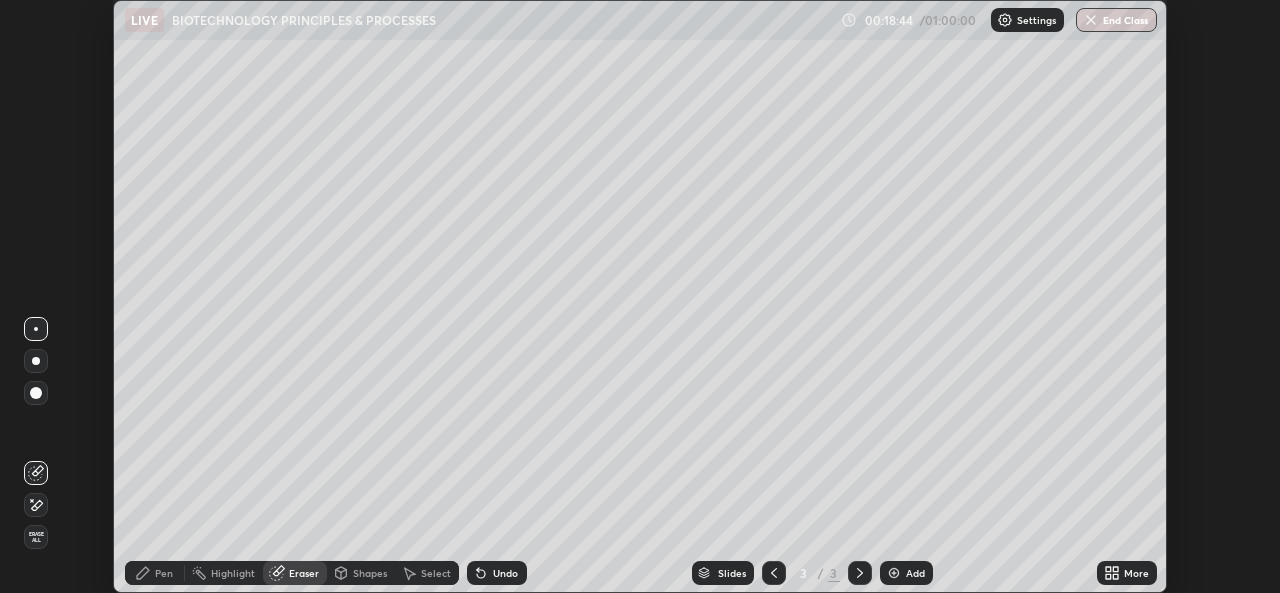 click on "Pen" at bounding box center (155, 573) 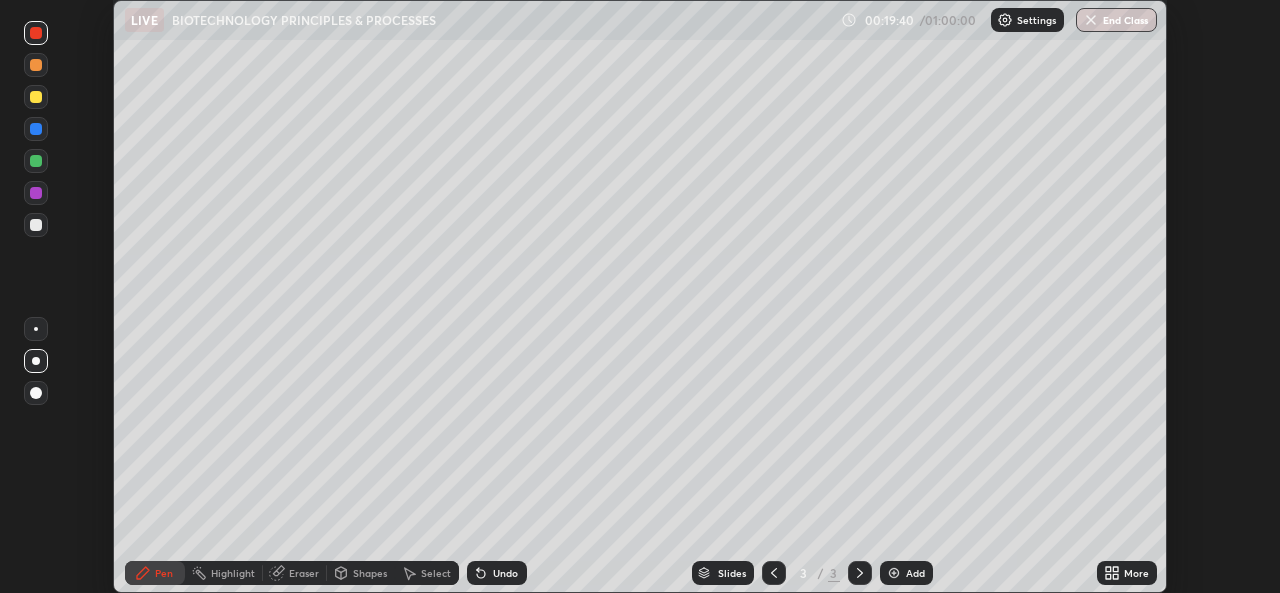 click on "Undo" at bounding box center [505, 573] 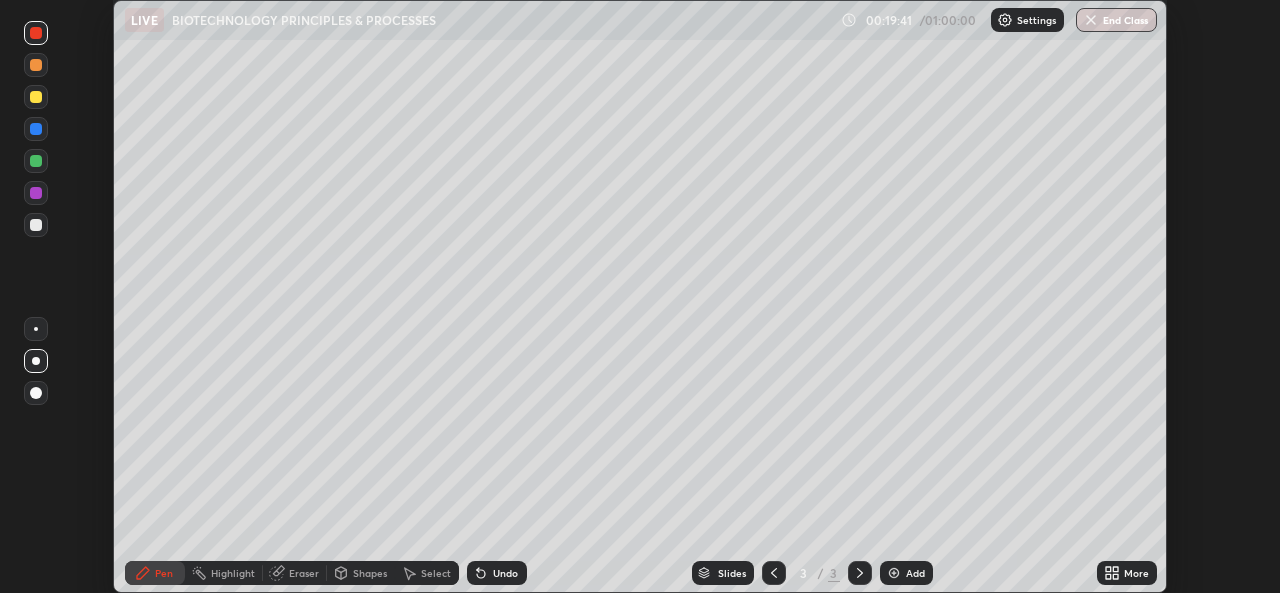 click on "Undo" at bounding box center (505, 573) 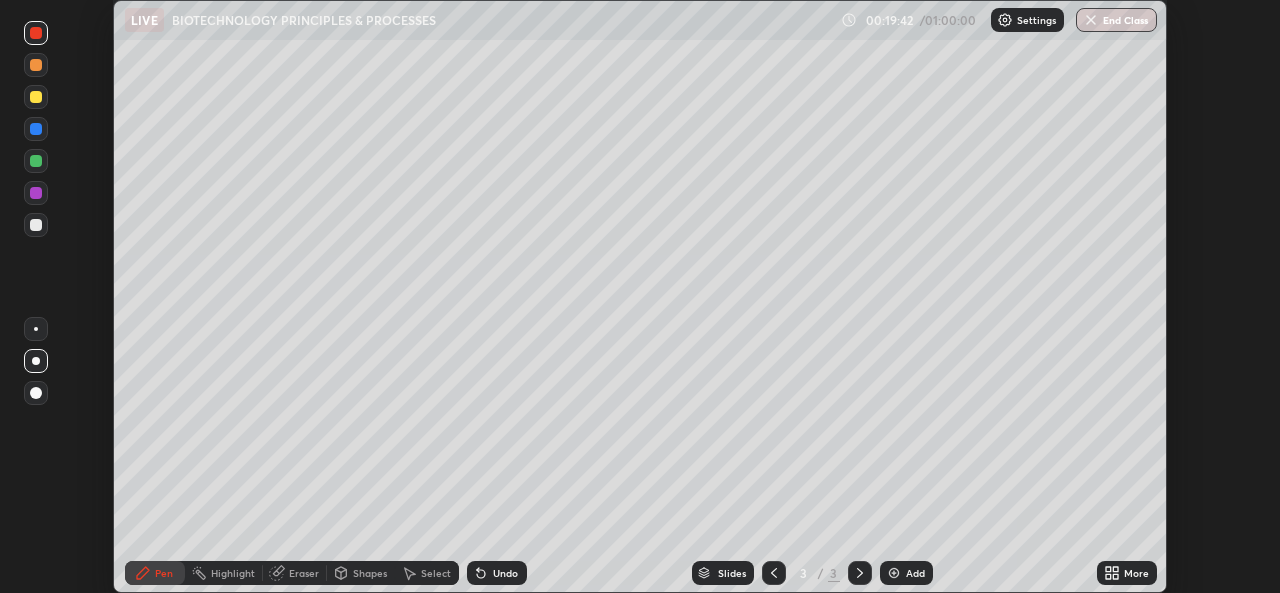 click on "Undo" at bounding box center [497, 573] 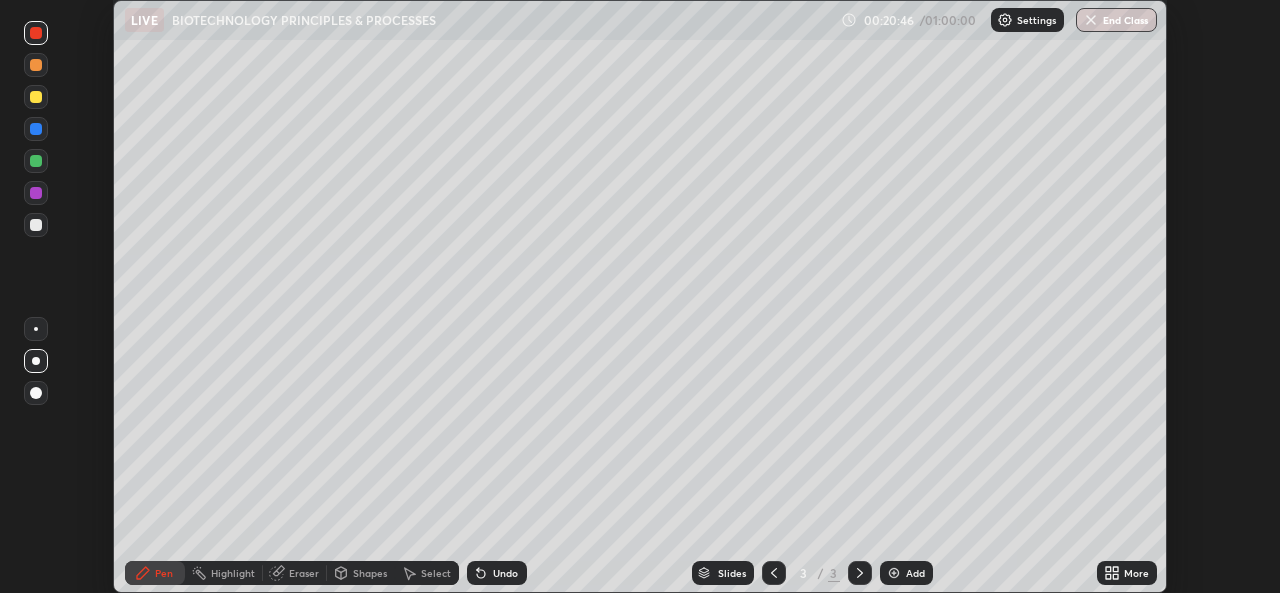 click 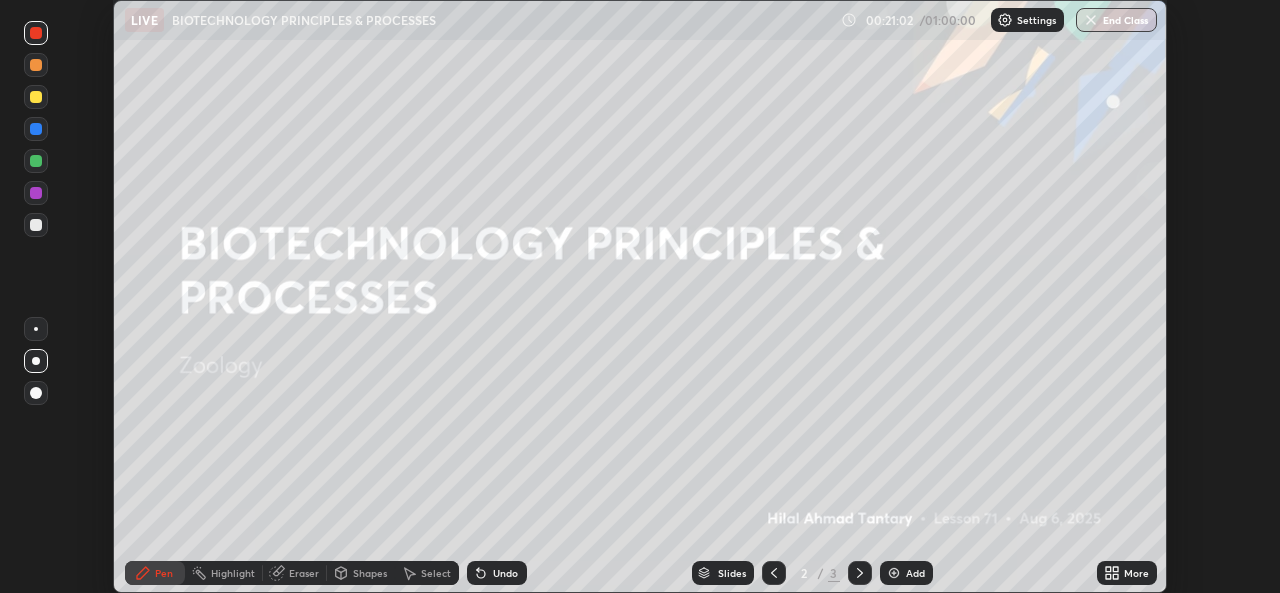 click 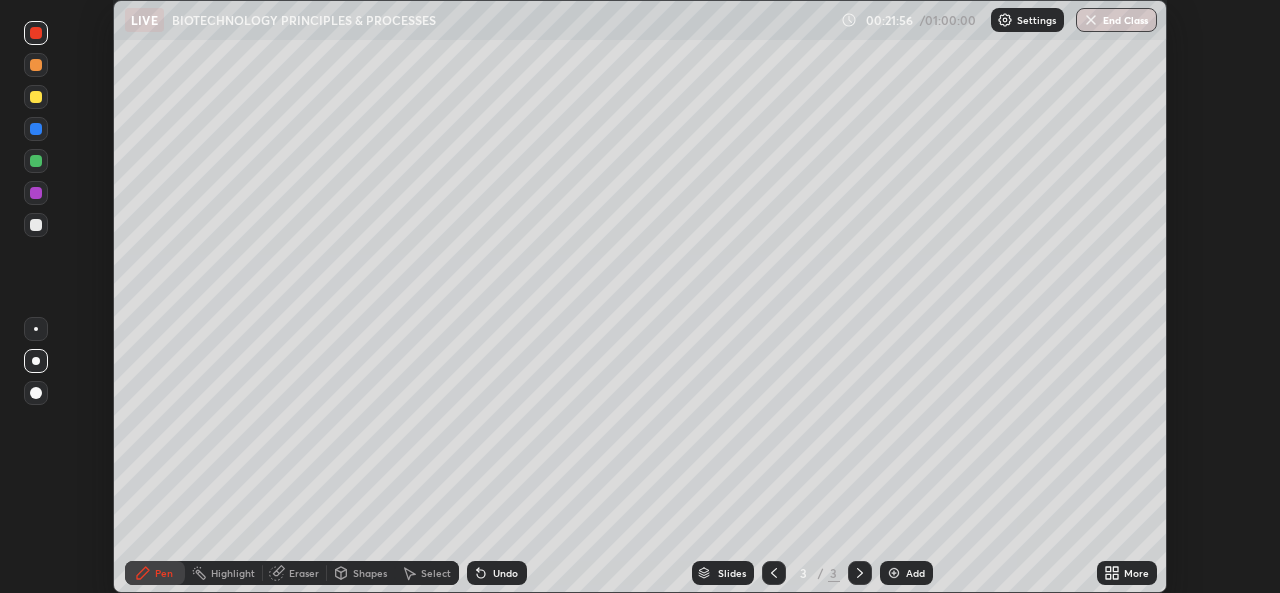 click on "Shapes" at bounding box center (370, 573) 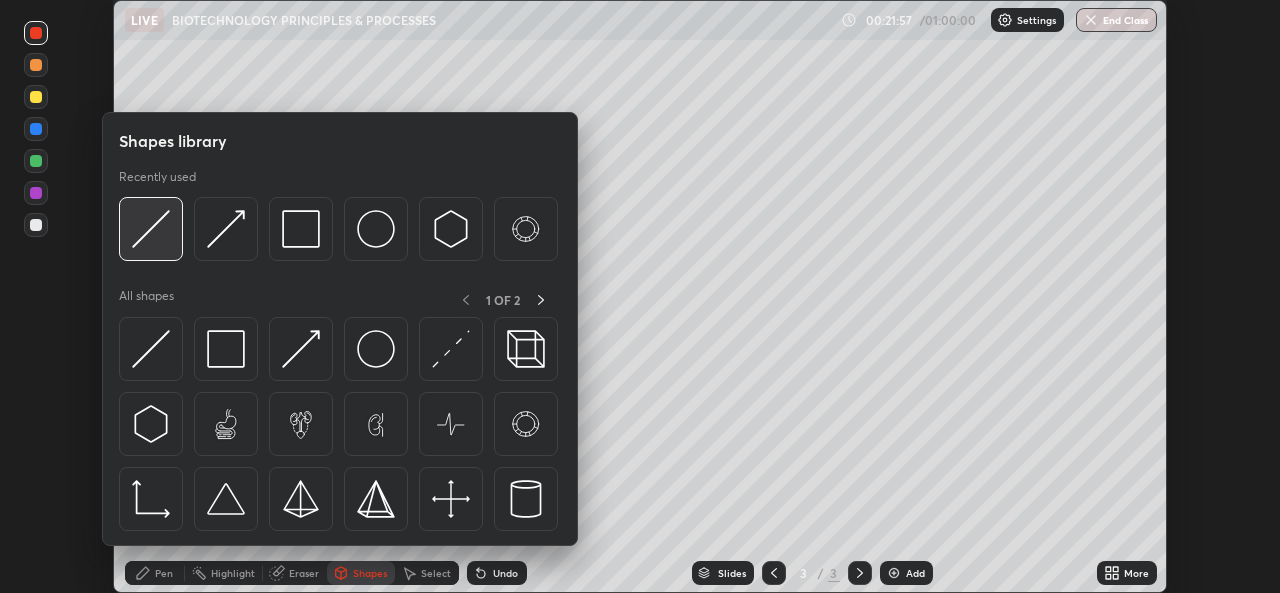 click at bounding box center (151, 229) 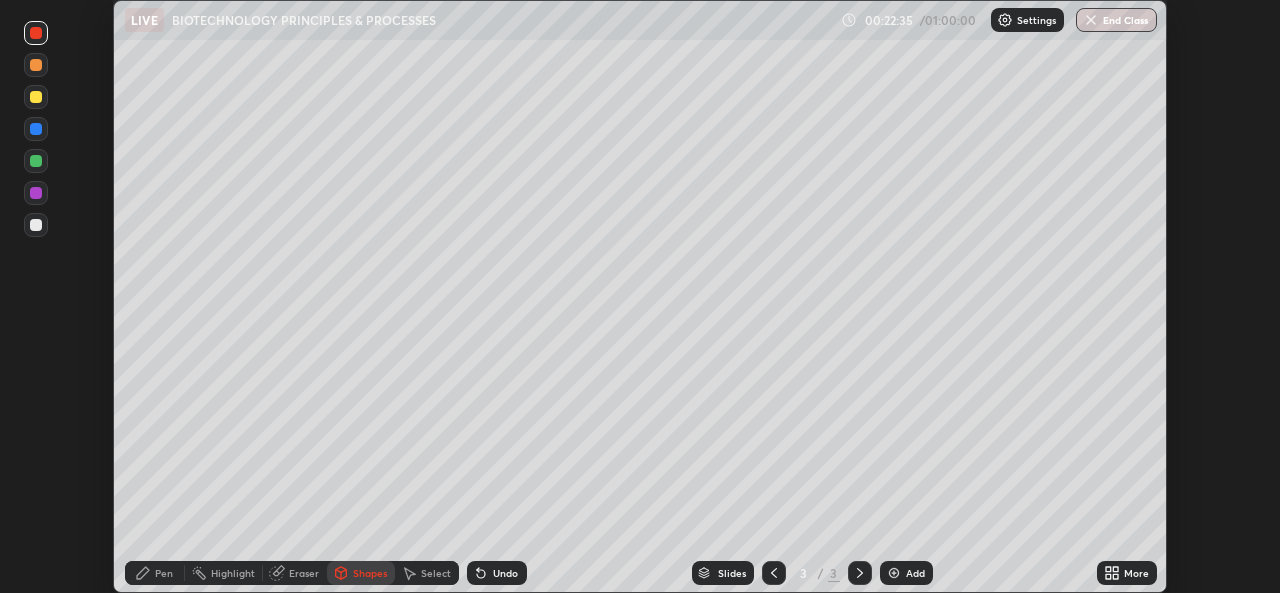 click at bounding box center [894, 573] 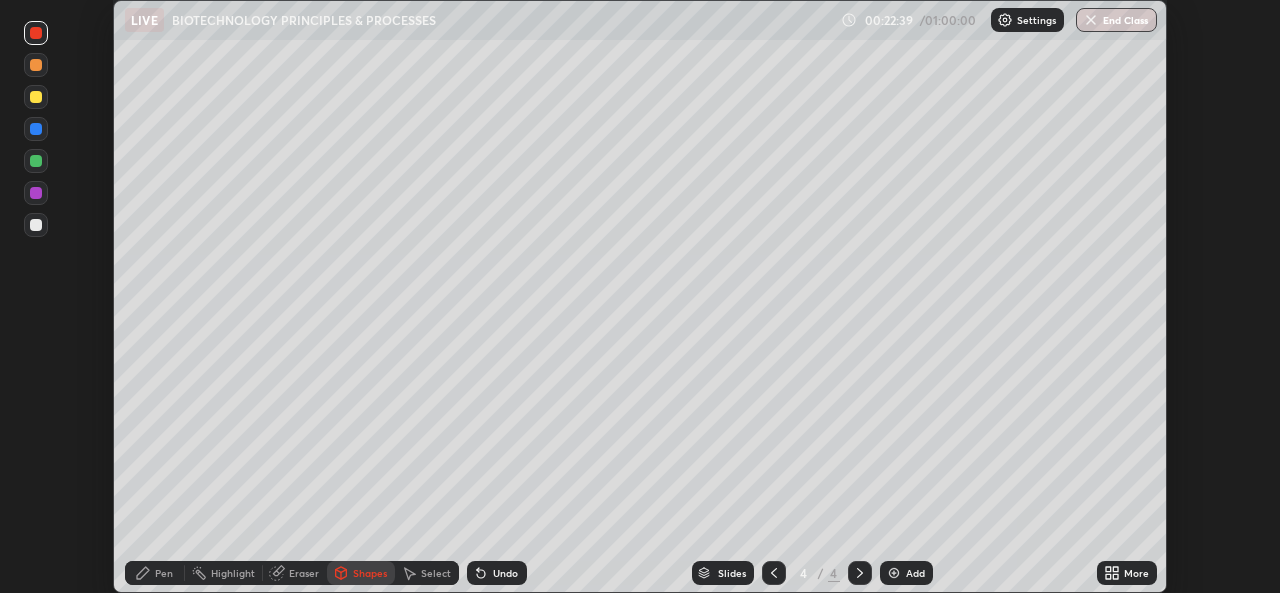 click on "Undo" at bounding box center (505, 573) 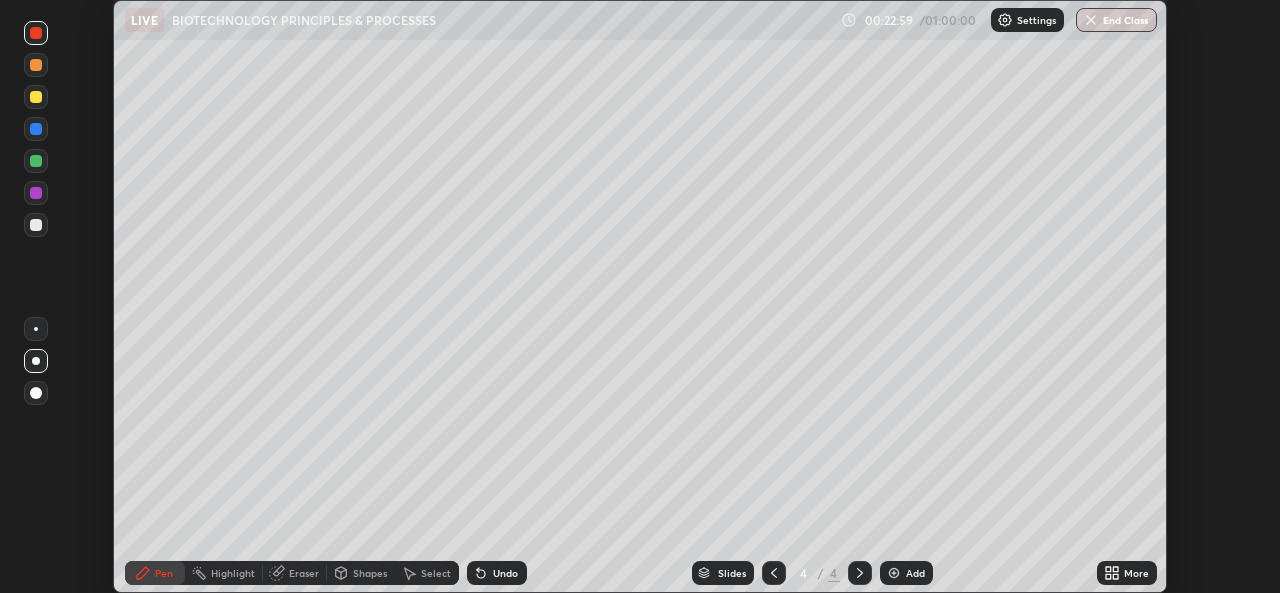 click on "Shapes" at bounding box center [370, 573] 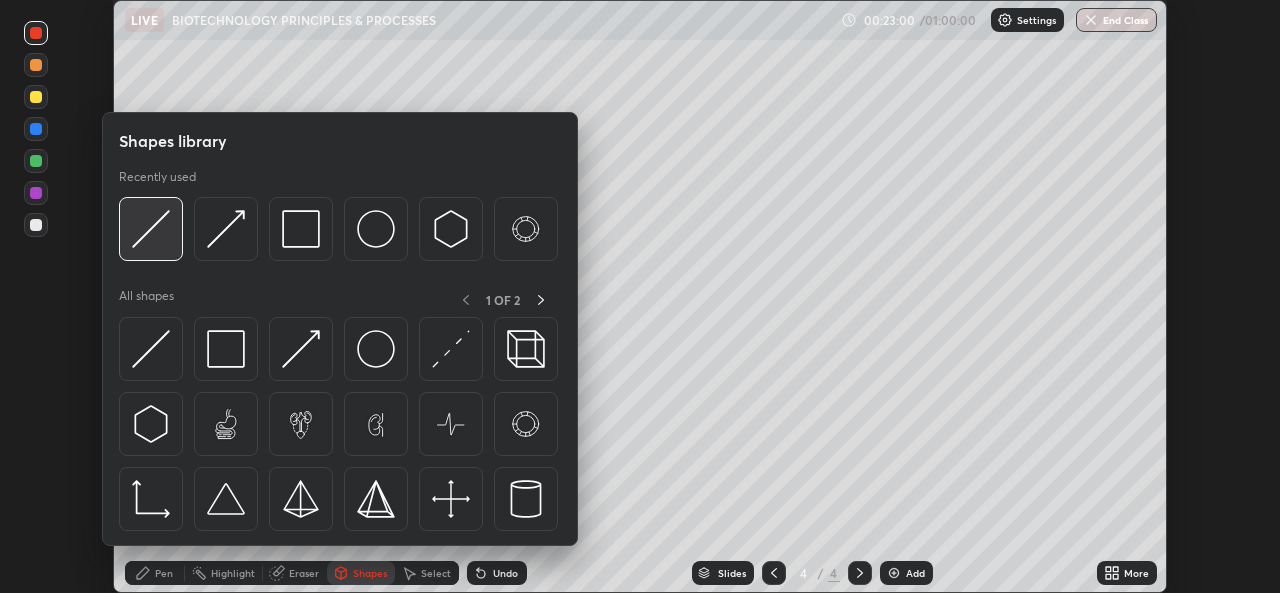click at bounding box center (151, 229) 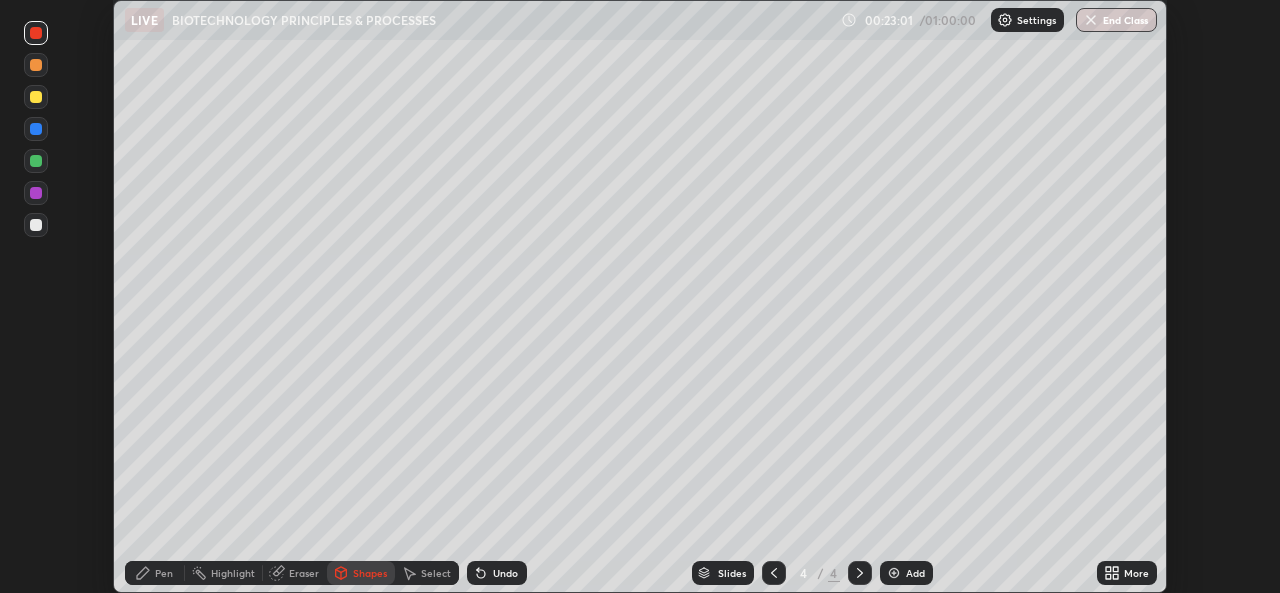 click at bounding box center [36, 225] 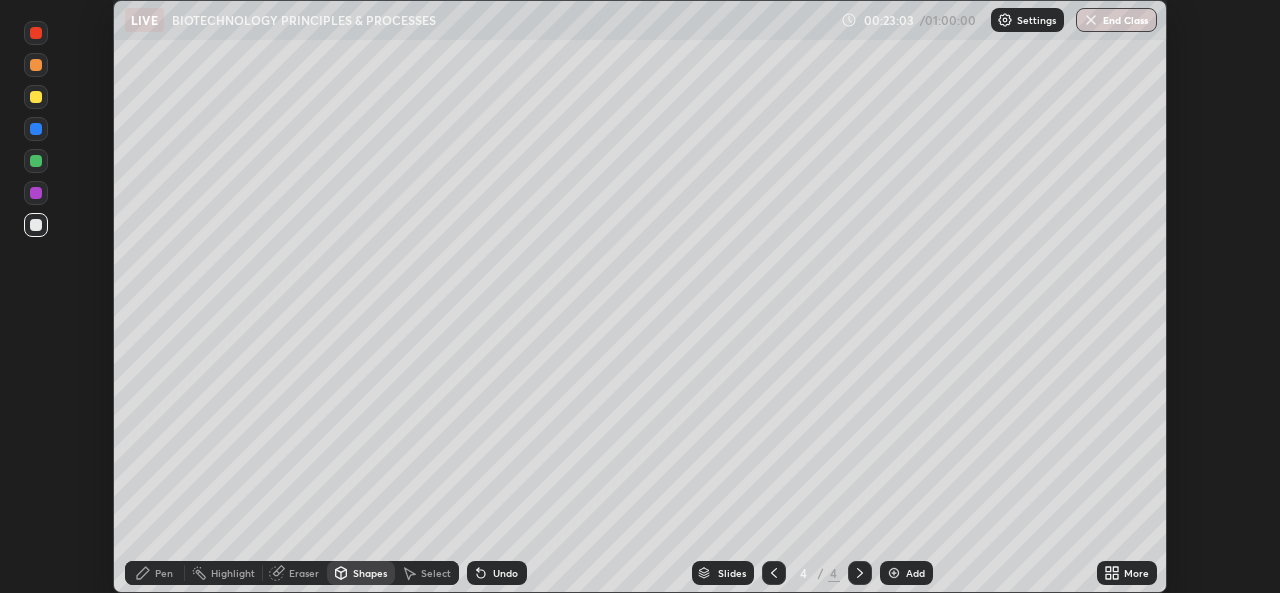 click on "Pen" at bounding box center [155, 573] 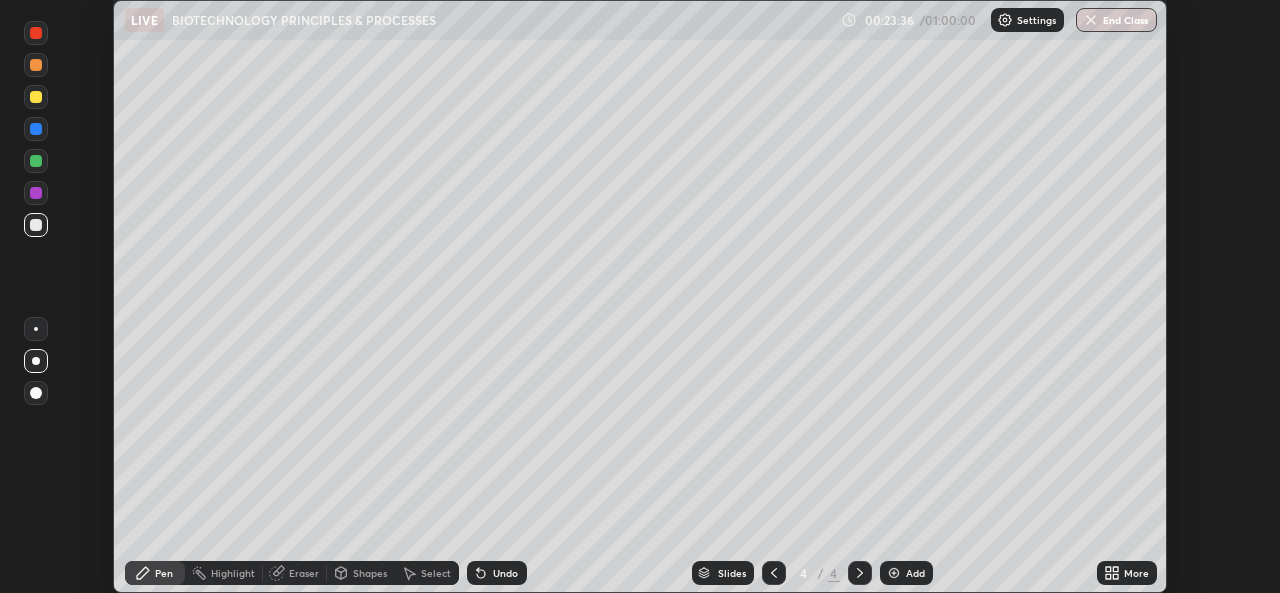 click 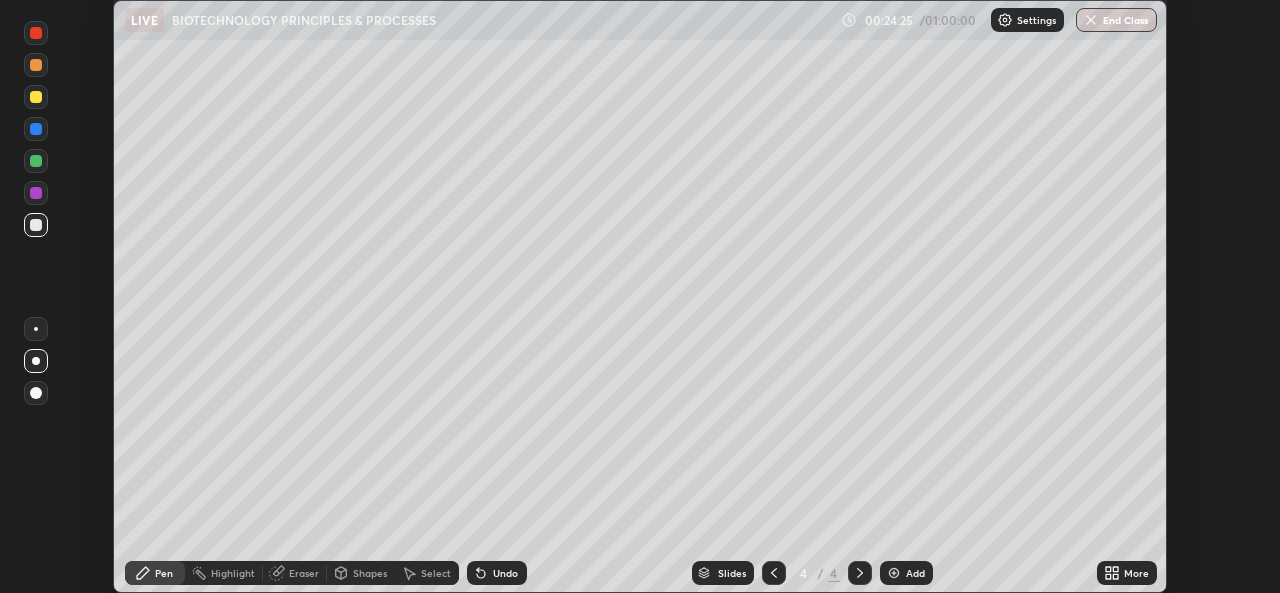 click on "Shapes" at bounding box center (370, 573) 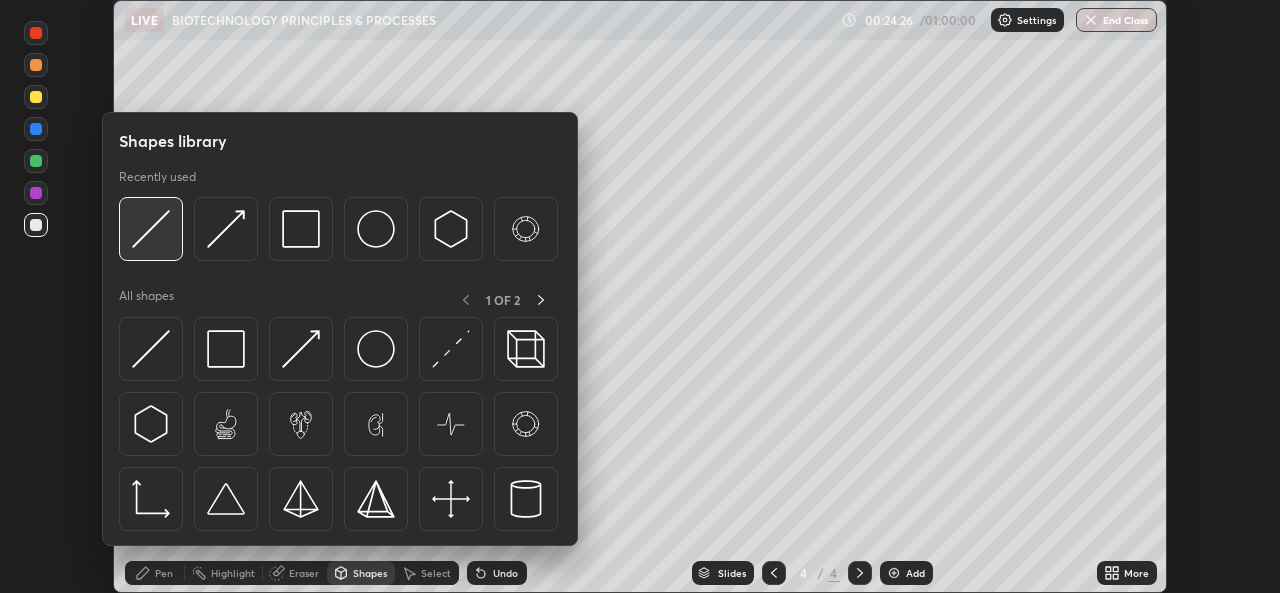 click at bounding box center (151, 229) 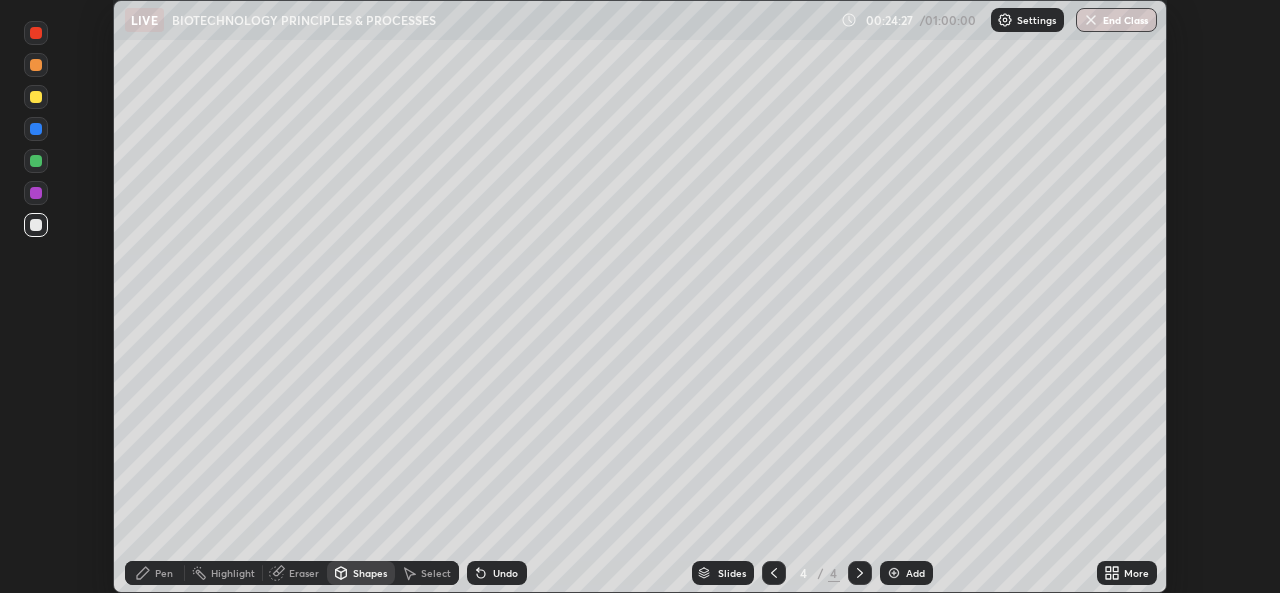 click at bounding box center [36, 161] 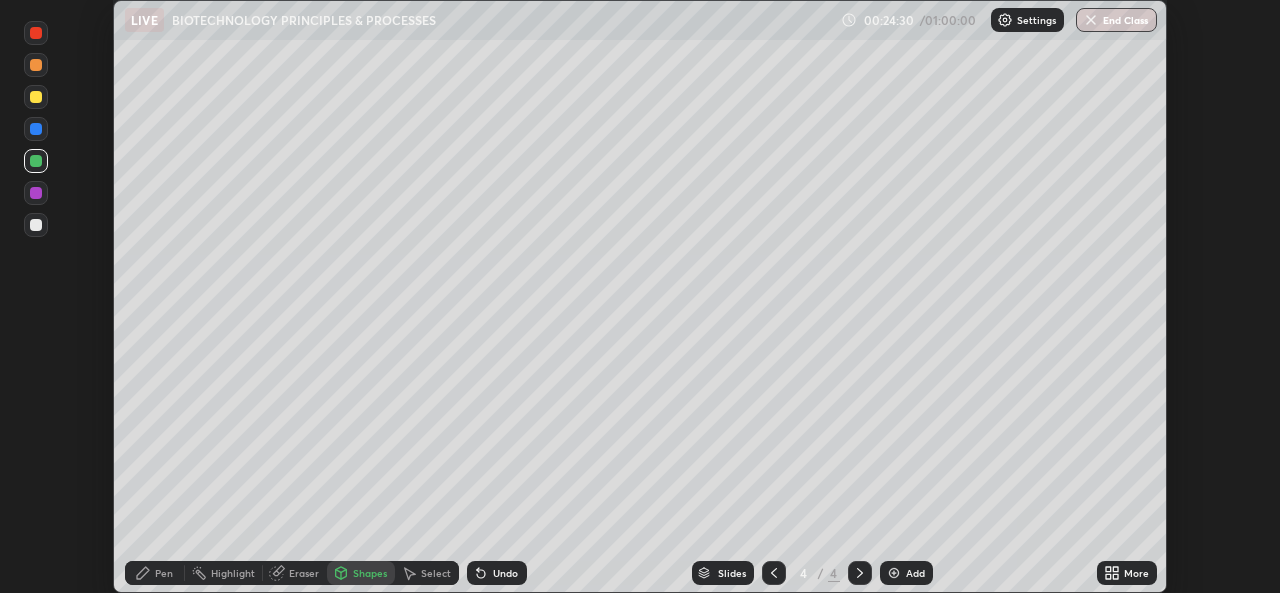 click on "Pen" at bounding box center [164, 573] 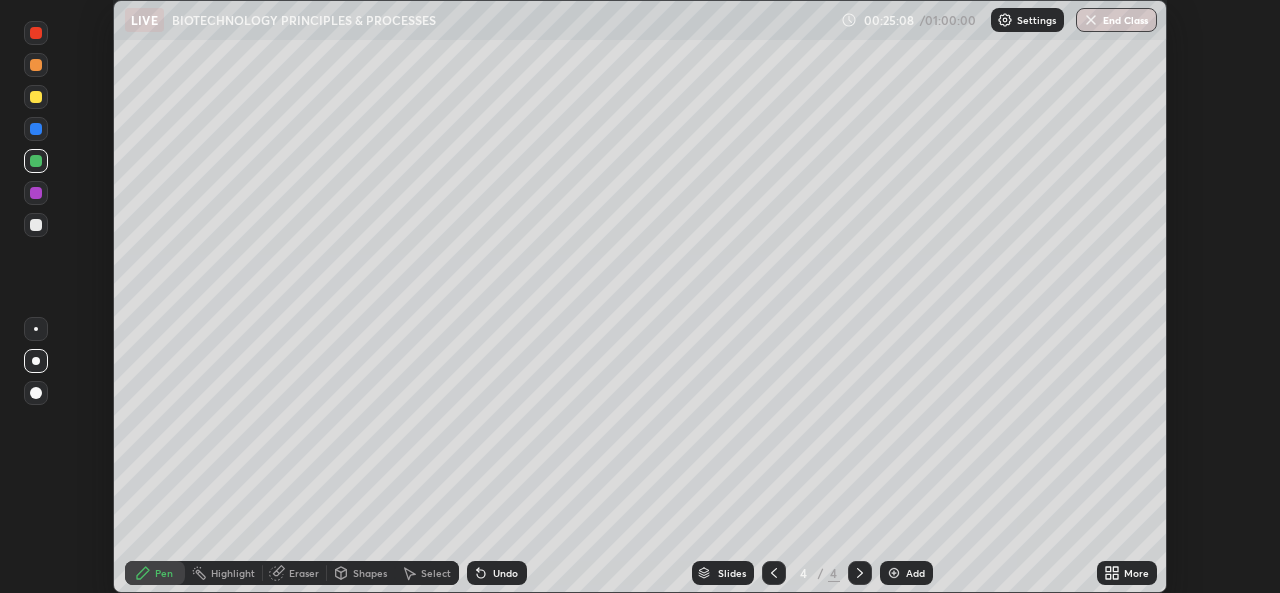 click 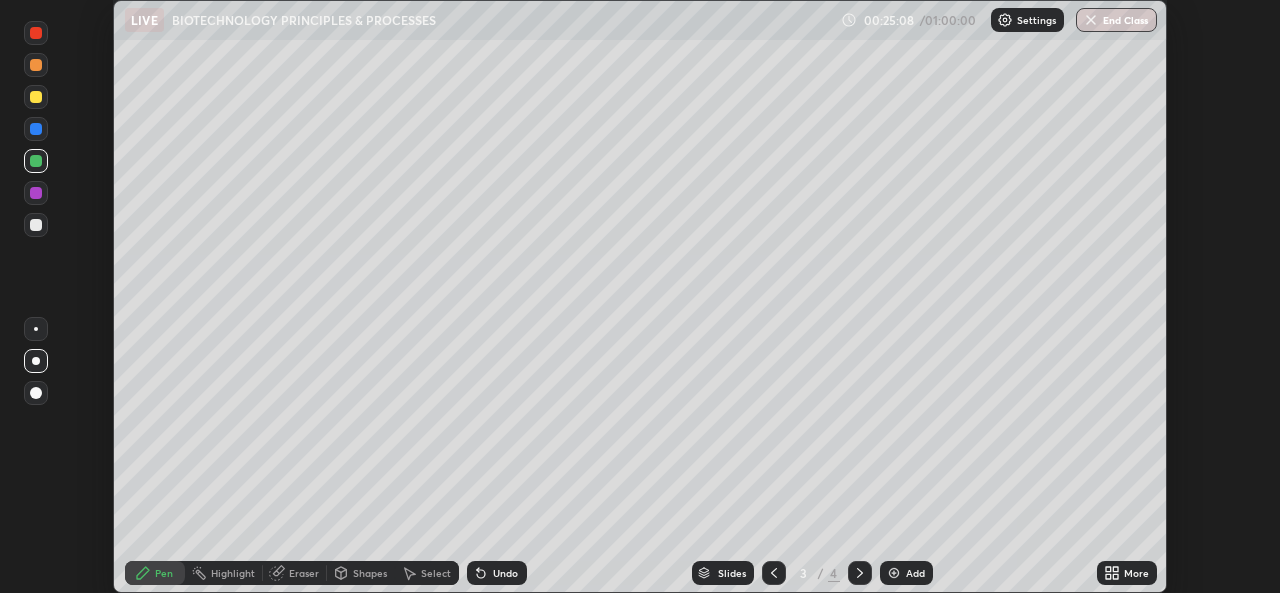 click 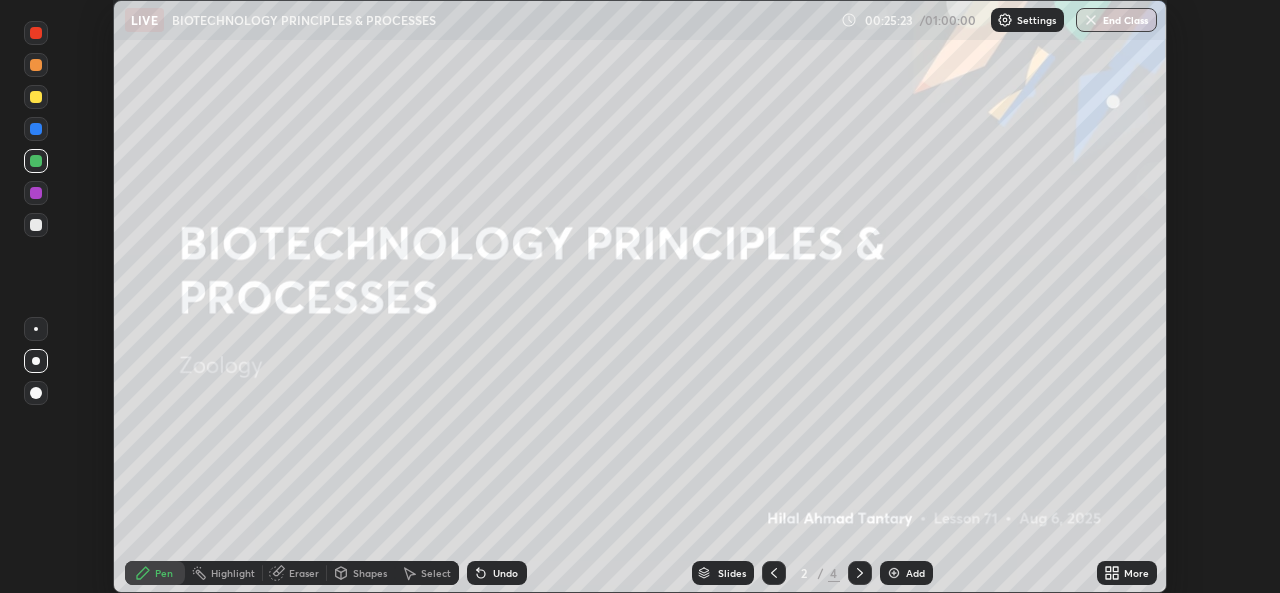 click 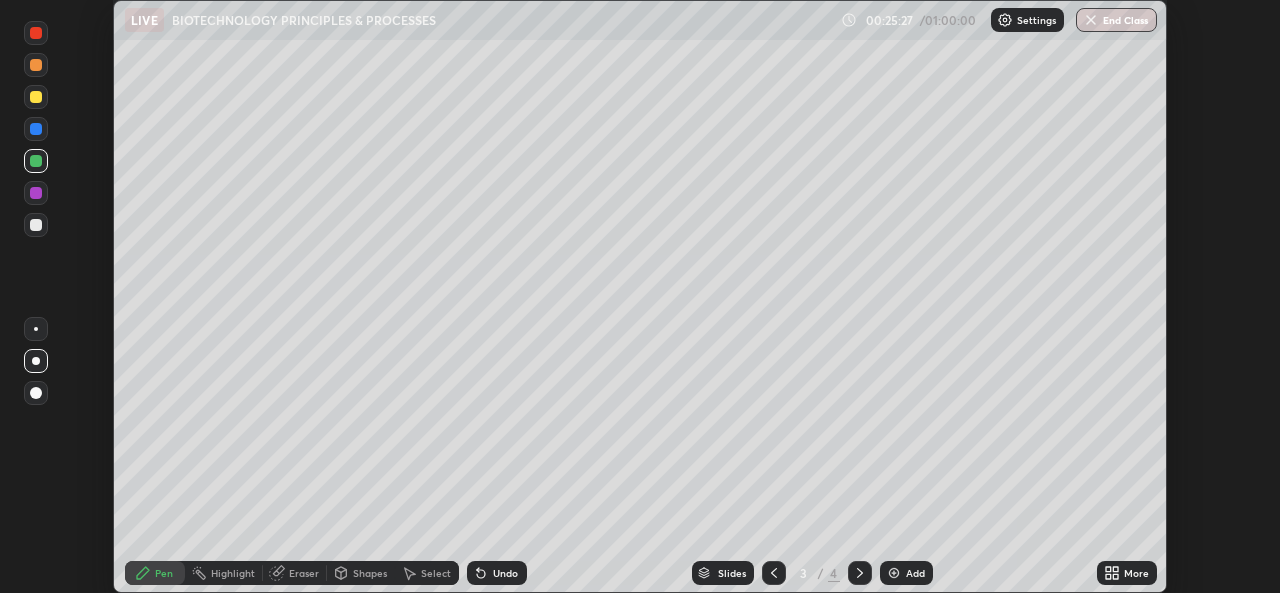 click 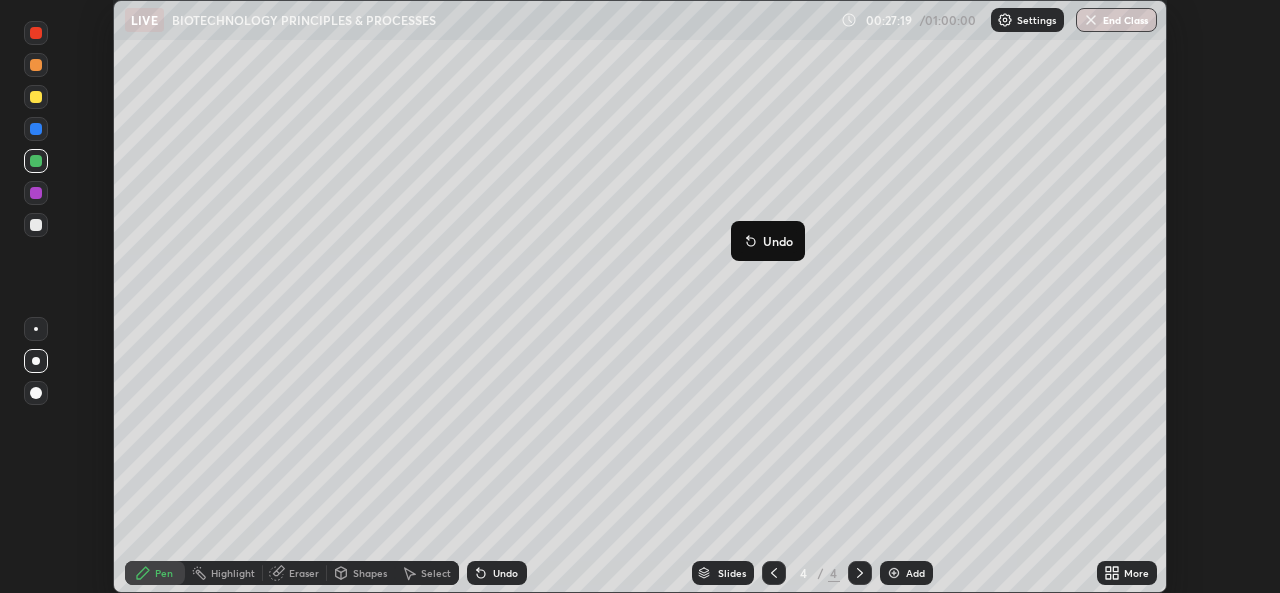 click on "Undo" at bounding box center [768, 241] 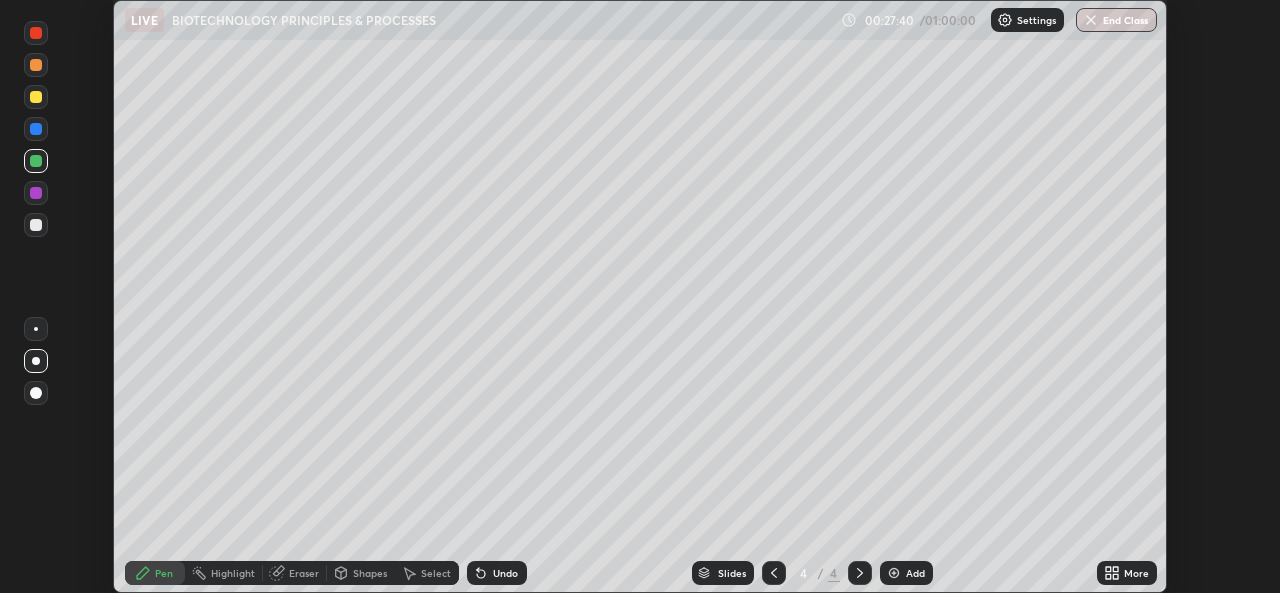 click on "Undo" at bounding box center (497, 573) 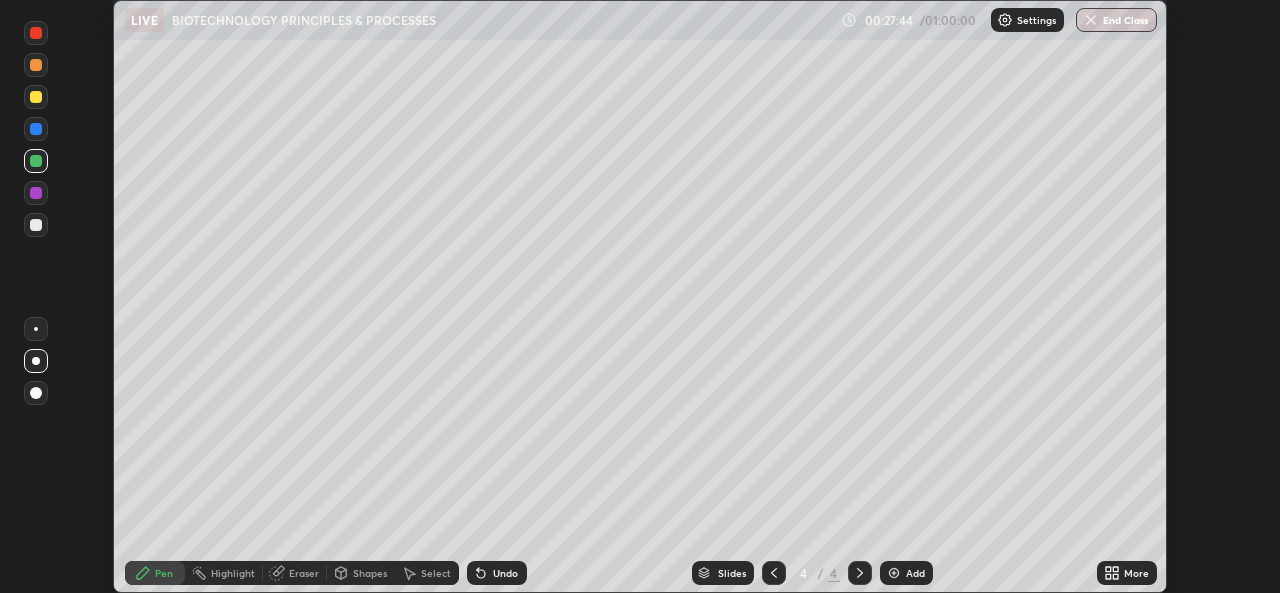 click 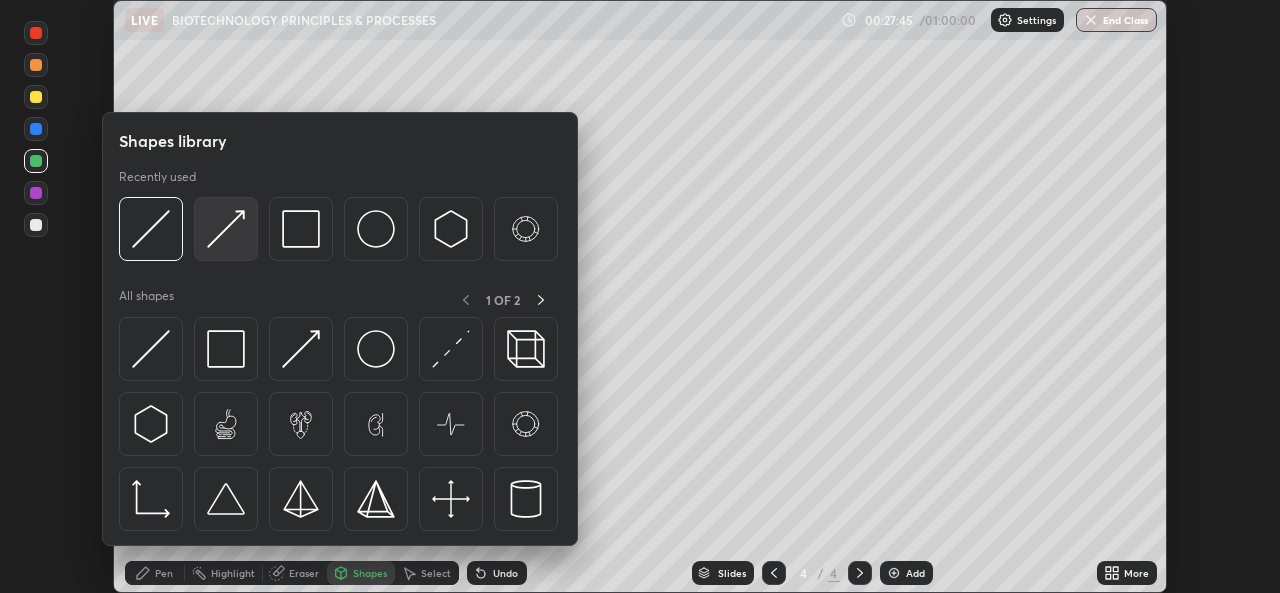 click at bounding box center (226, 229) 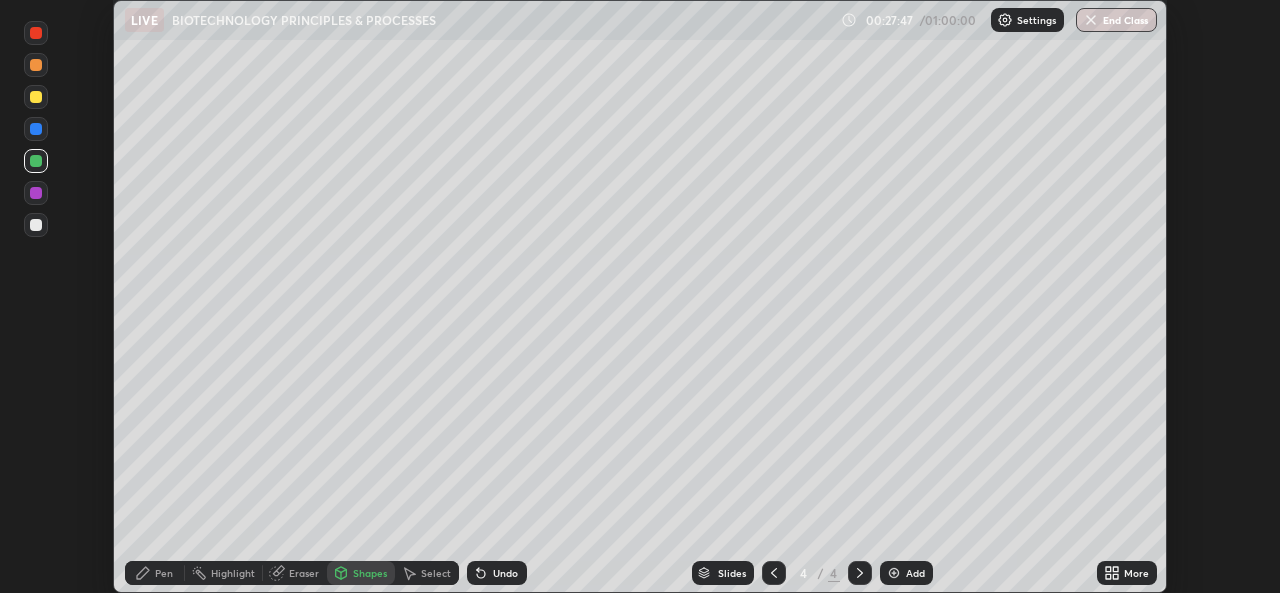 click on "Undo" at bounding box center [497, 573] 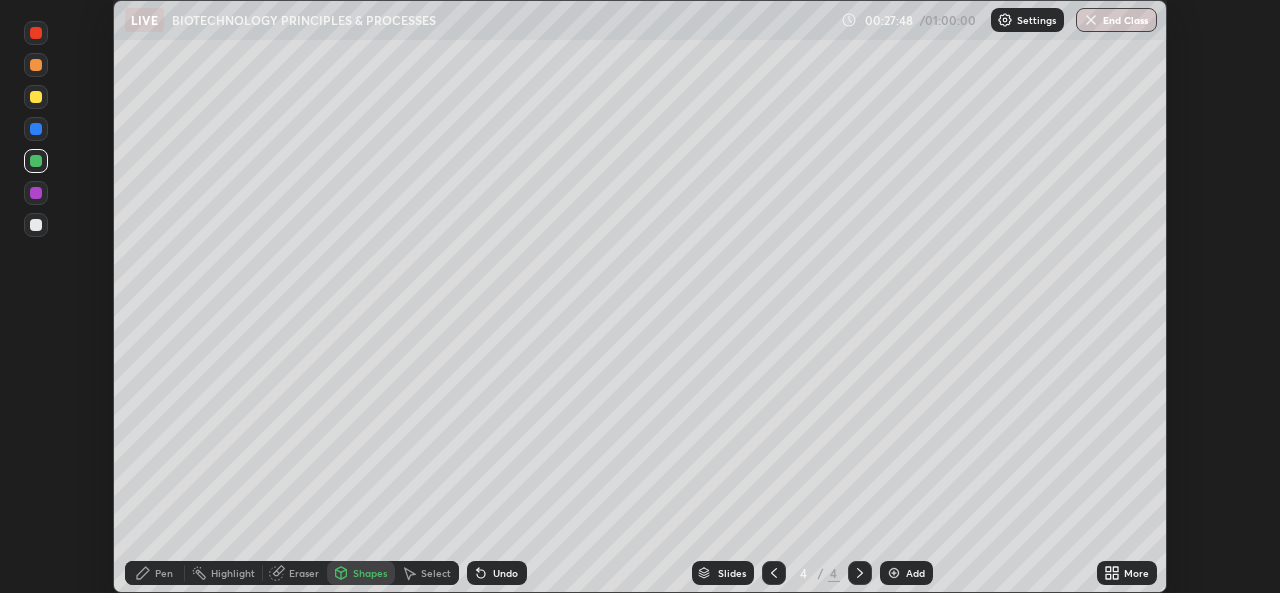 click on "Undo" at bounding box center (497, 573) 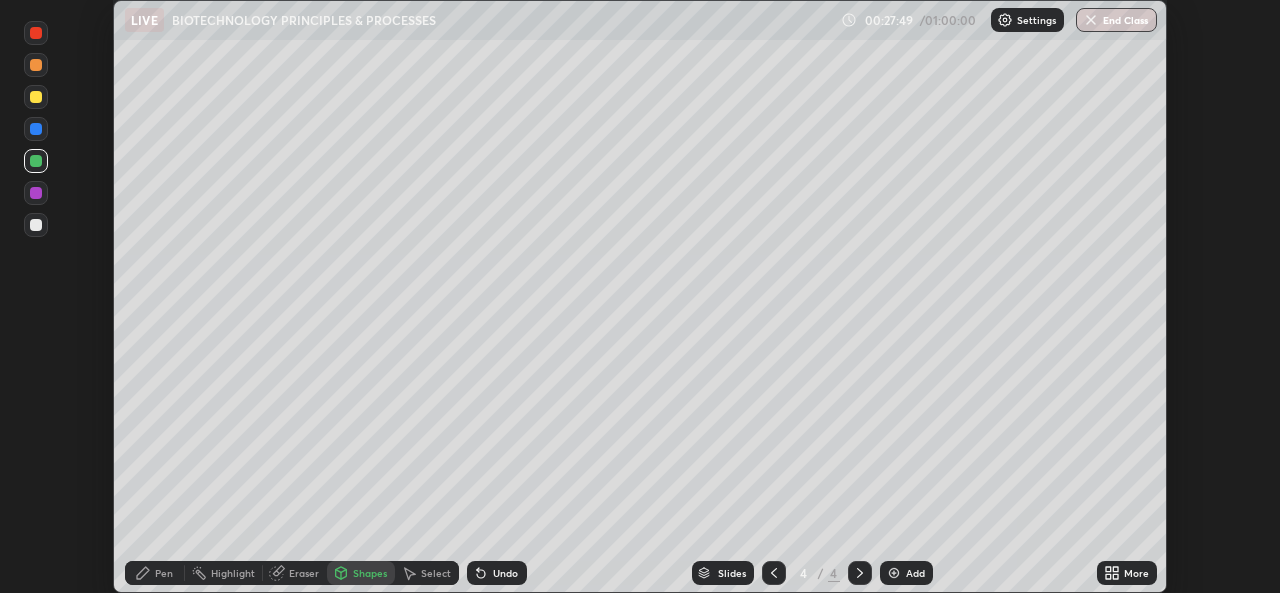 click at bounding box center [36, 33] 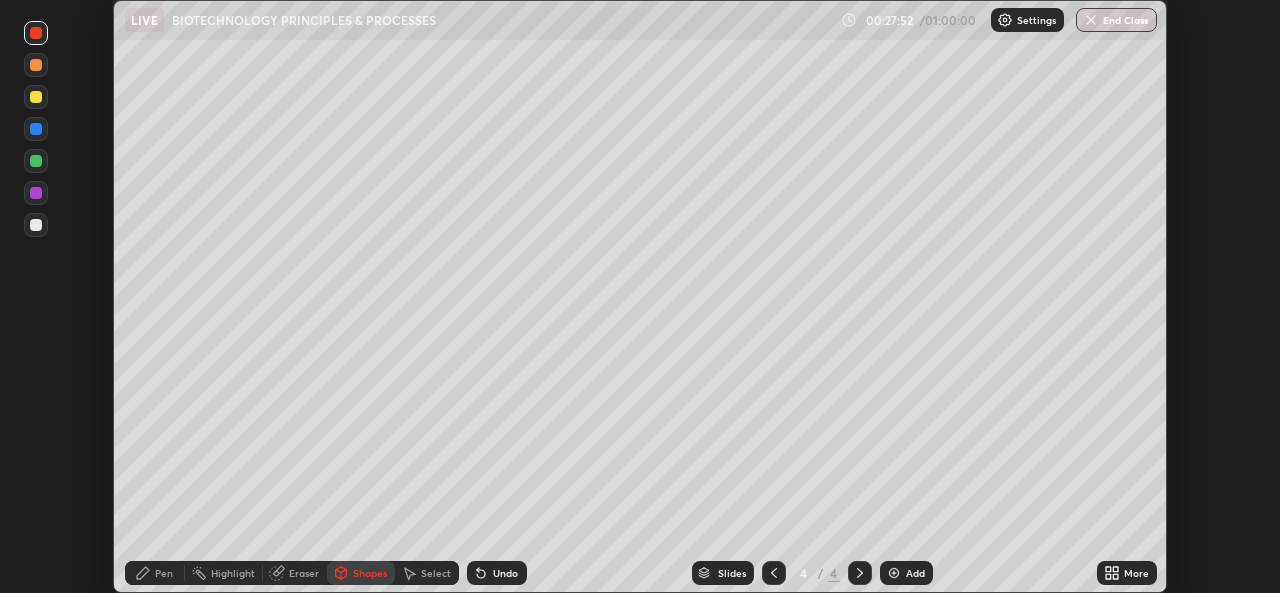 click on "Undo" at bounding box center [505, 573] 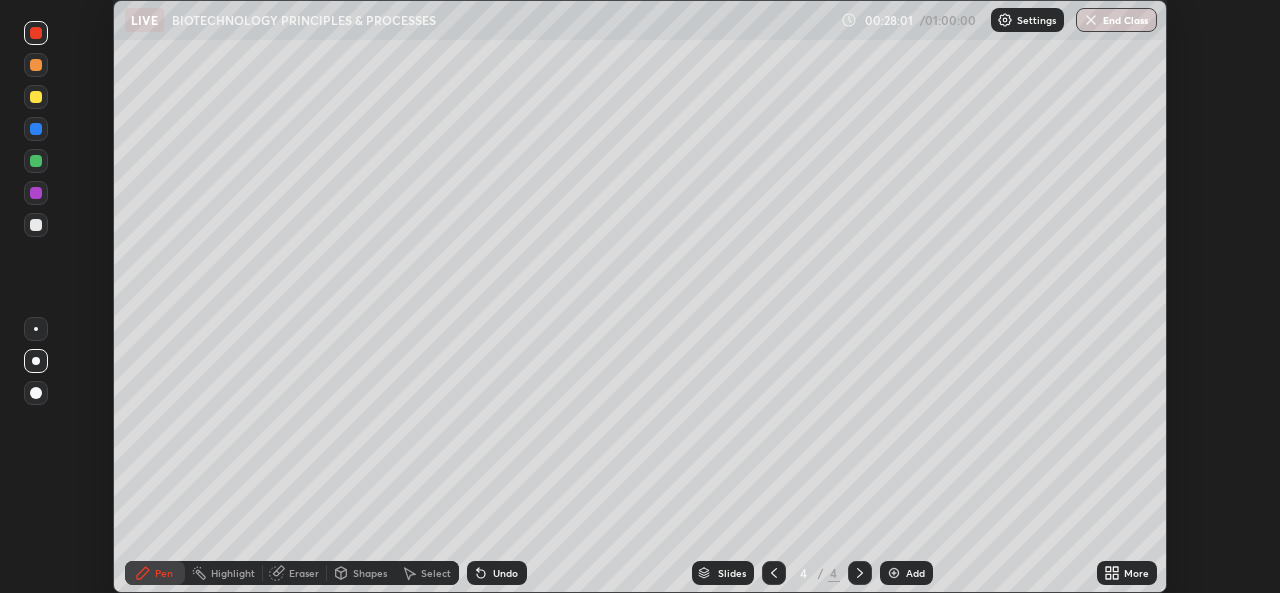 click on "Shapes" at bounding box center (370, 573) 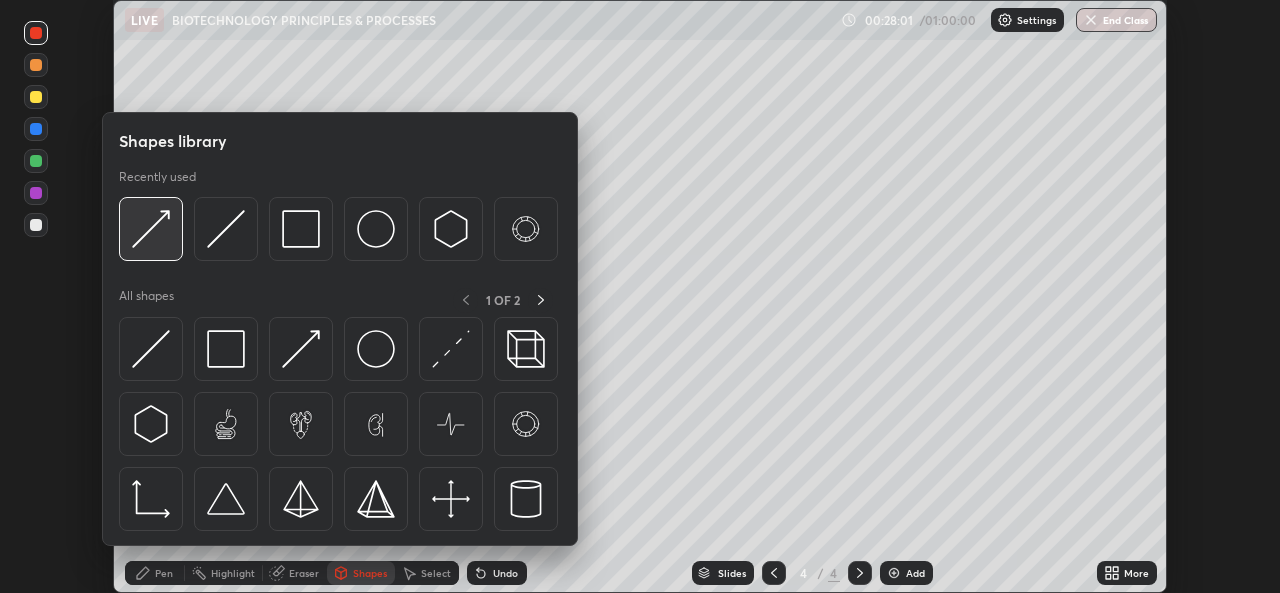 click at bounding box center (151, 229) 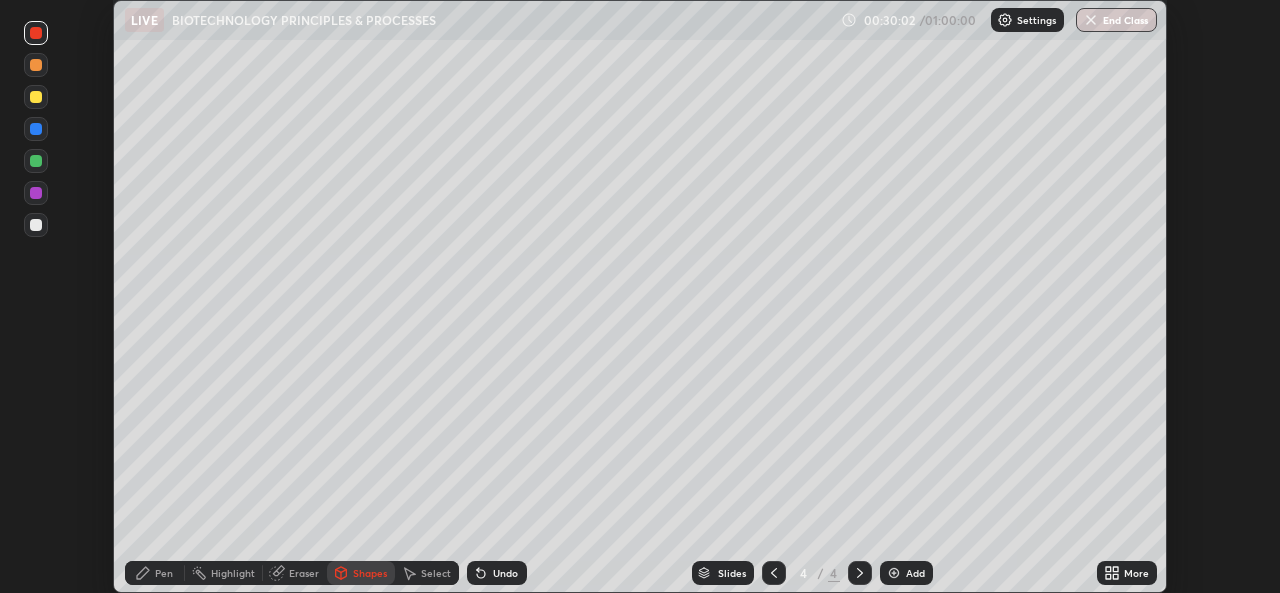 click 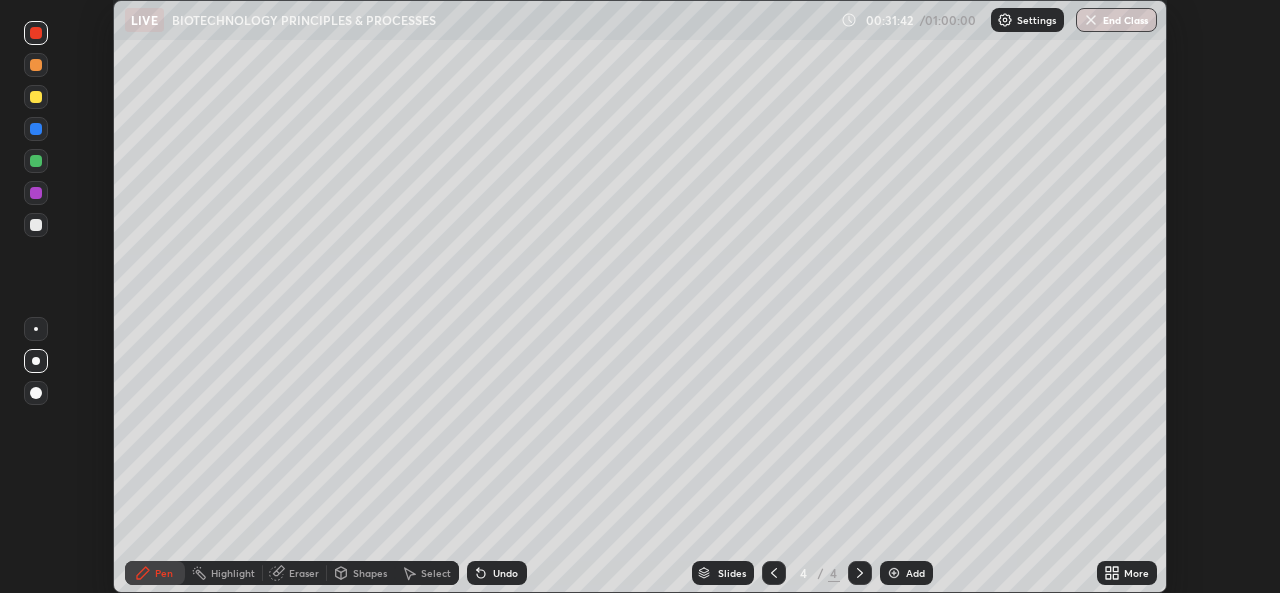 click at bounding box center [36, 97] 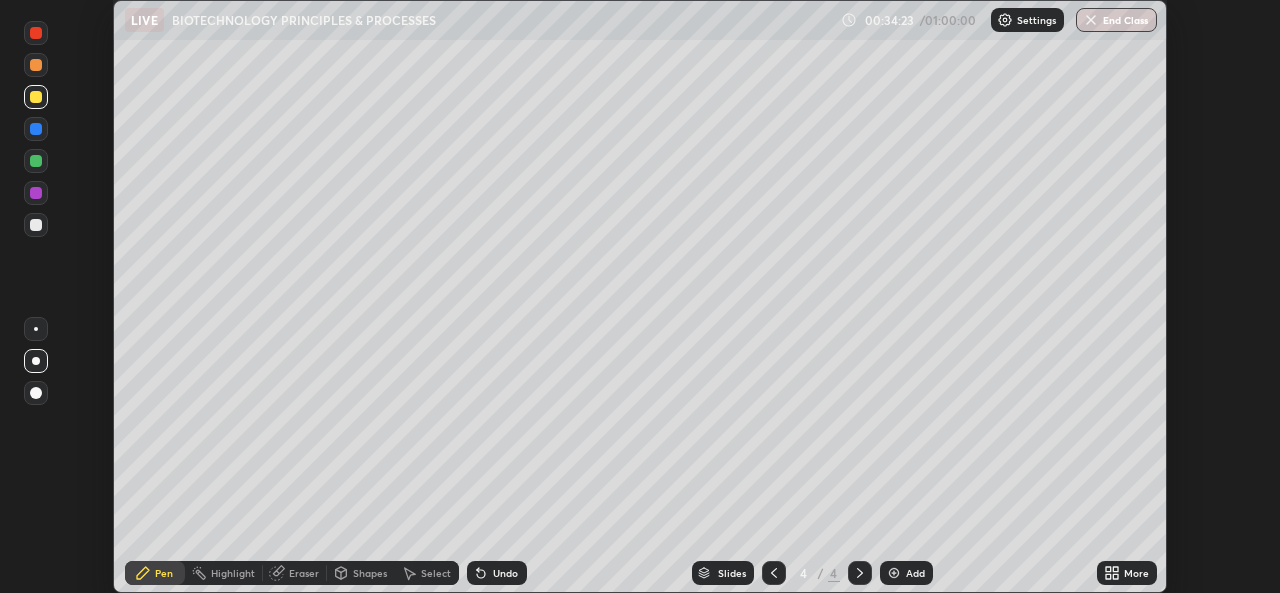 click 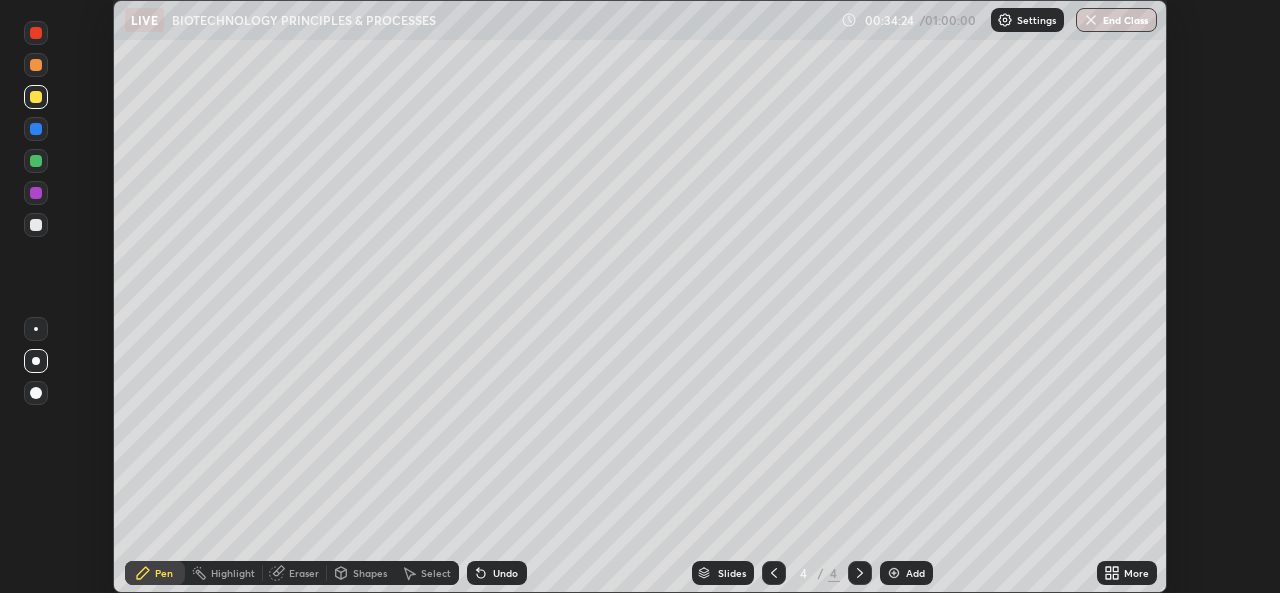 click on "Undo" at bounding box center [505, 573] 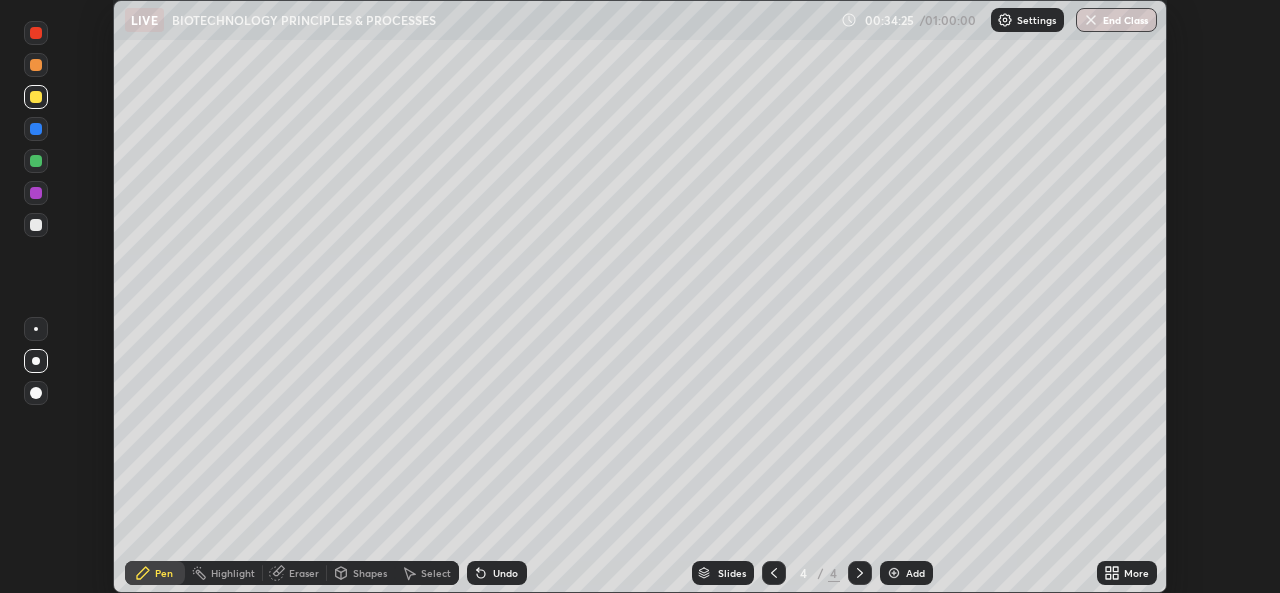 click on "Undo" at bounding box center (505, 573) 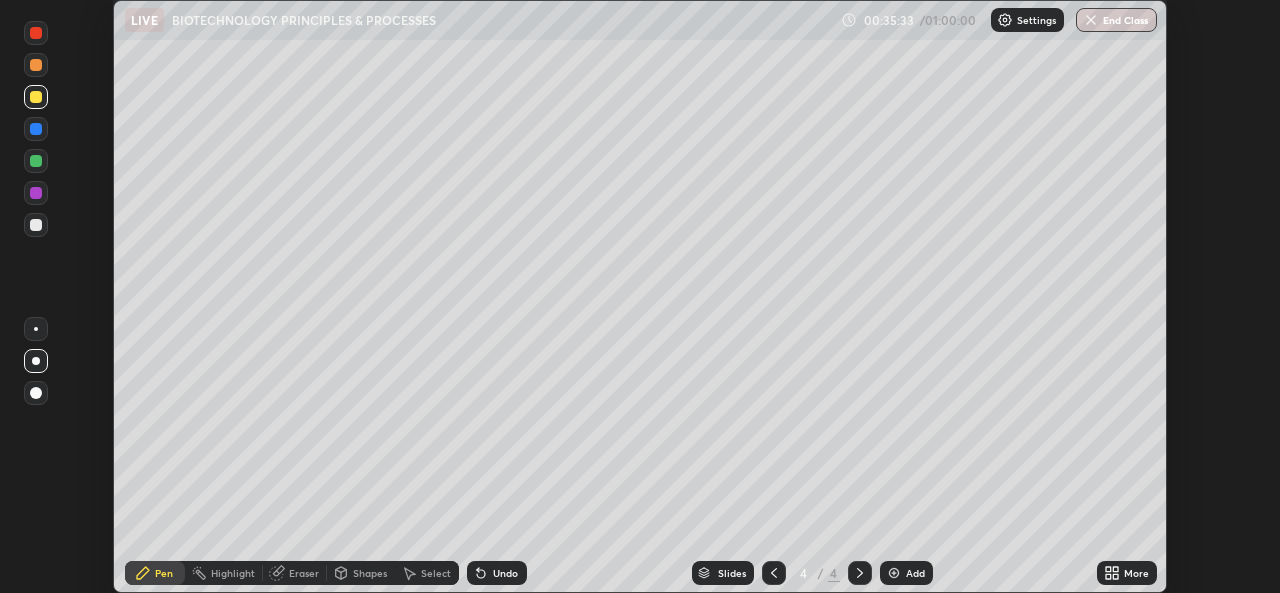 click at bounding box center [36, 129] 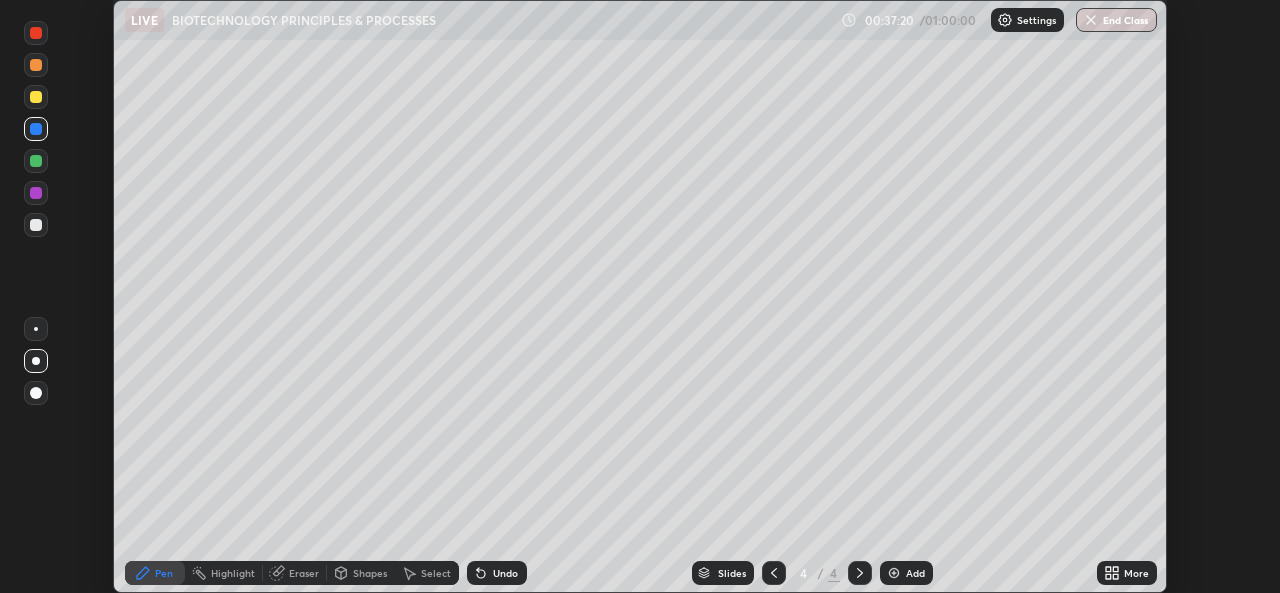 click at bounding box center [36, 225] 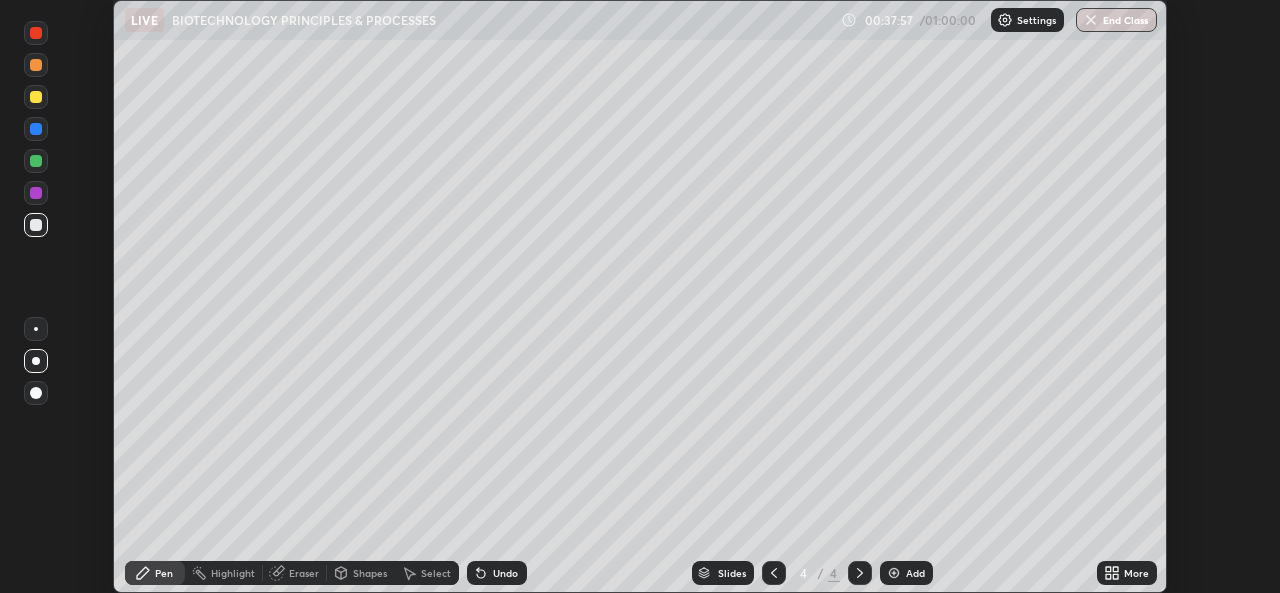 click at bounding box center (894, 573) 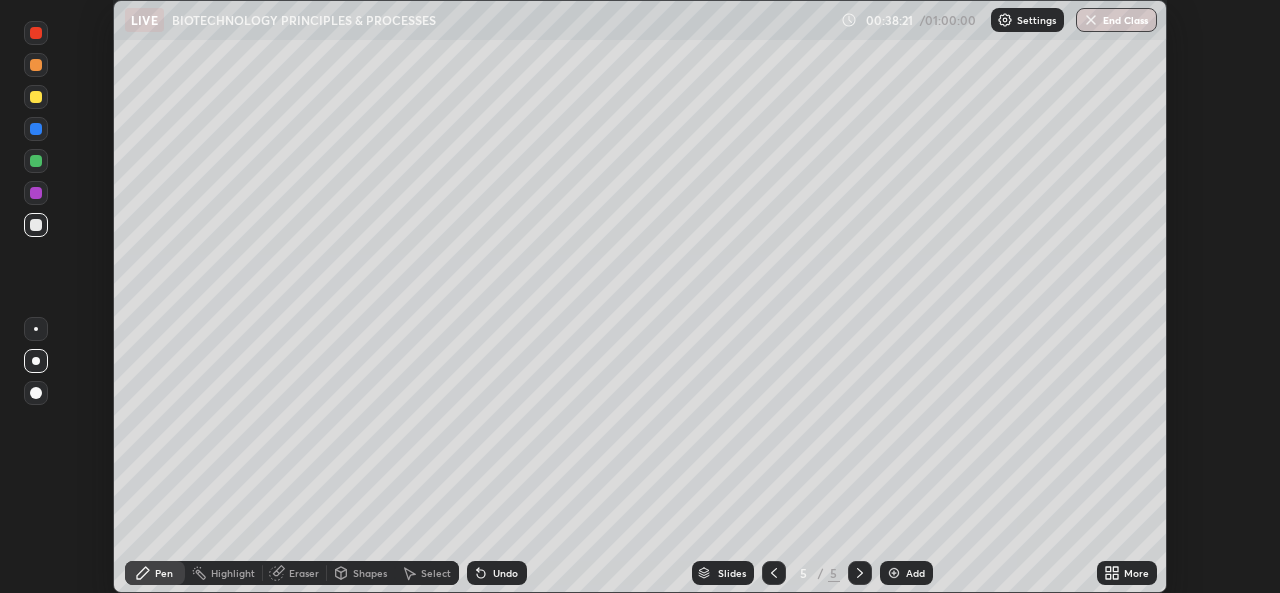 click 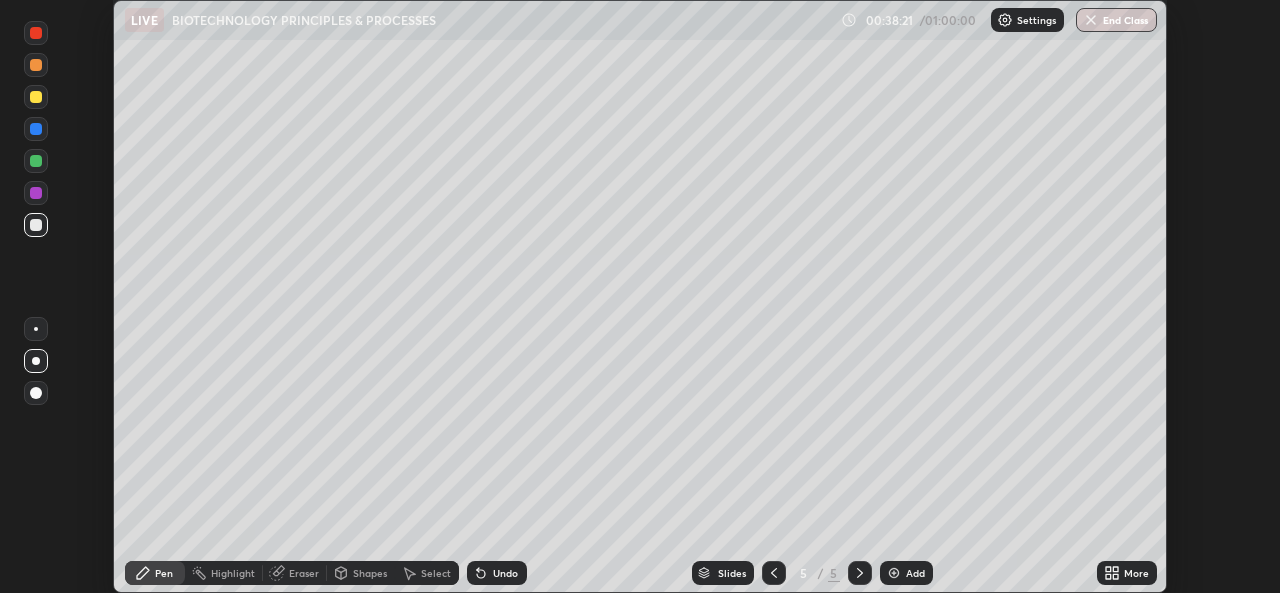 click on "Undo" at bounding box center (497, 573) 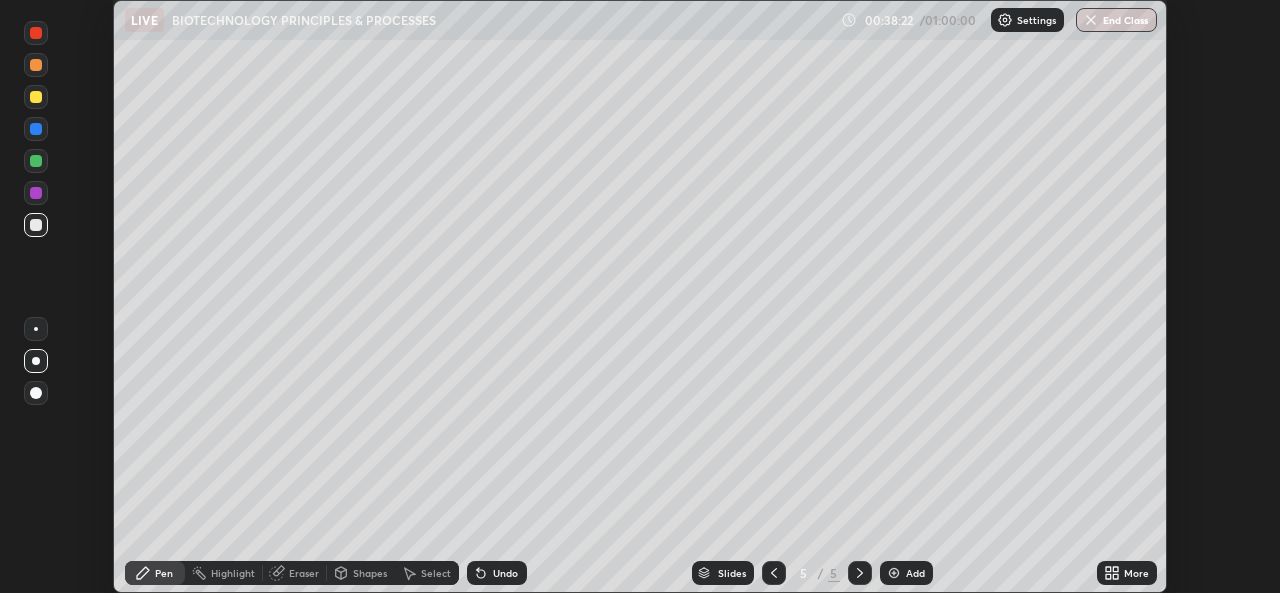 click on "Undo" at bounding box center (497, 573) 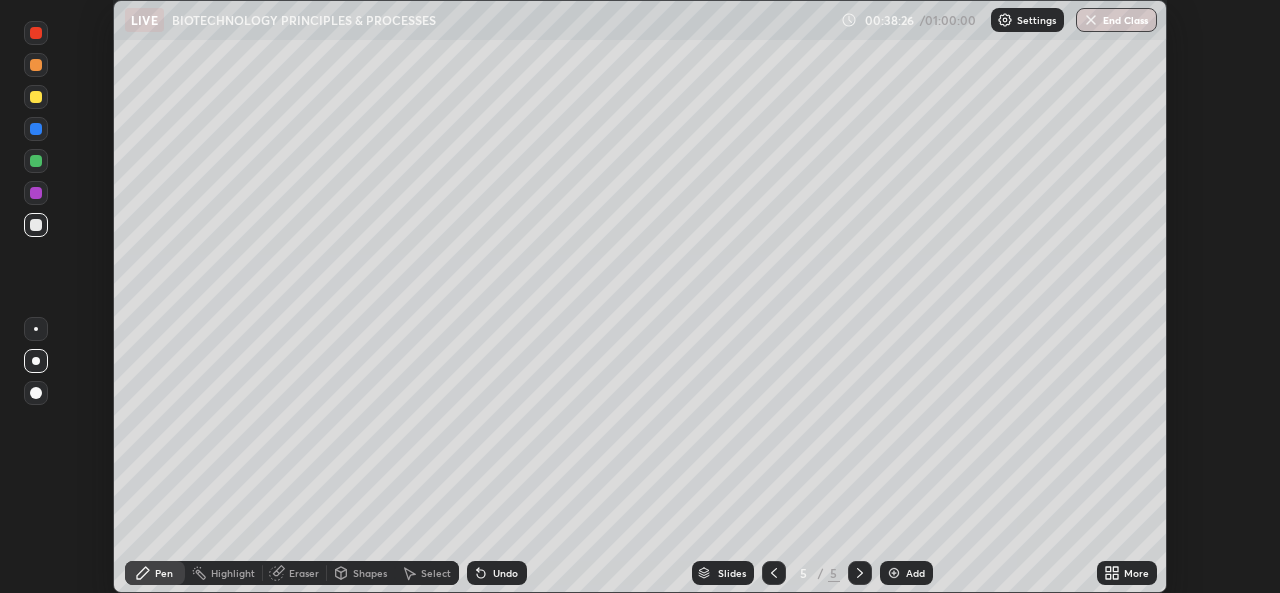 click on "Undo" at bounding box center [497, 573] 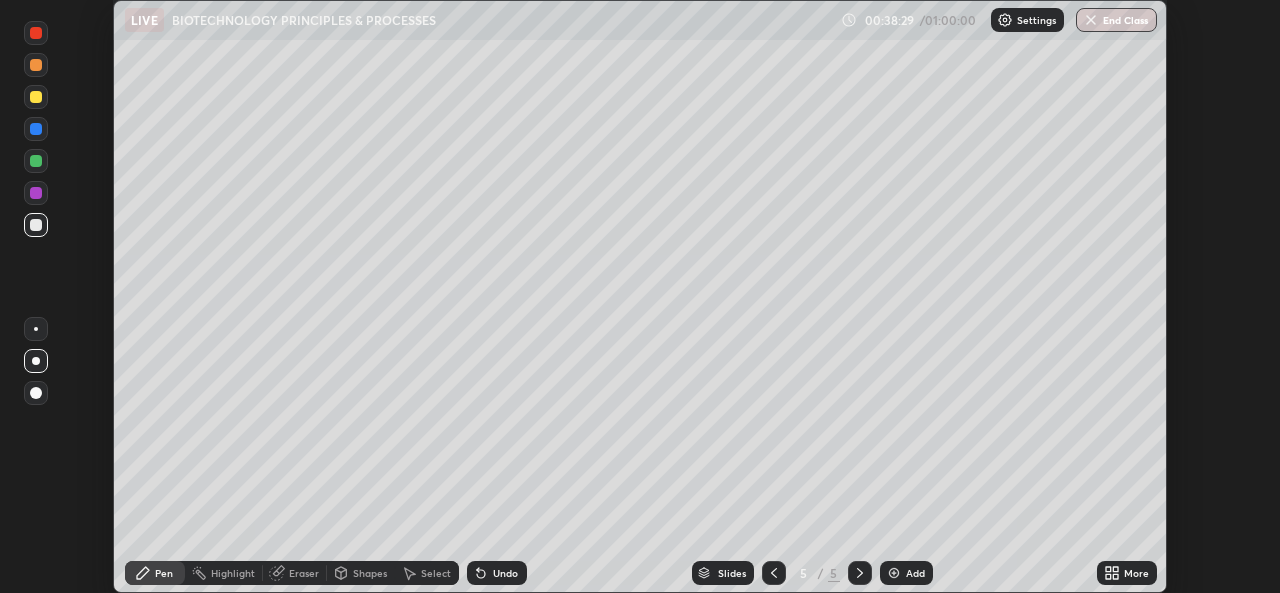 click 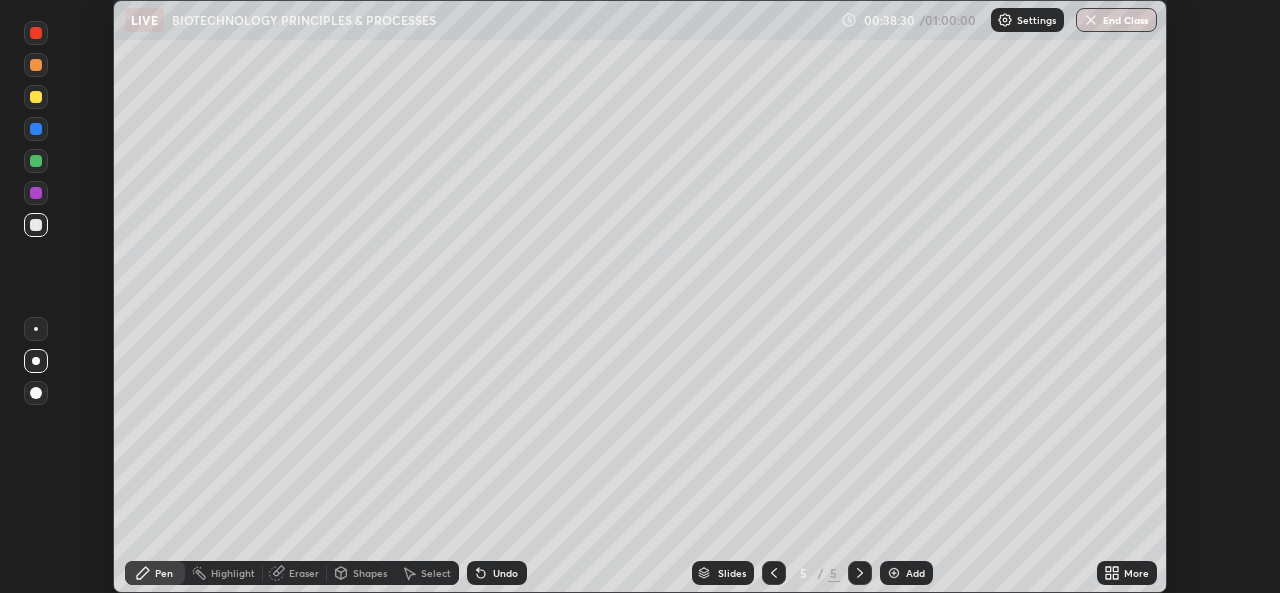 click on "Undo" at bounding box center (505, 573) 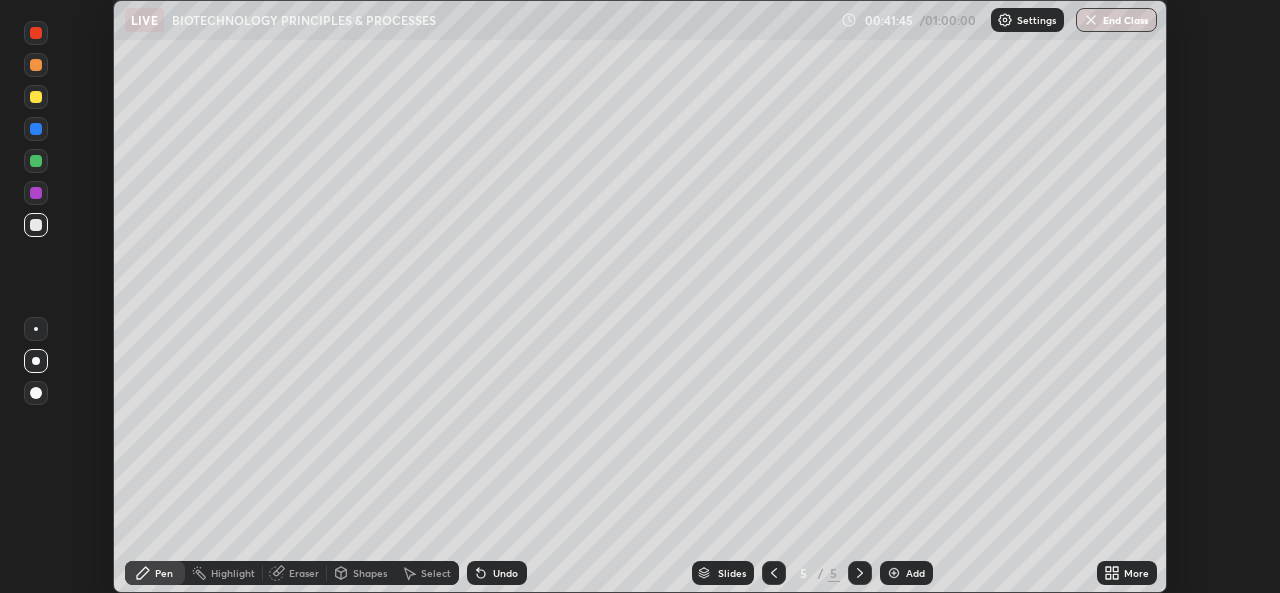 click at bounding box center (36, 161) 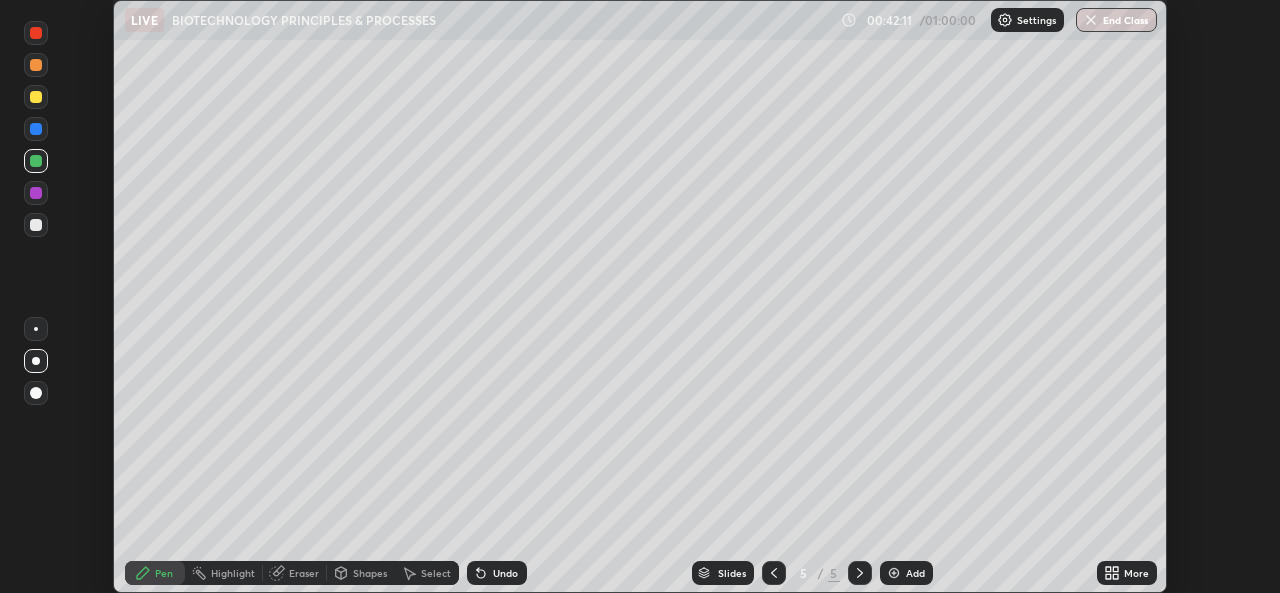 click on "Shapes" at bounding box center [370, 573] 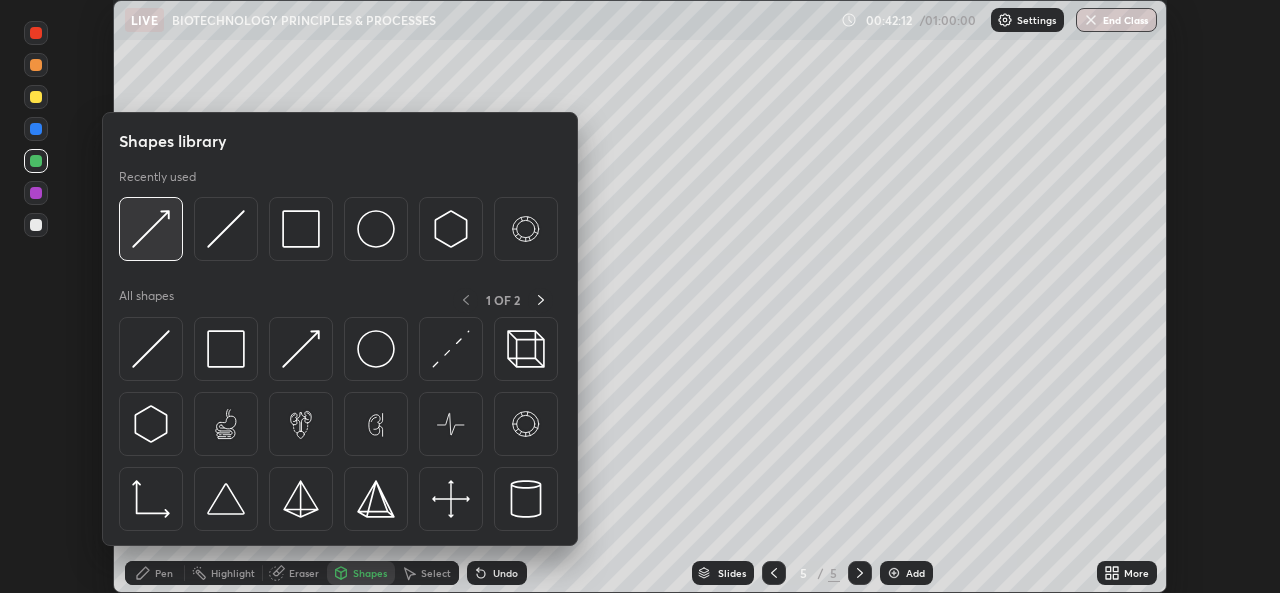 click at bounding box center (151, 229) 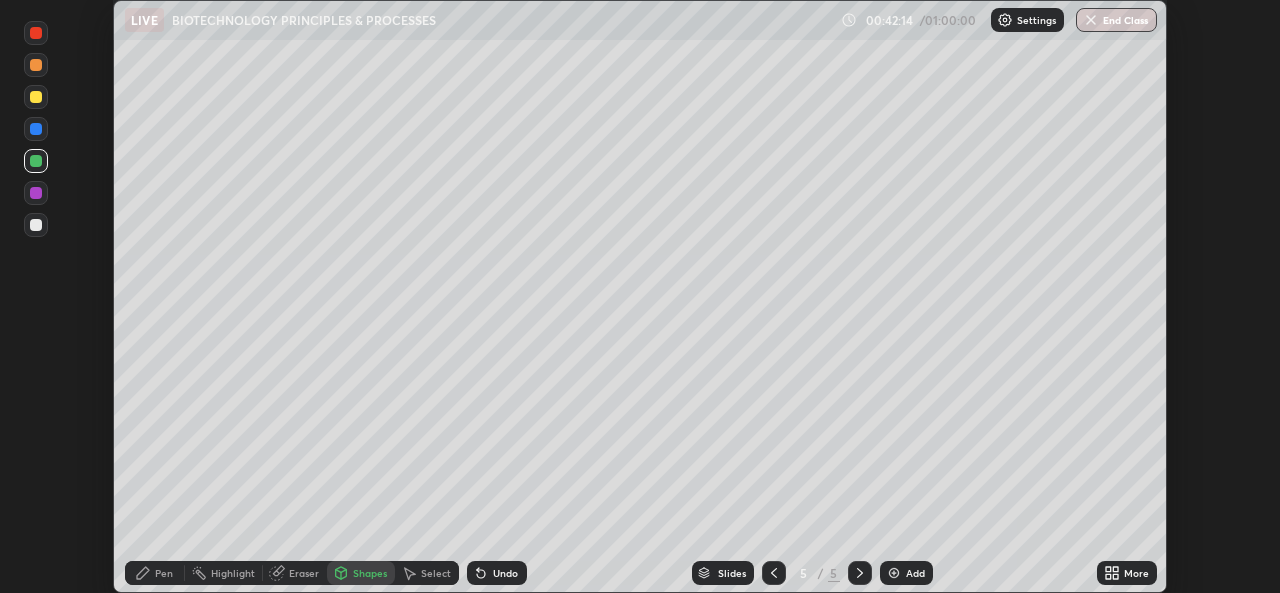 click on "Pen" at bounding box center (164, 573) 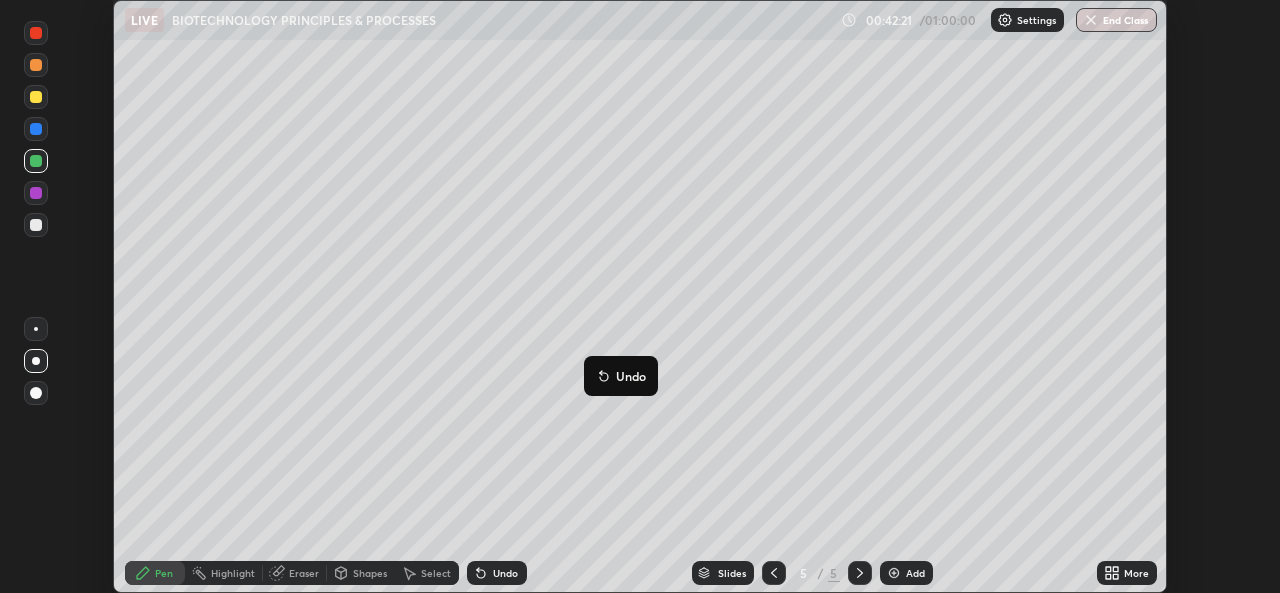click on "Undo" at bounding box center (621, 376) 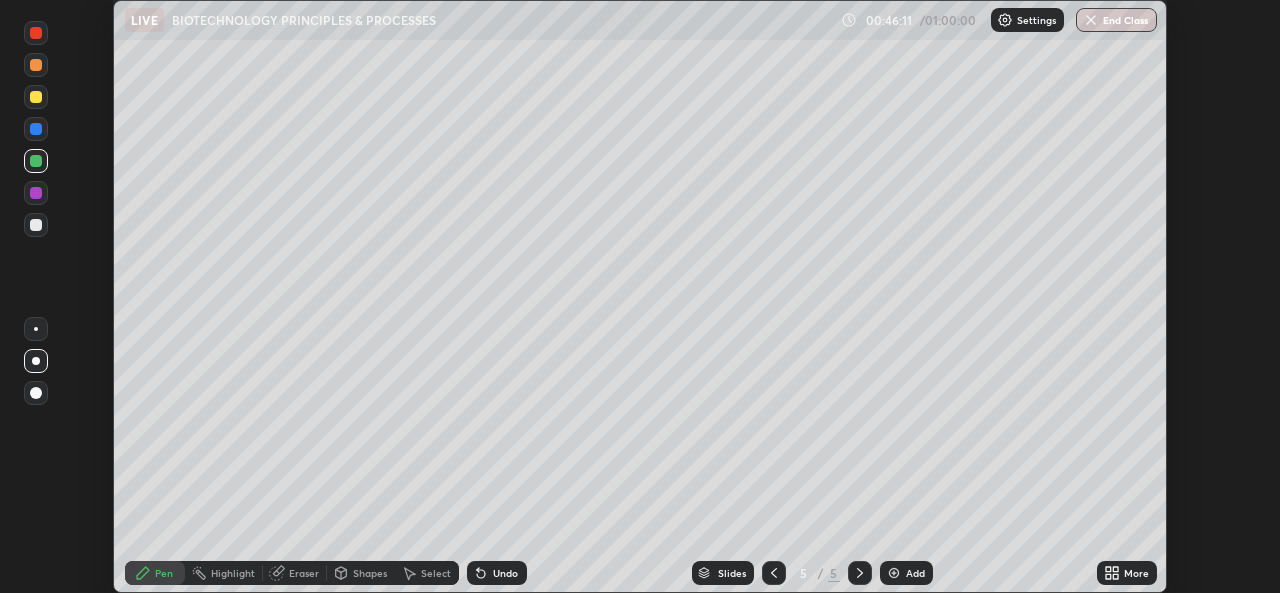 click at bounding box center (894, 573) 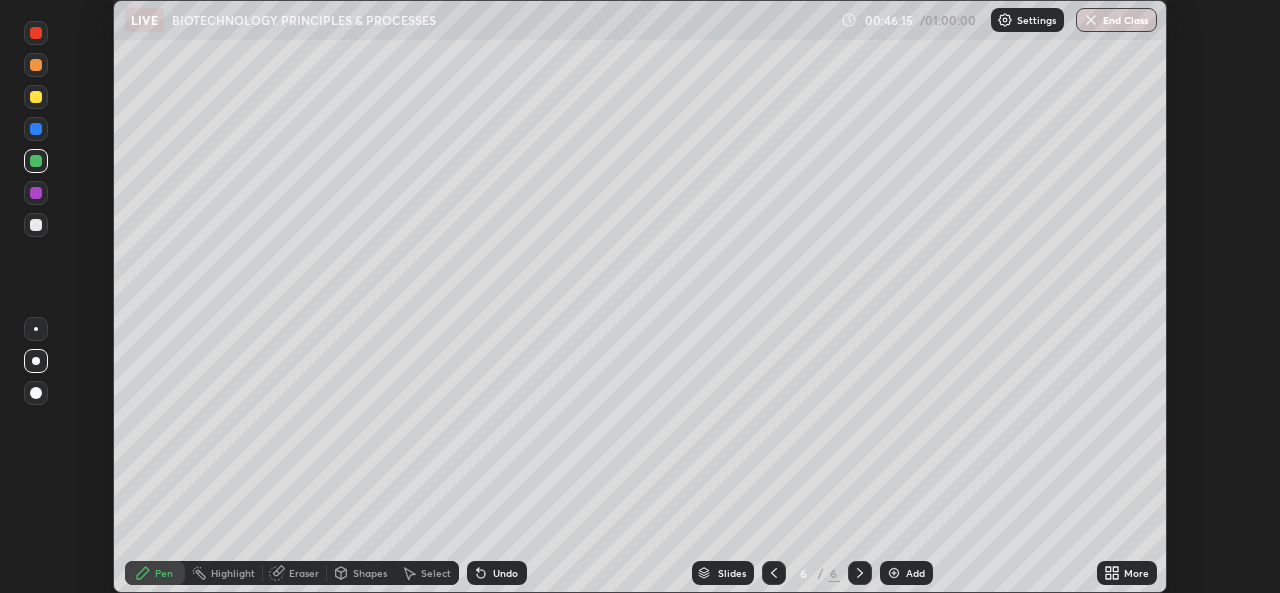 click 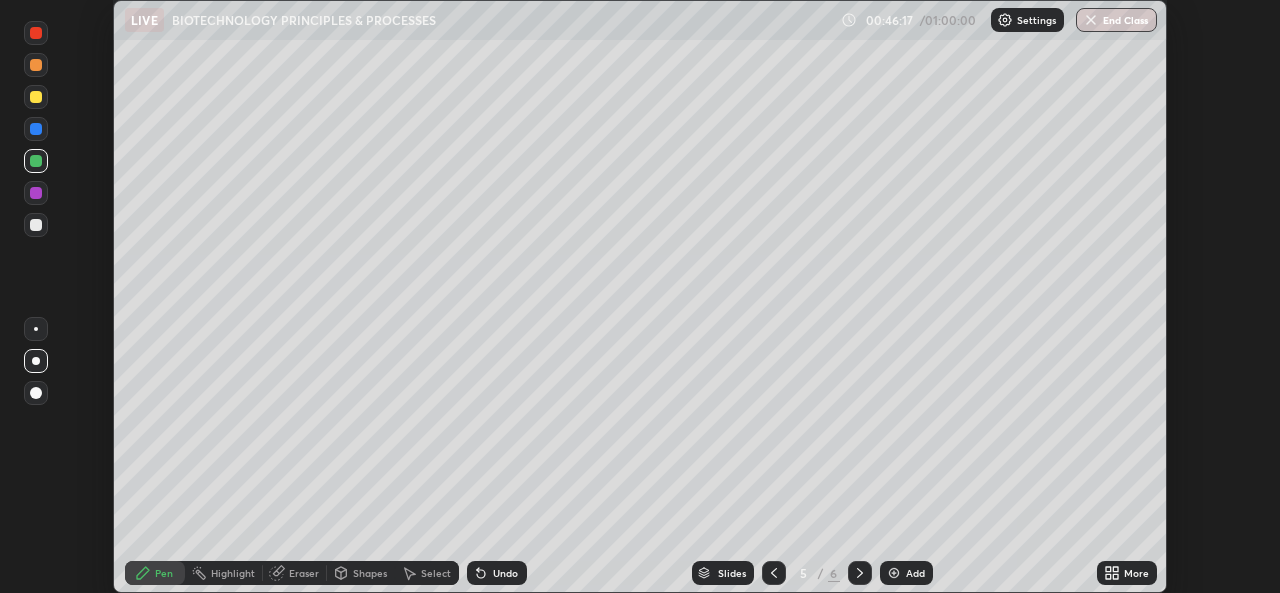 click at bounding box center (860, 573) 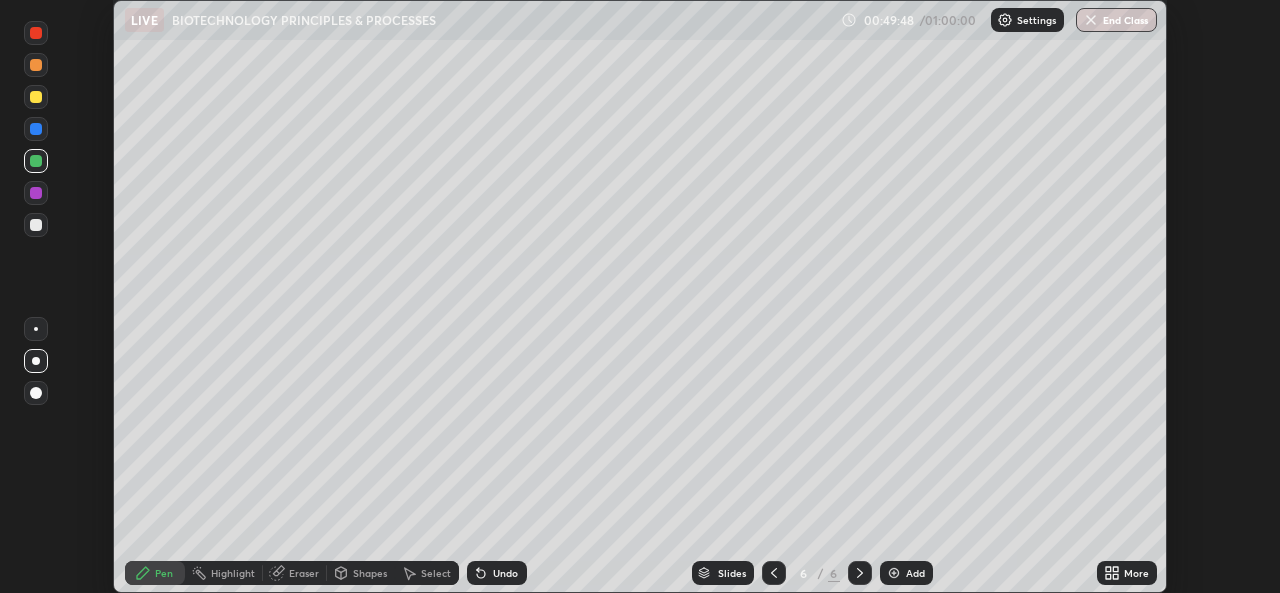 click at bounding box center [894, 573] 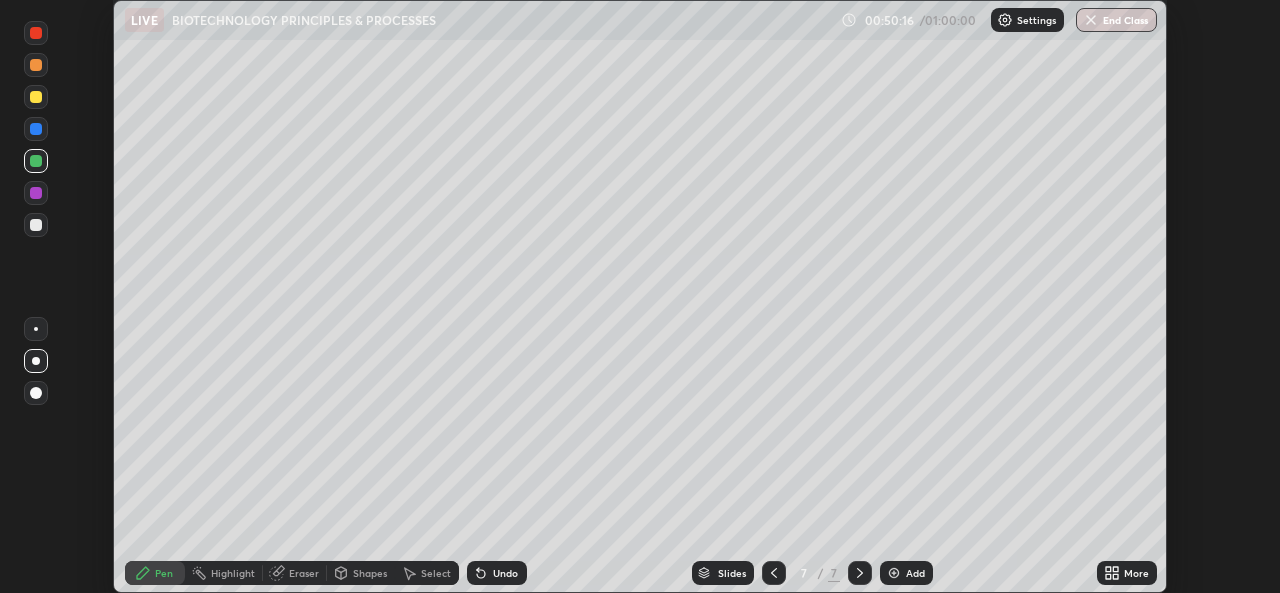 click on "Undo" at bounding box center [505, 573] 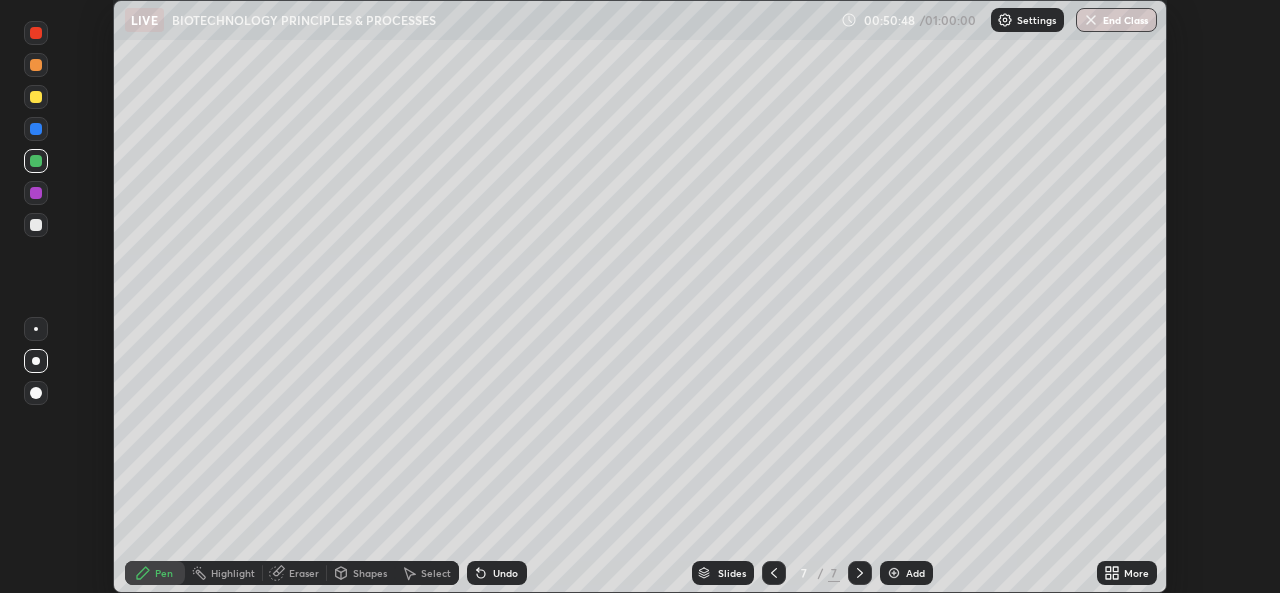 click on "Undo" at bounding box center (505, 573) 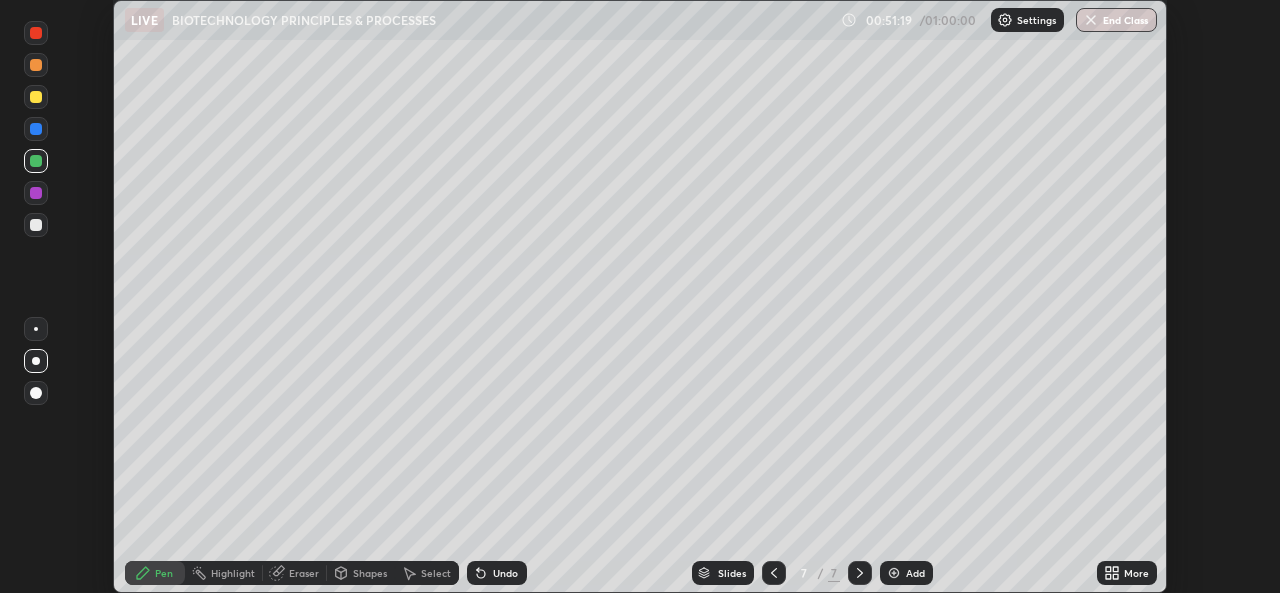 click on "Shapes" at bounding box center (370, 573) 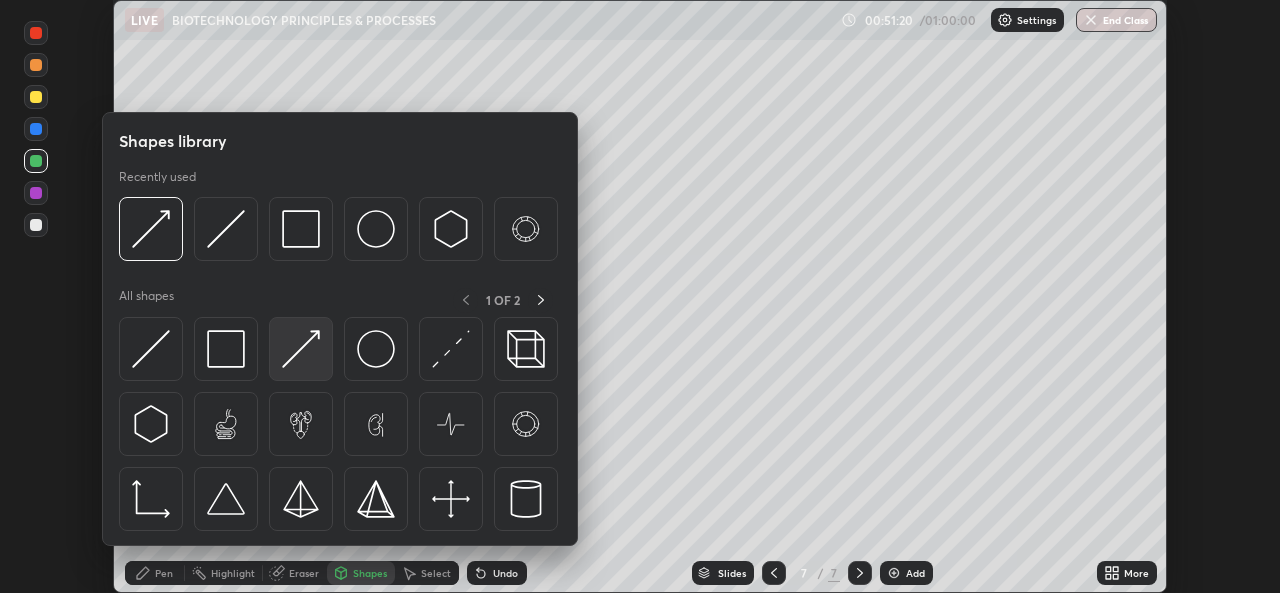 click at bounding box center [301, 349] 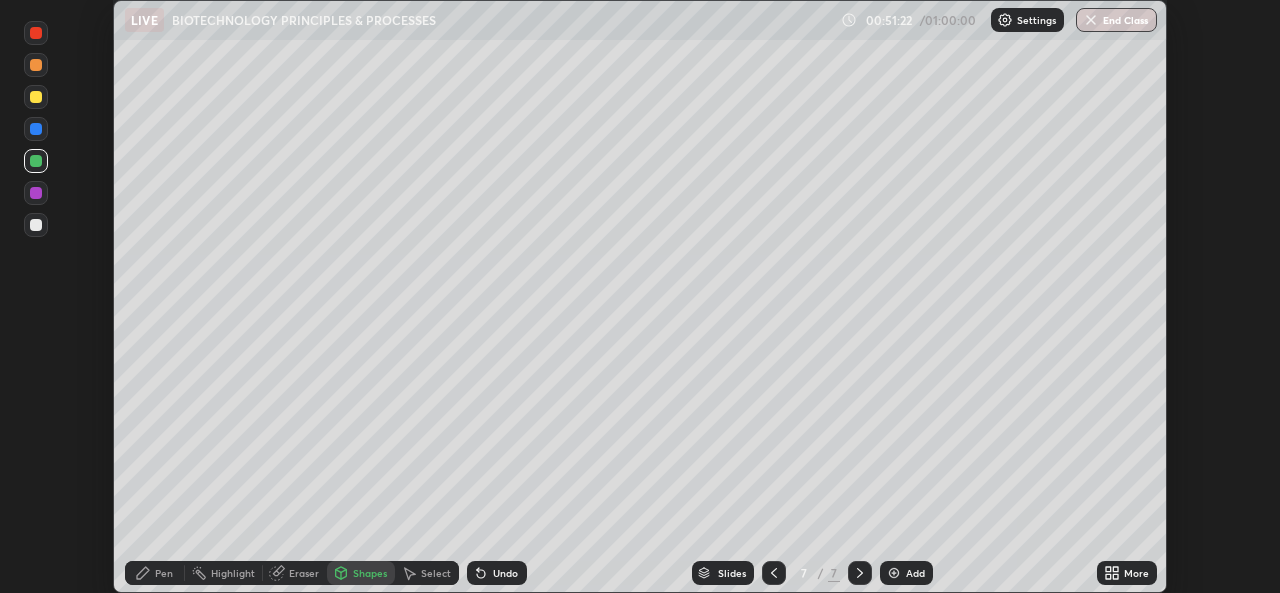 click on "Pen" at bounding box center [164, 573] 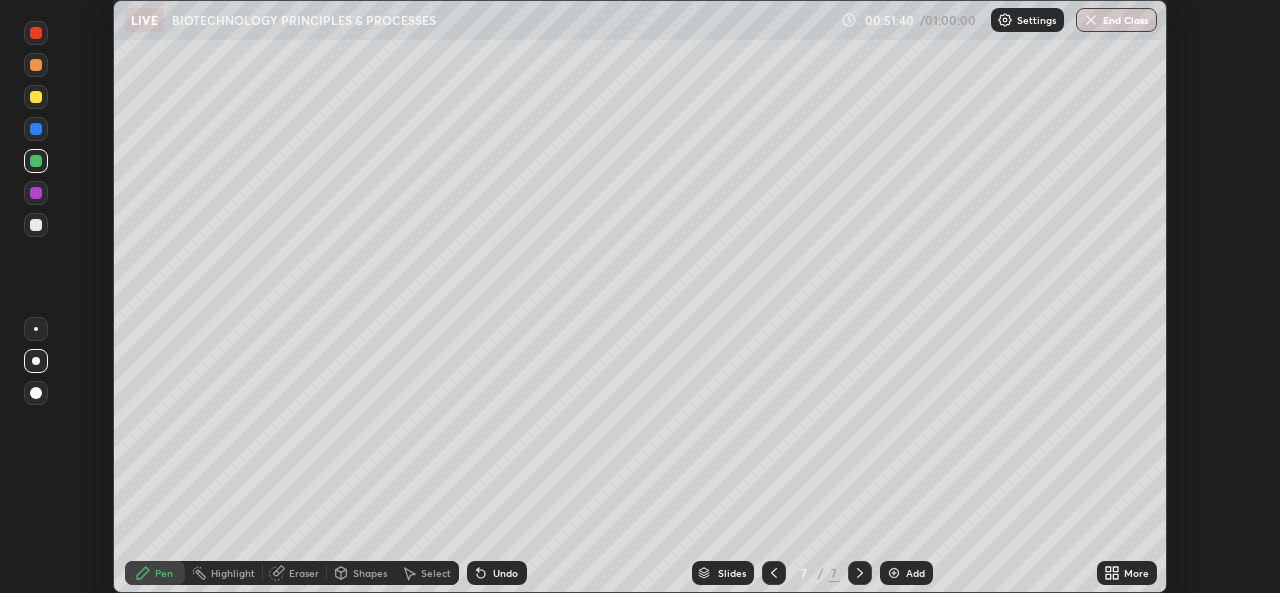 click at bounding box center [36, 129] 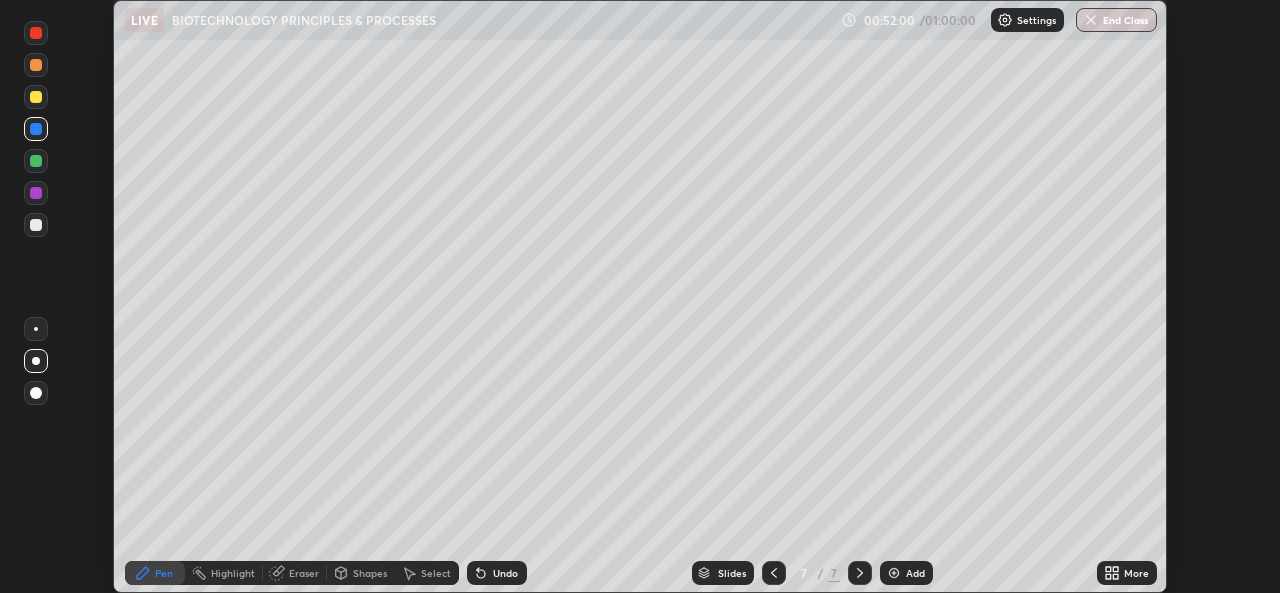 click on "Shapes" at bounding box center [370, 573] 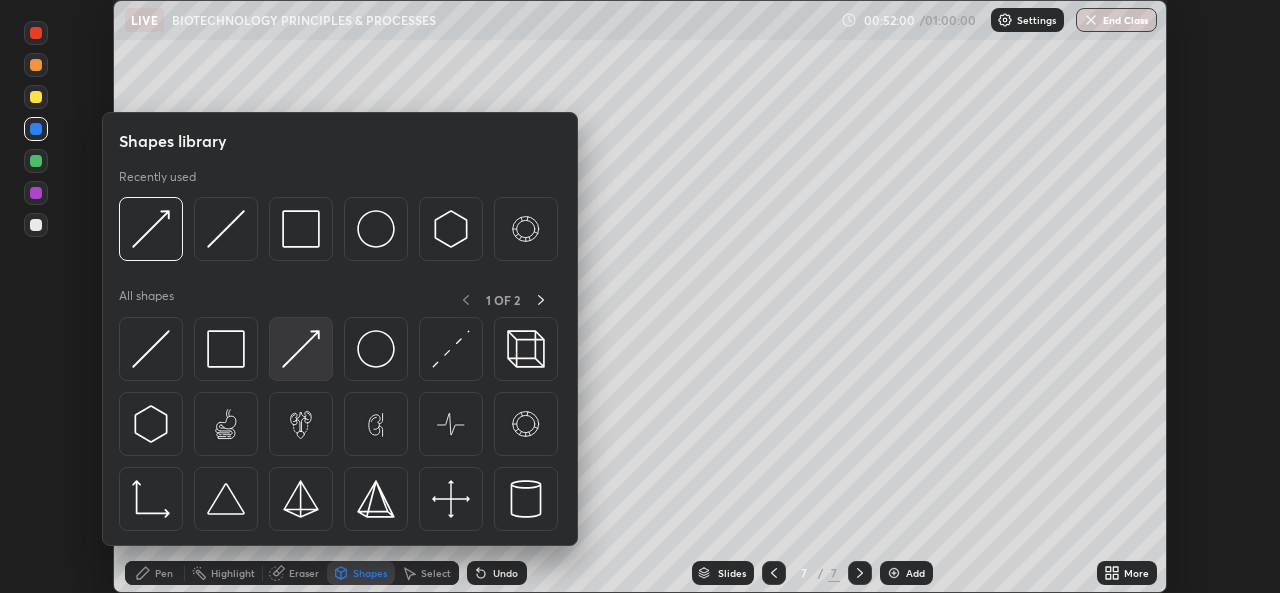 click at bounding box center [301, 349] 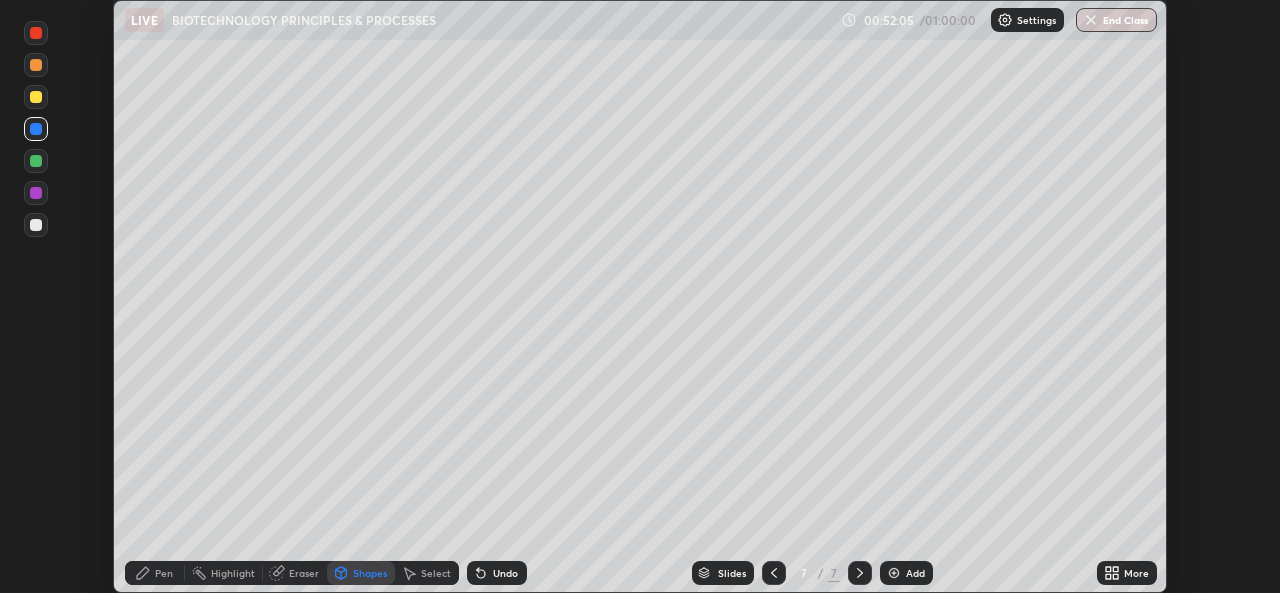 click on "Pen" at bounding box center (155, 573) 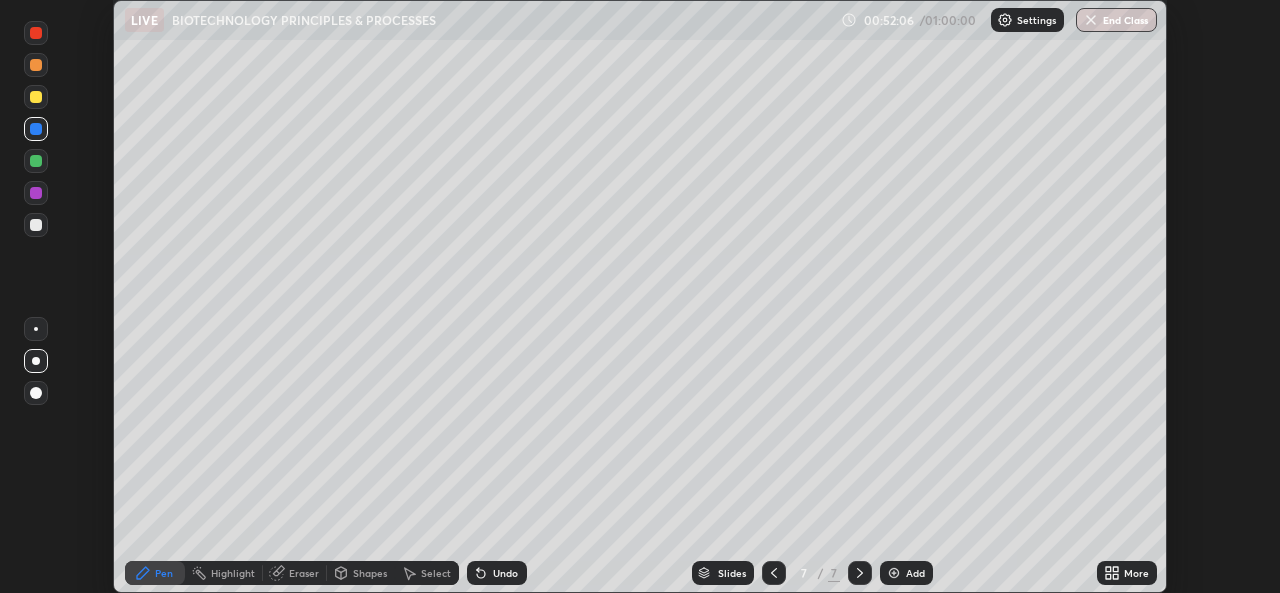 click at bounding box center (36, 225) 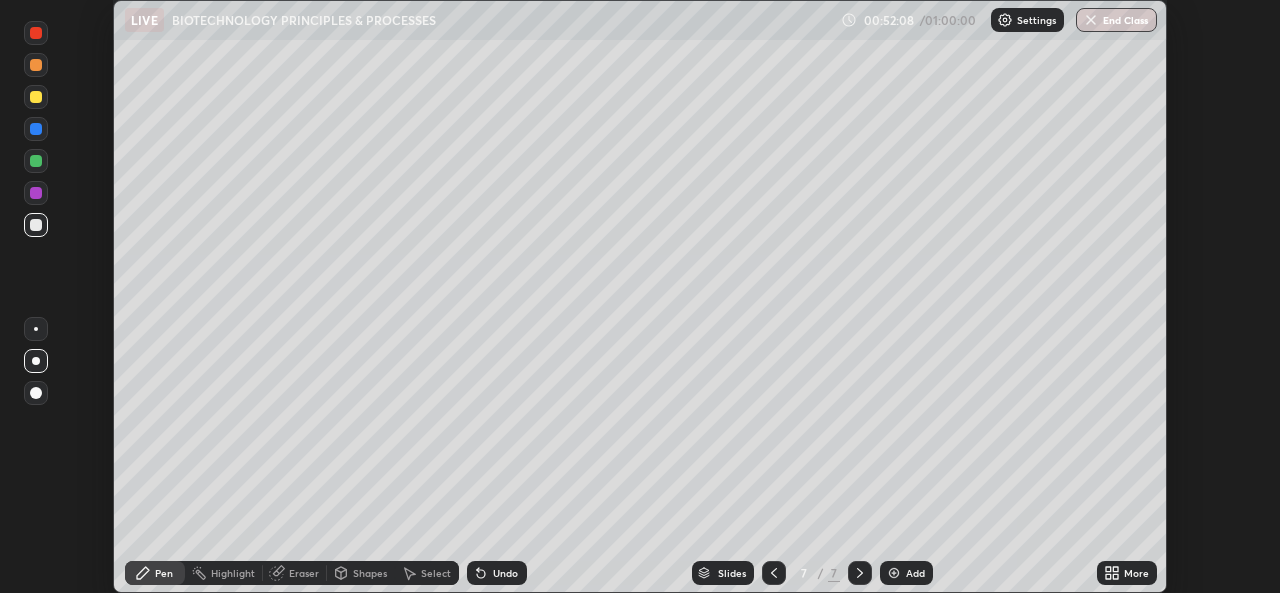 click at bounding box center [36, 33] 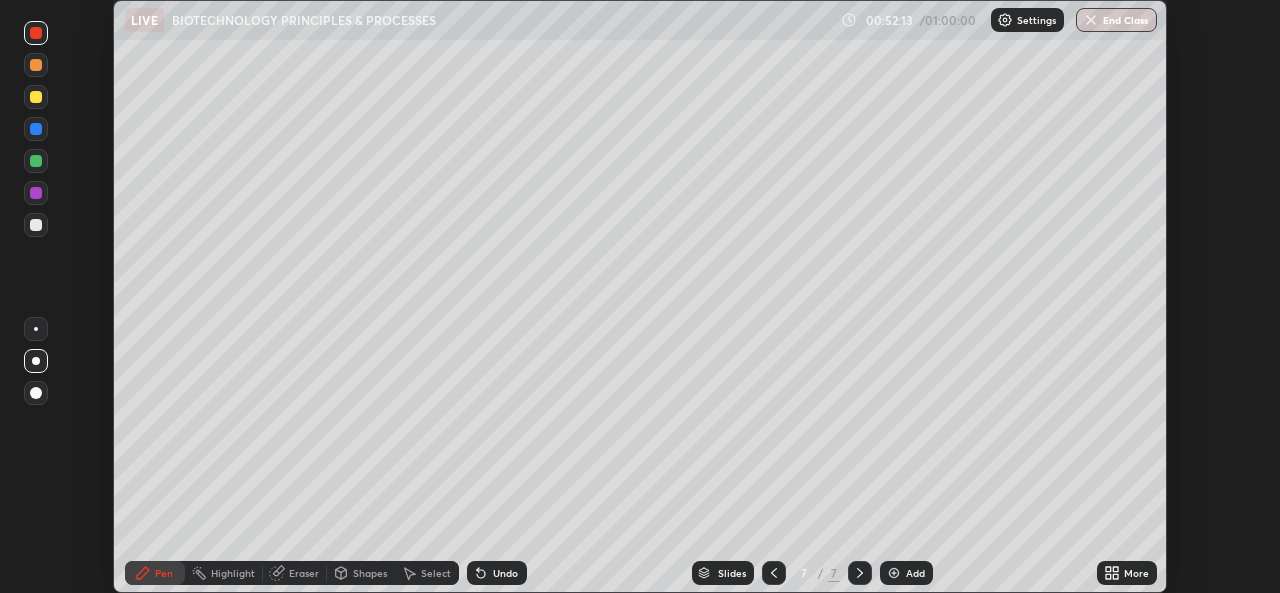 click on "Undo" at bounding box center (505, 573) 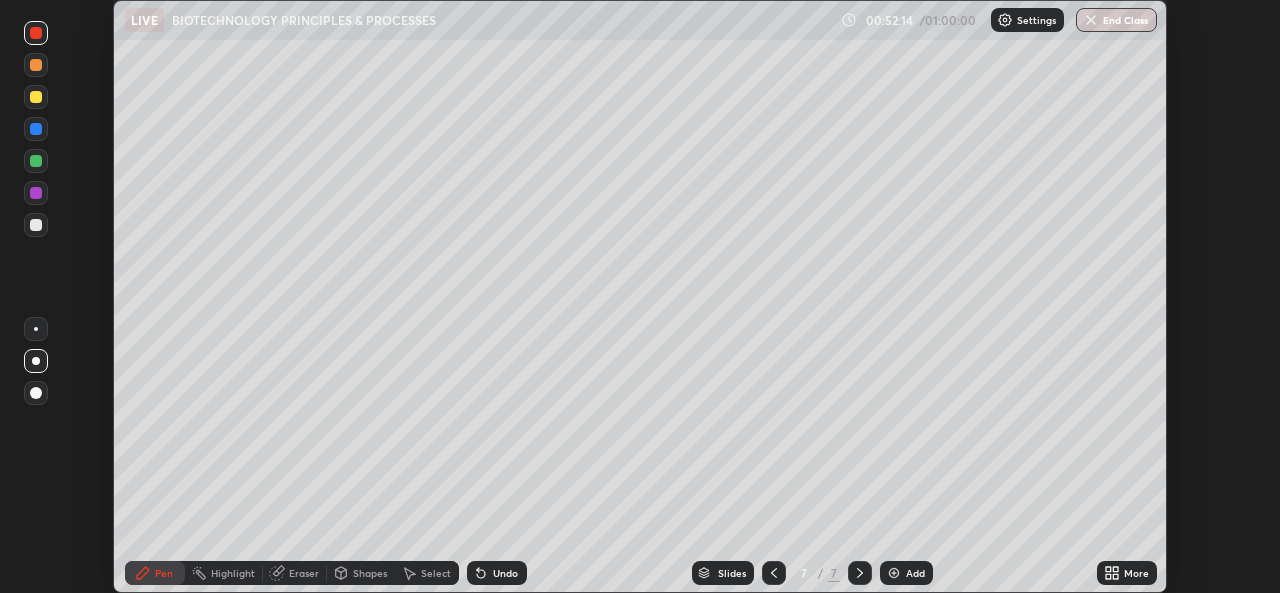click on "Undo" at bounding box center [497, 573] 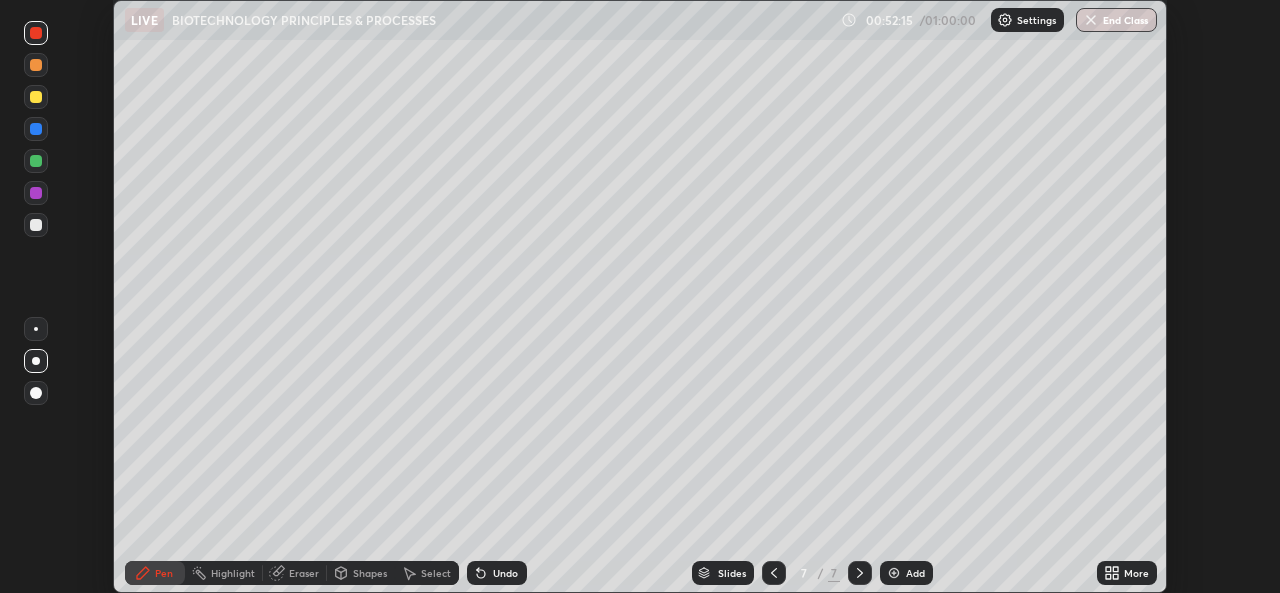 click on "Shapes" at bounding box center [370, 573] 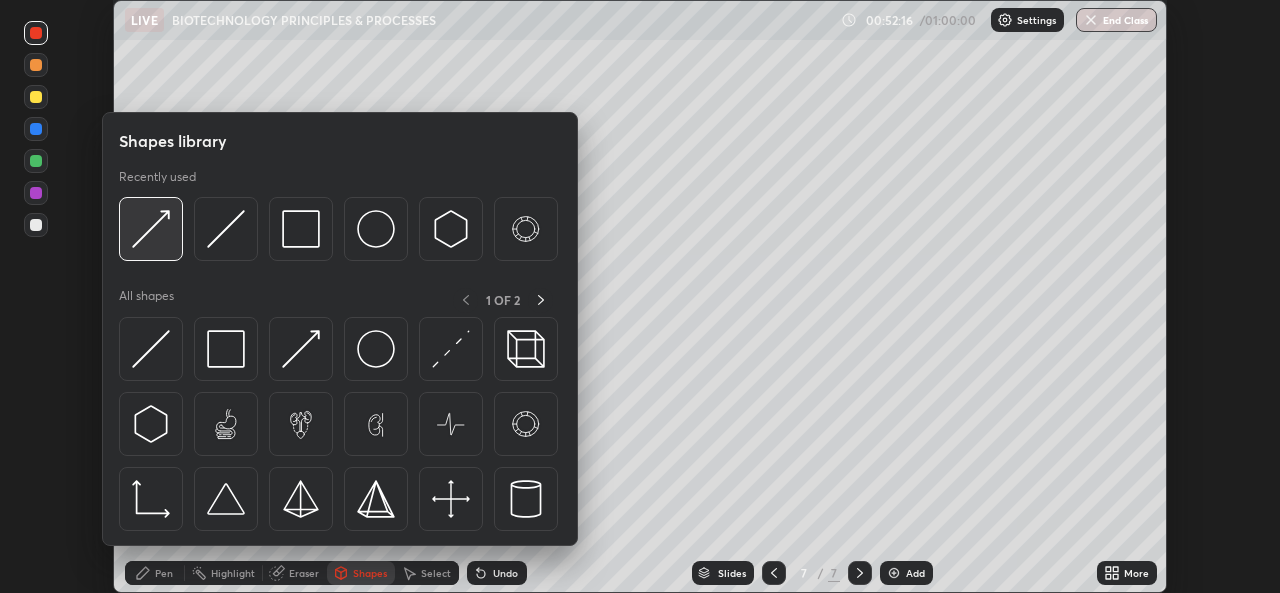 click at bounding box center [151, 229] 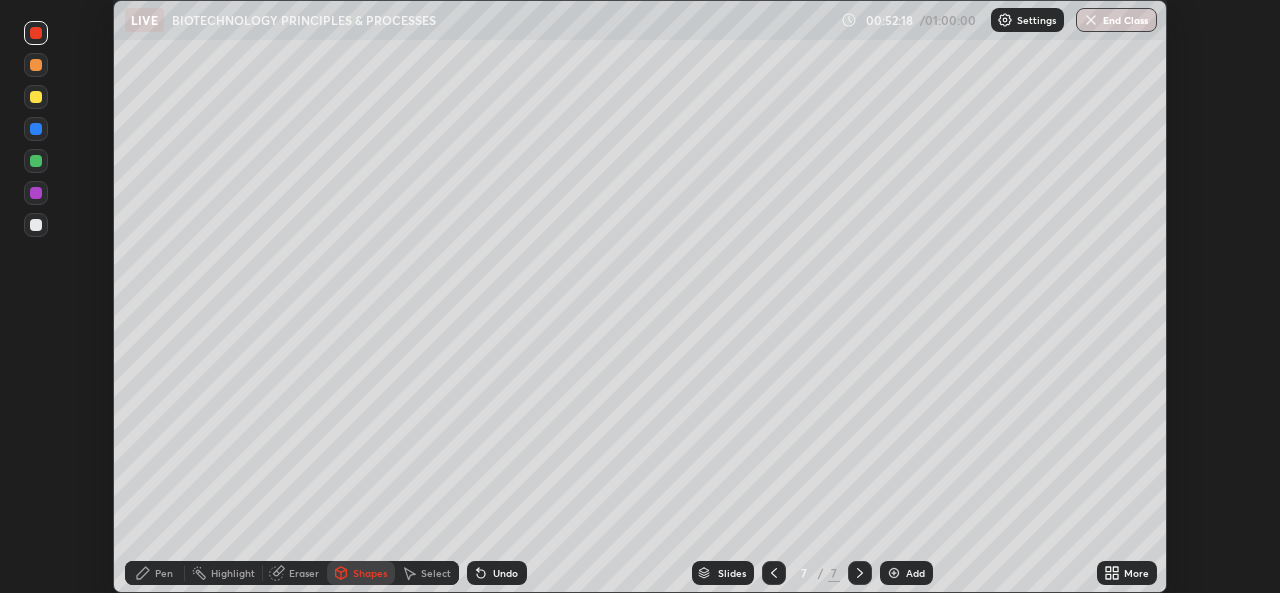 click on "Pen" at bounding box center [164, 573] 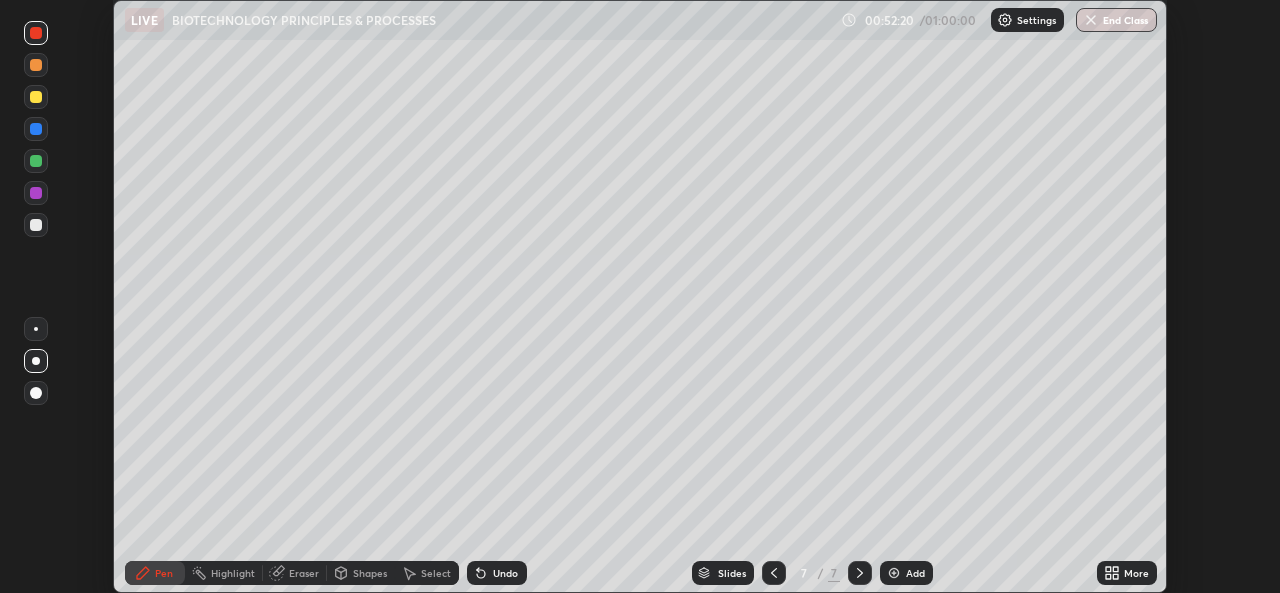 click on "Shapes" at bounding box center [370, 573] 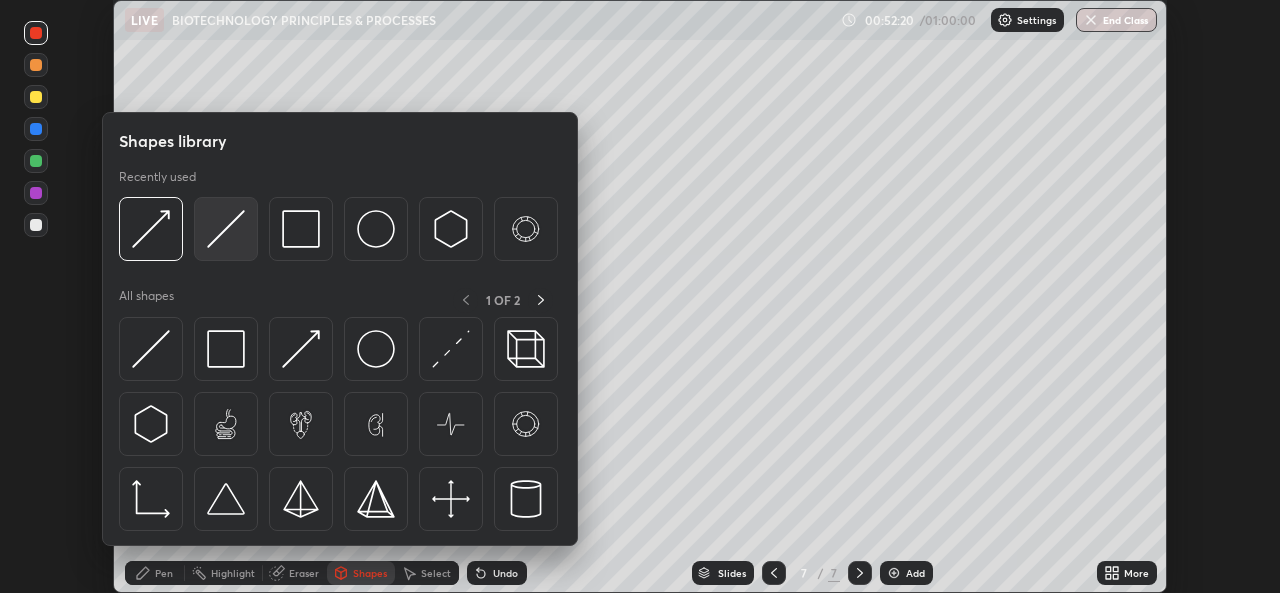 click at bounding box center (226, 229) 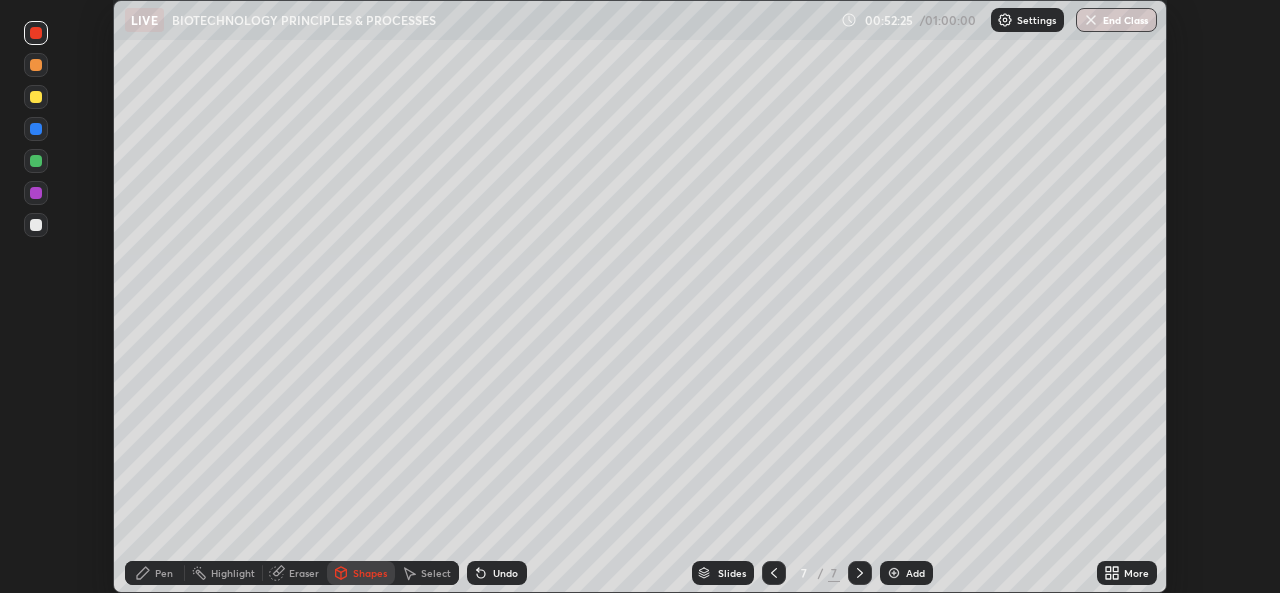 click 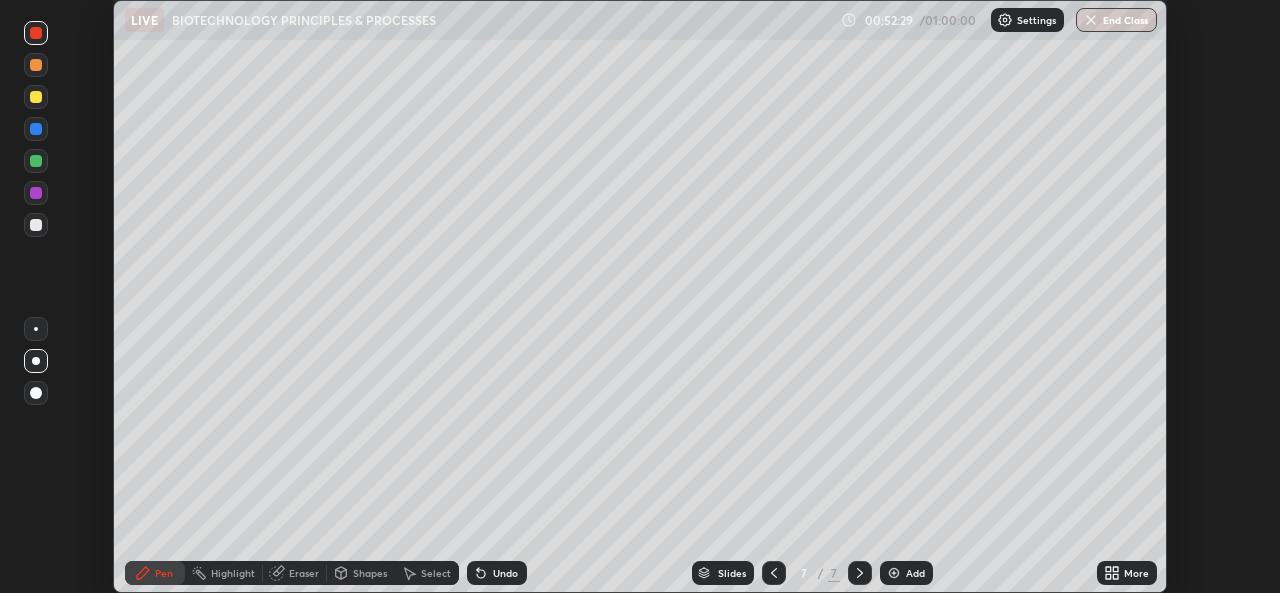click on "Shapes" at bounding box center [370, 573] 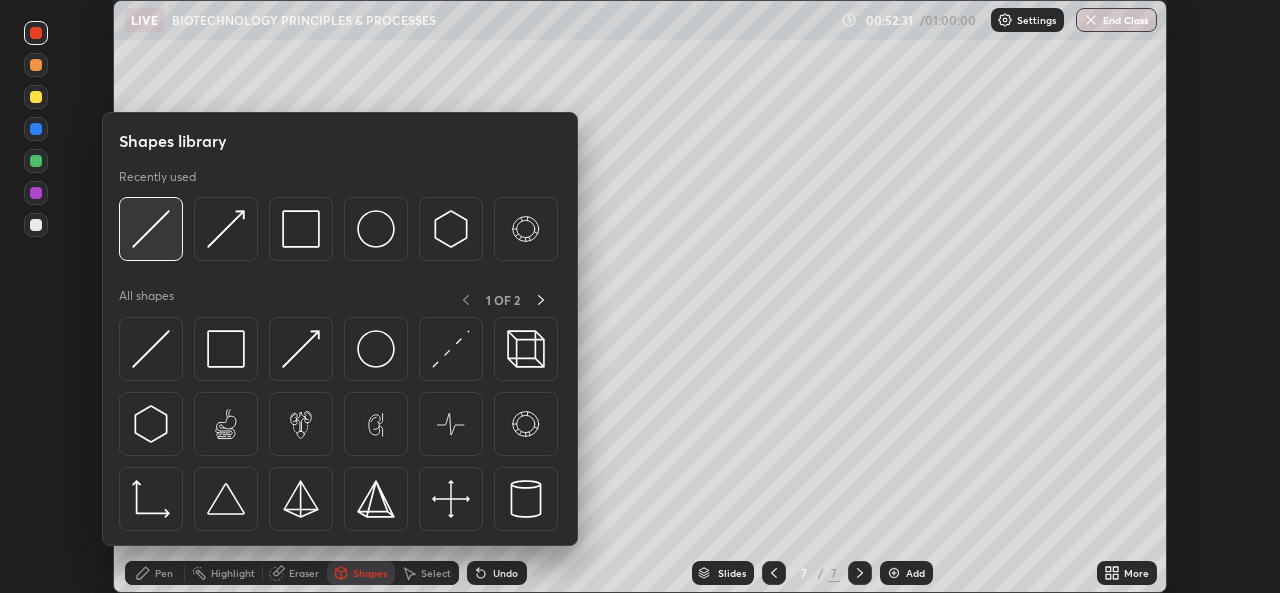 click at bounding box center [151, 229] 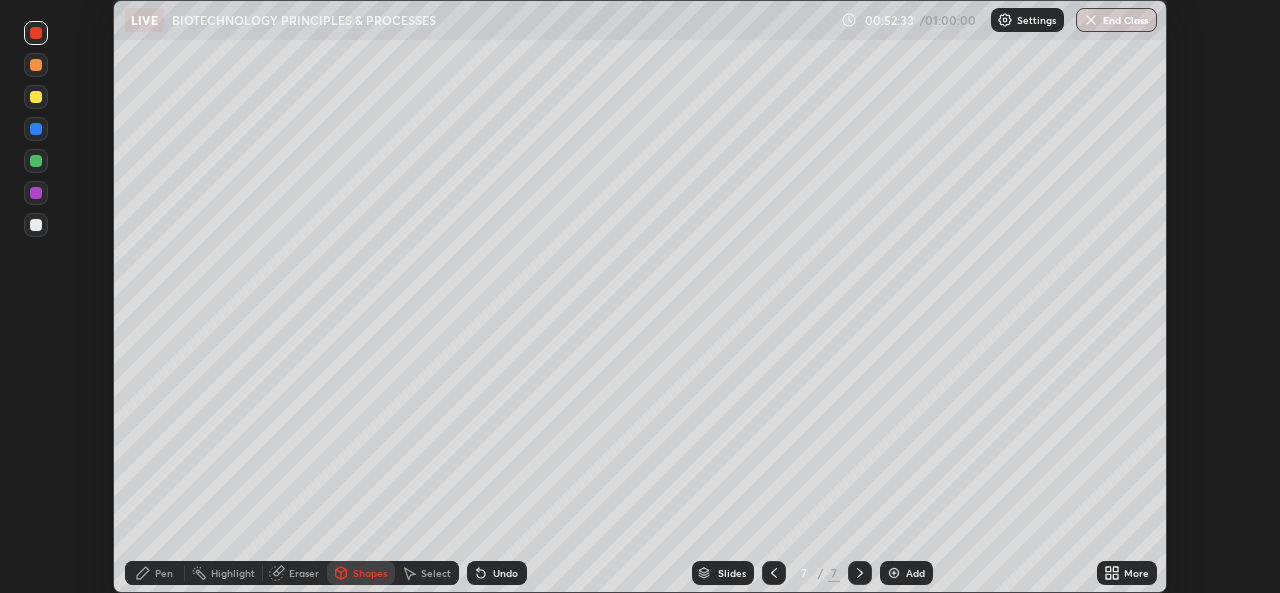click on "Pen" at bounding box center [155, 573] 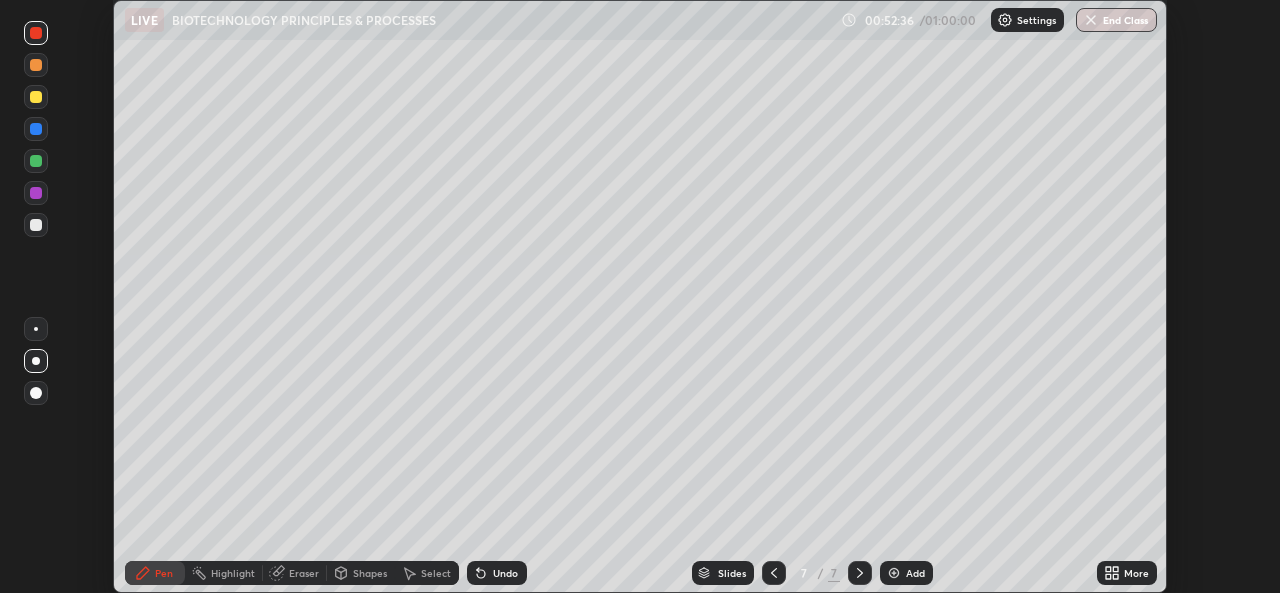 click on "Shapes" at bounding box center (370, 573) 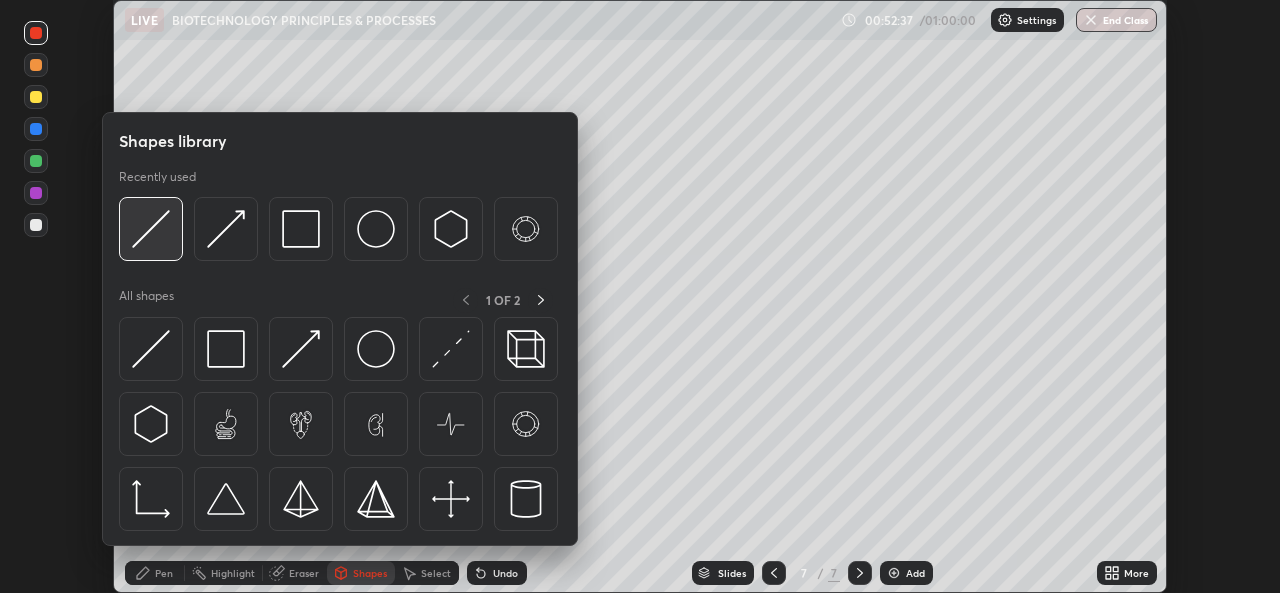 click at bounding box center [151, 229] 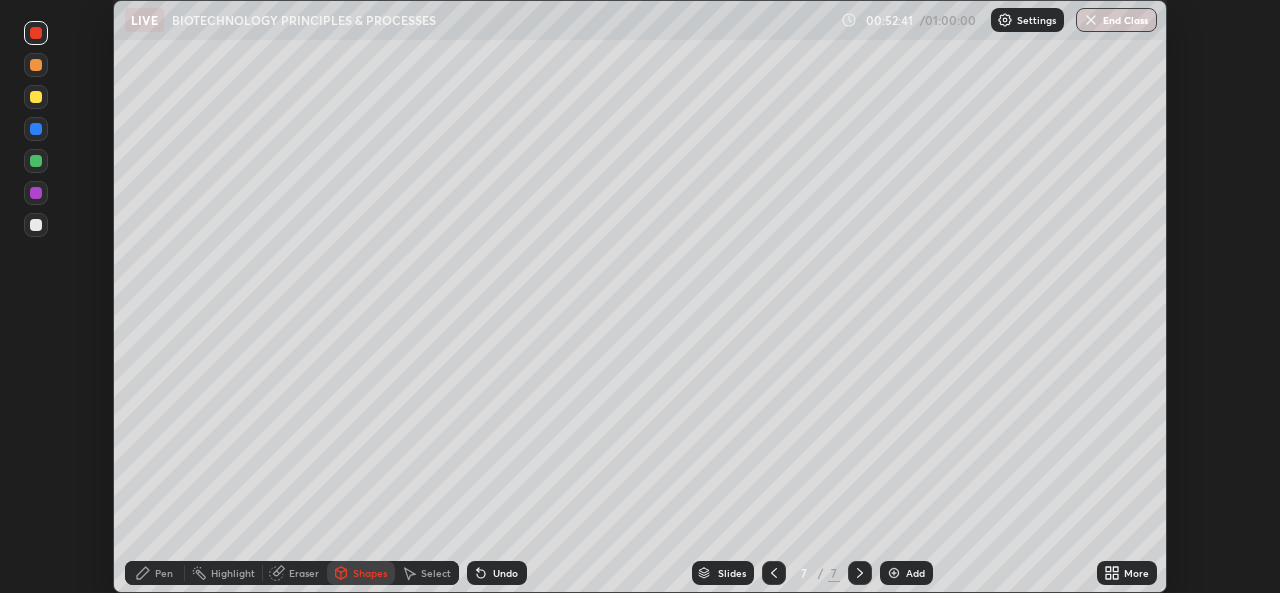 click on "Pen" at bounding box center (164, 573) 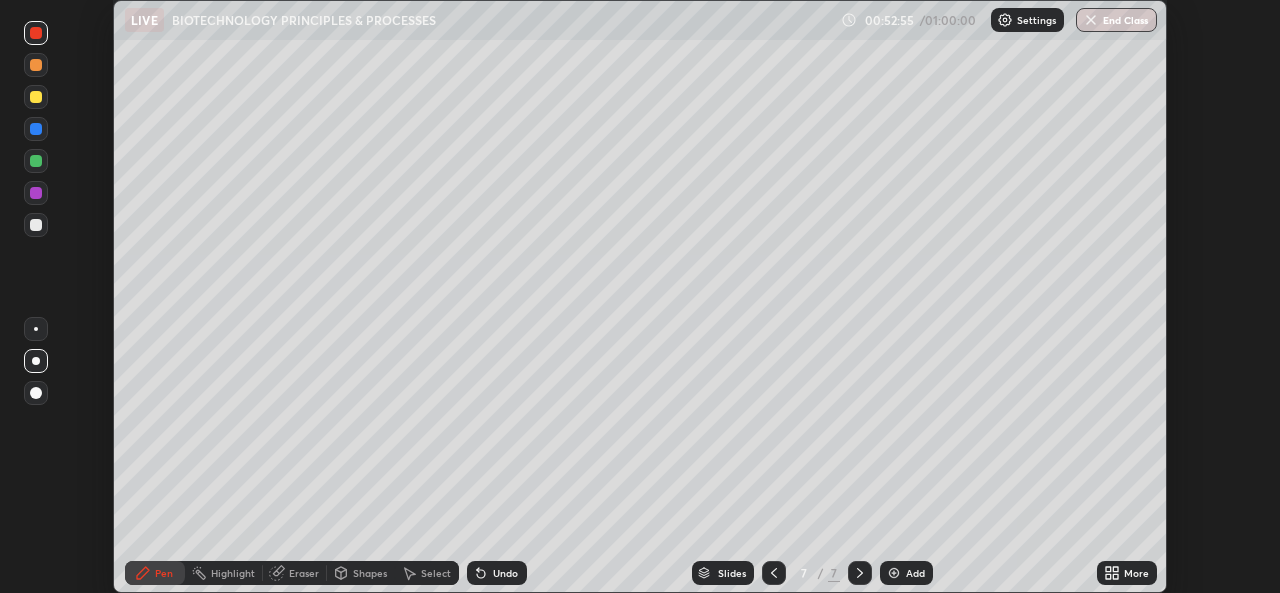 click 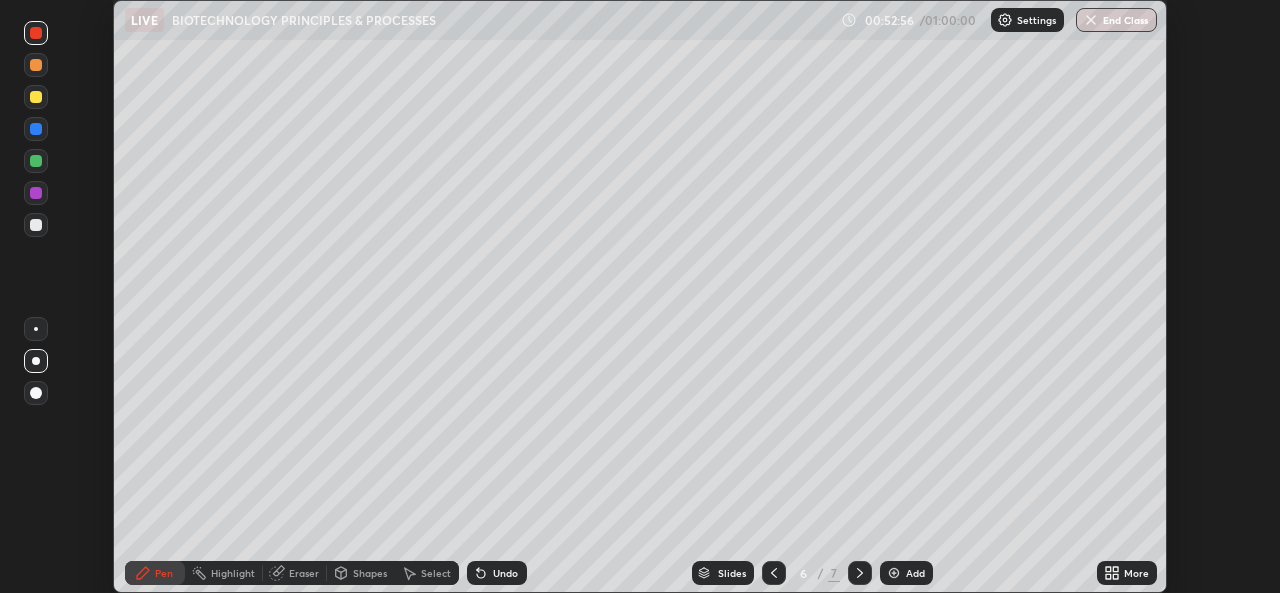 click 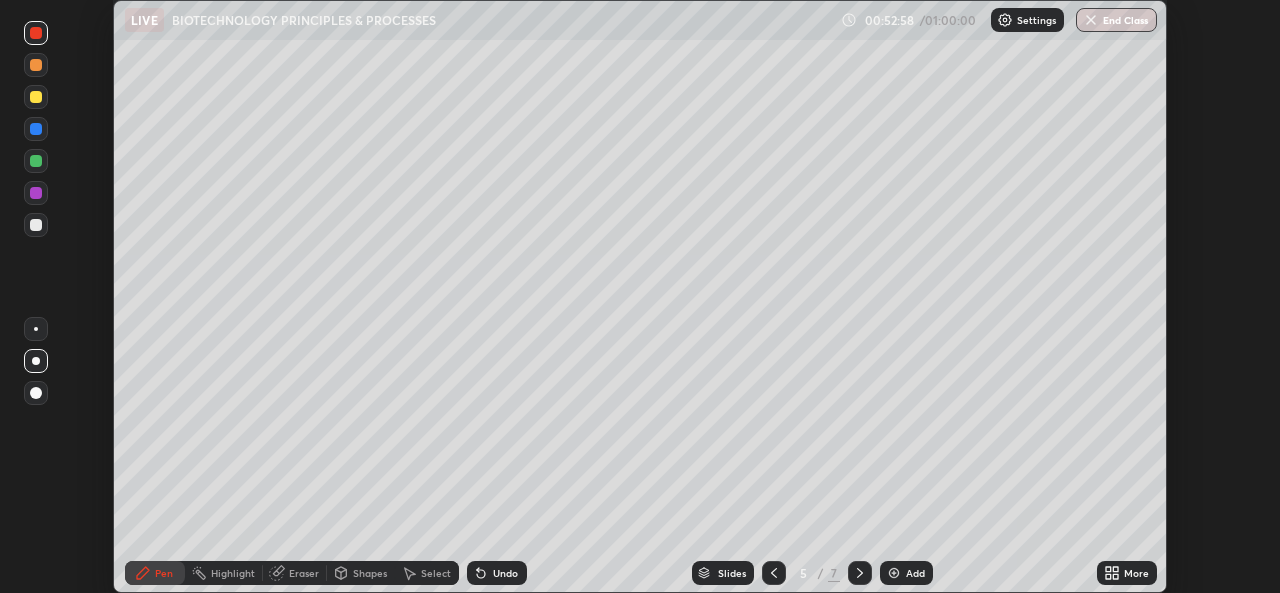 click at bounding box center (774, 573) 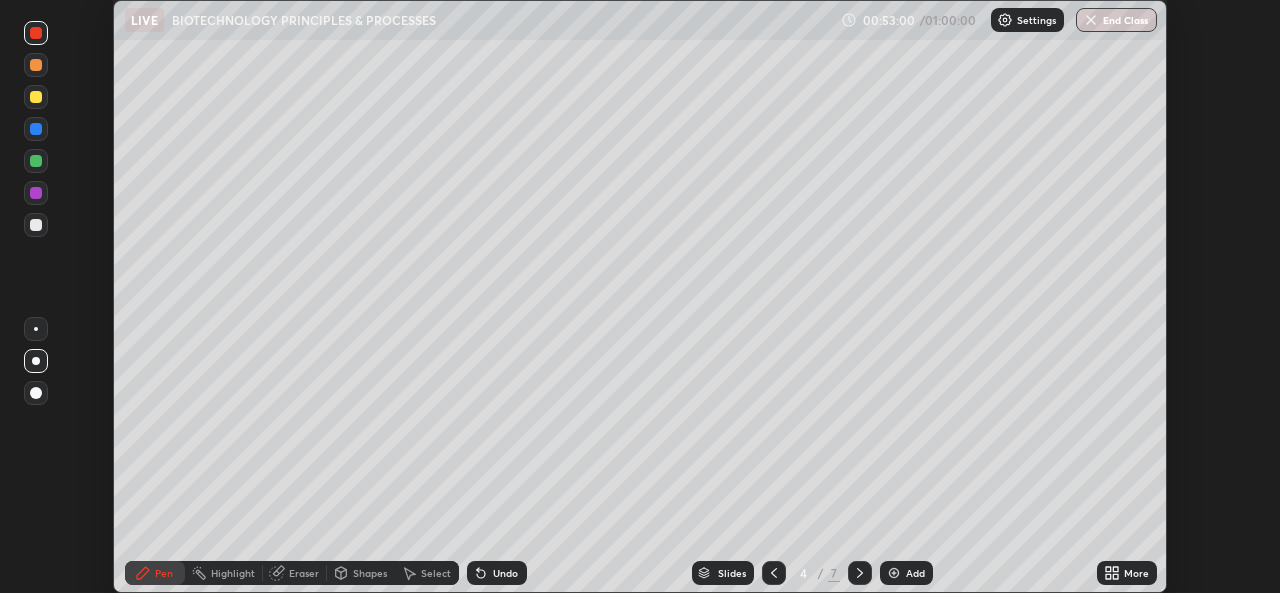 click on "Shapes" at bounding box center (370, 573) 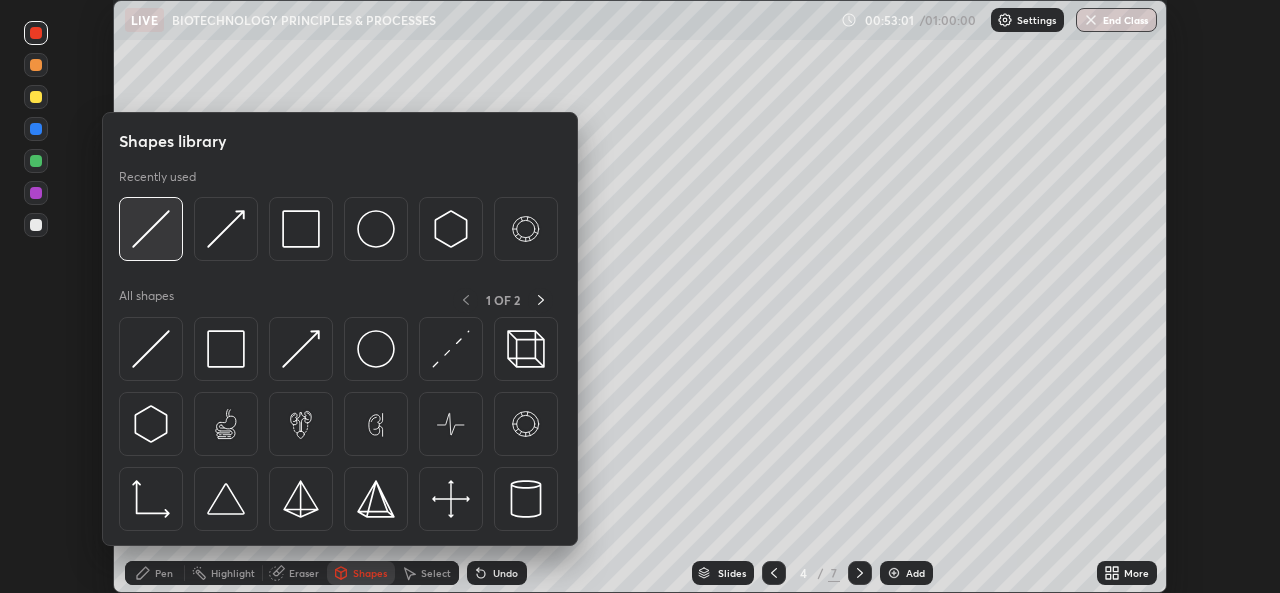 click at bounding box center [151, 229] 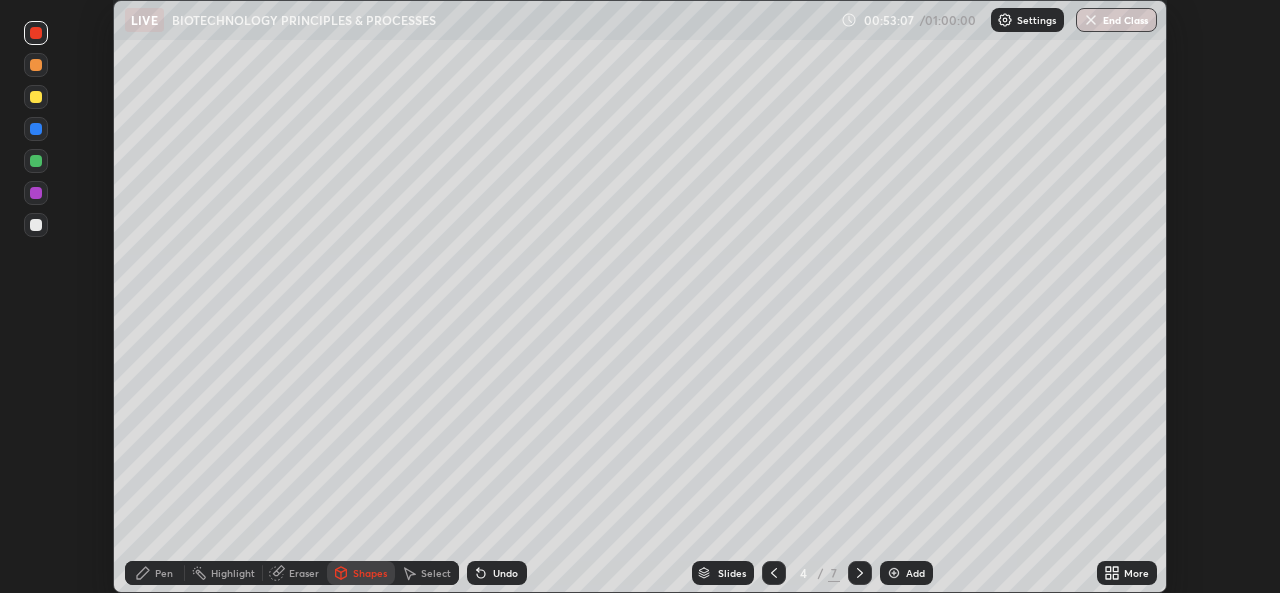 click at bounding box center (860, 573) 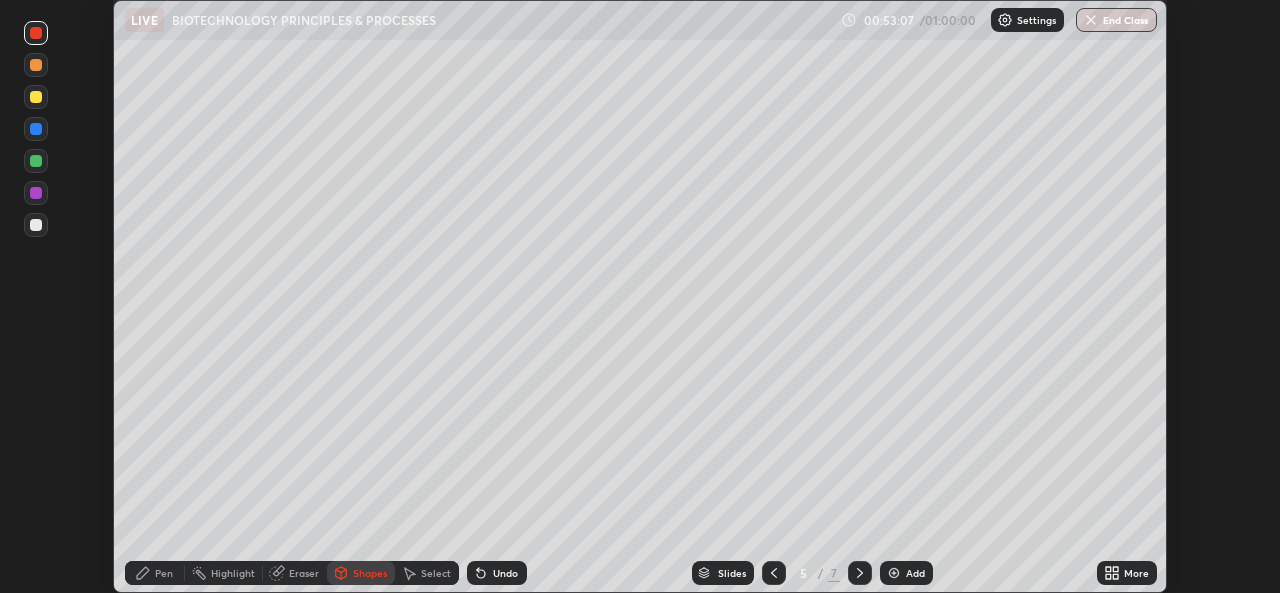 click 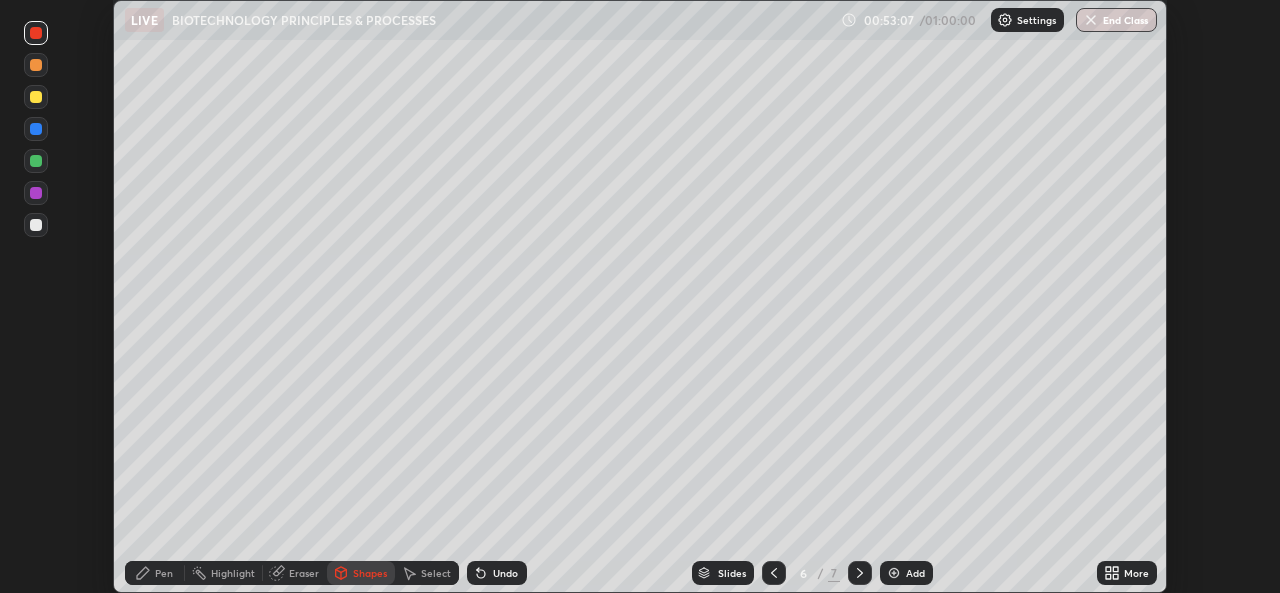 click 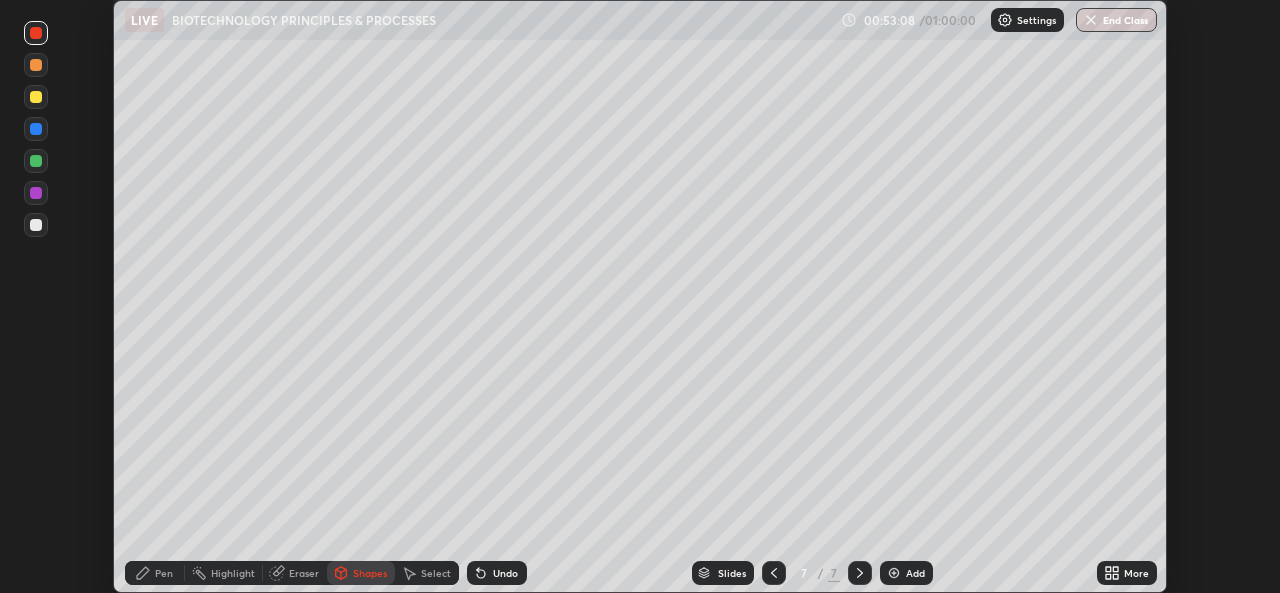 click on "Pen" at bounding box center (164, 573) 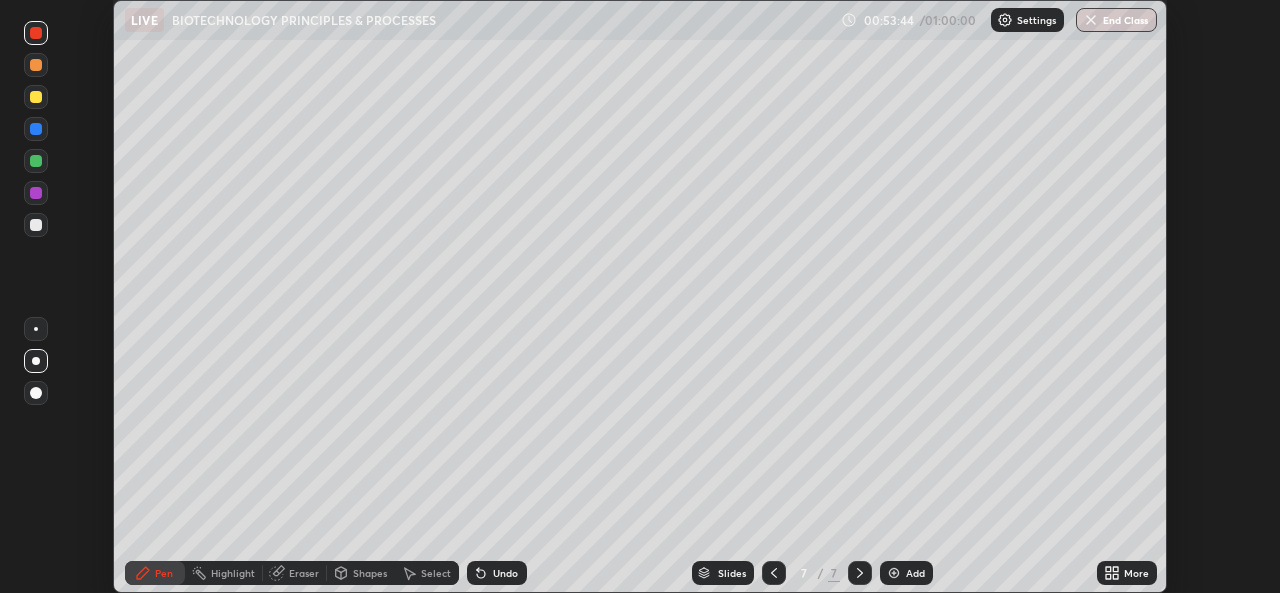 click on "Shapes" at bounding box center [370, 573] 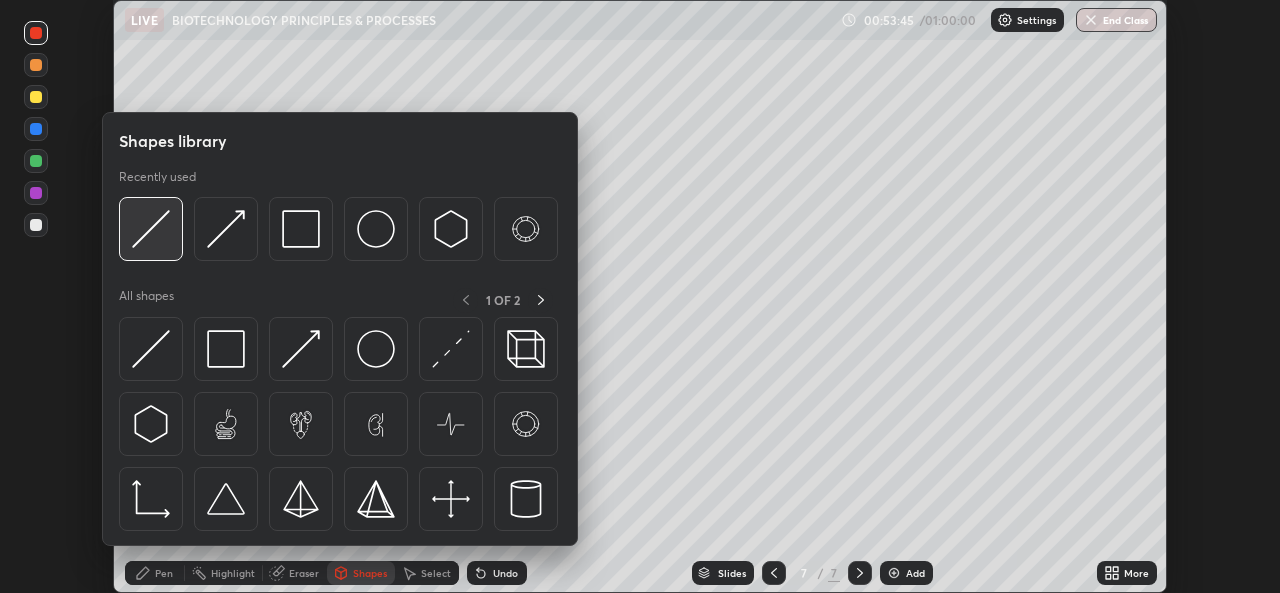 click at bounding box center (151, 229) 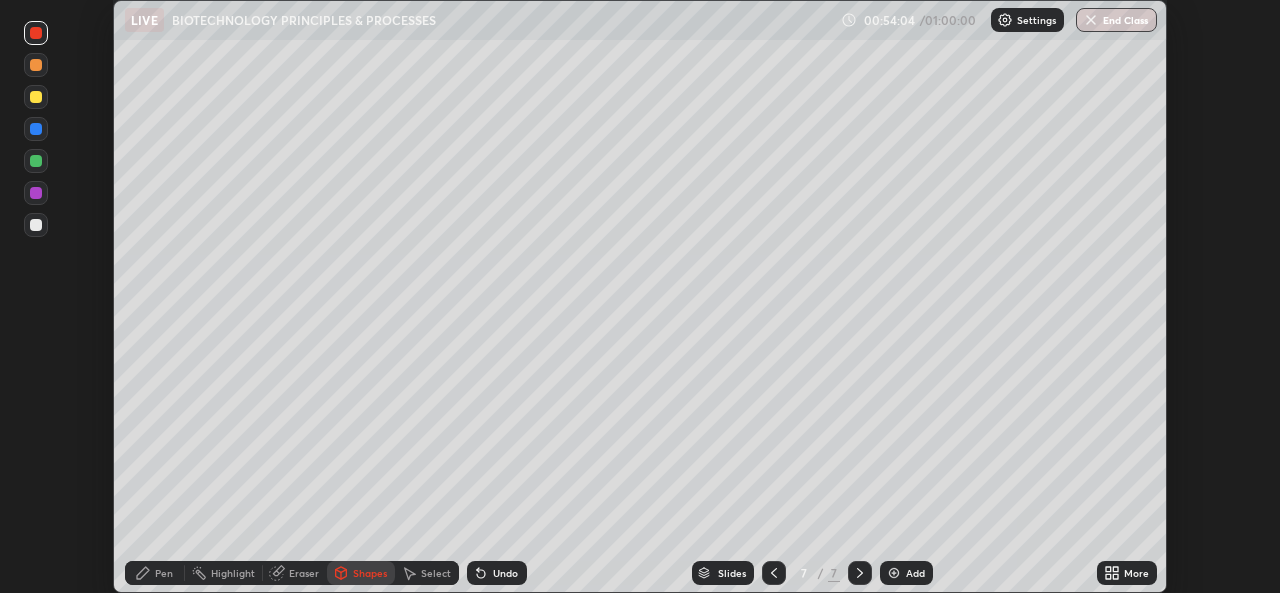 click on "Pen" at bounding box center [164, 573] 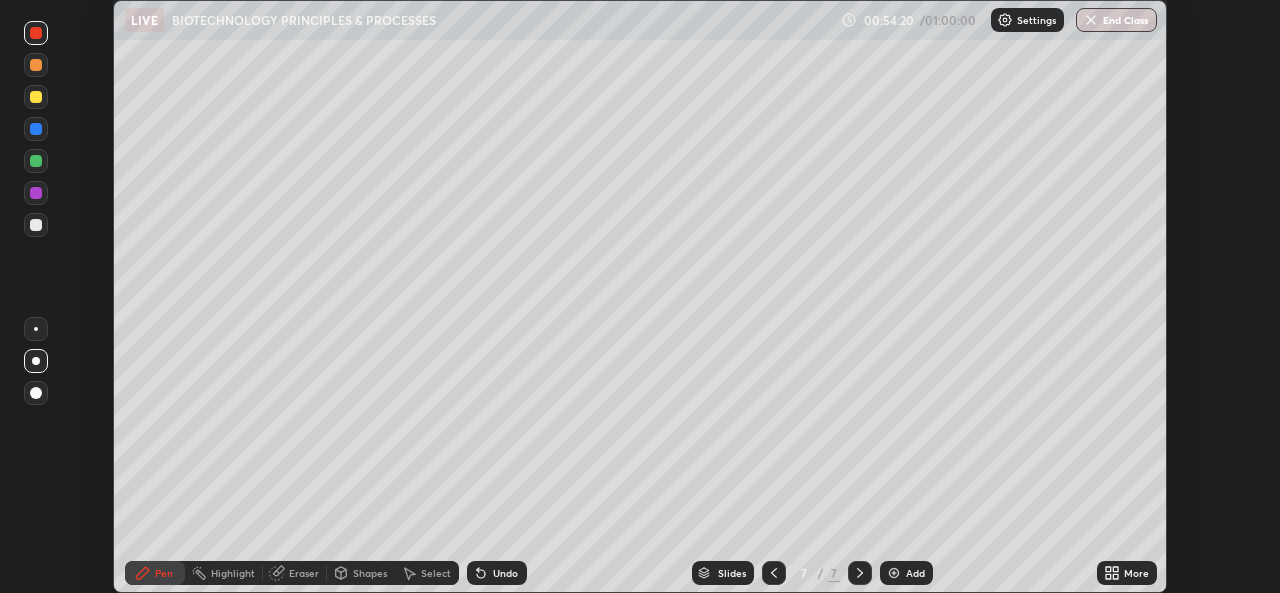 click on "Shapes" at bounding box center (370, 573) 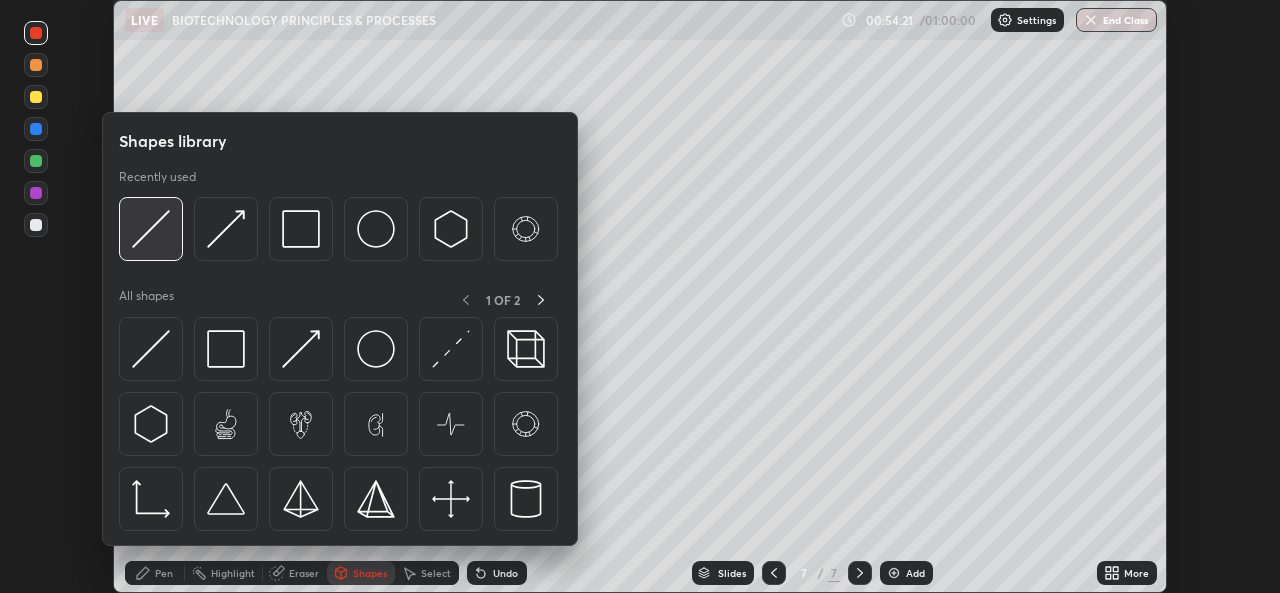 click at bounding box center [151, 229] 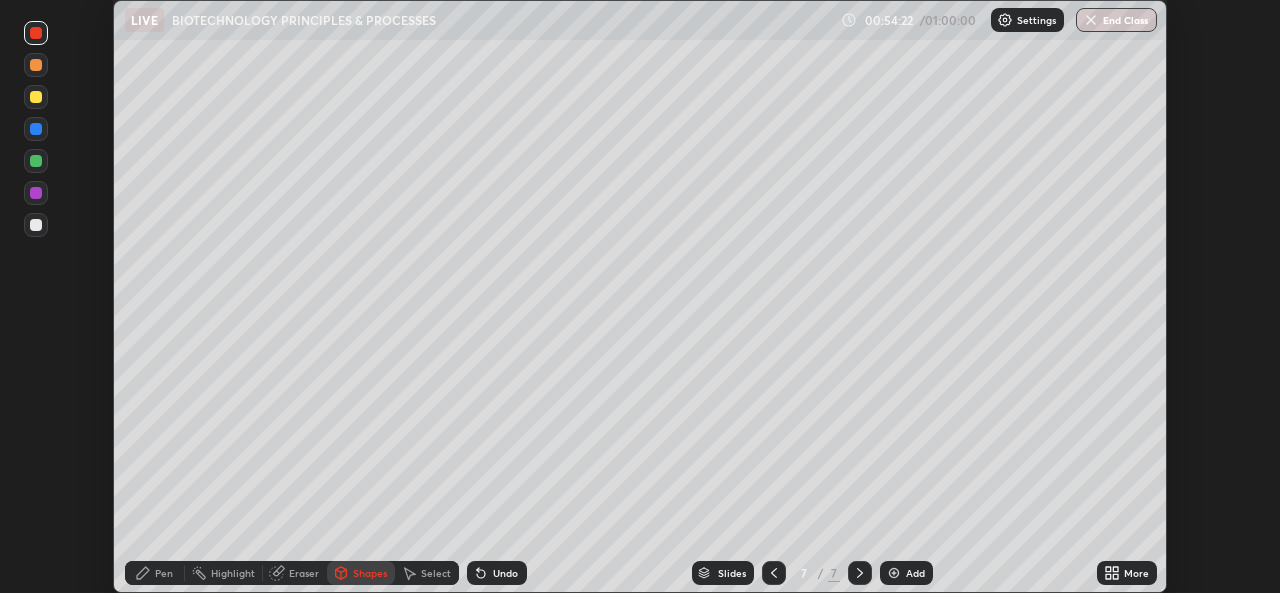 click at bounding box center [36, 161] 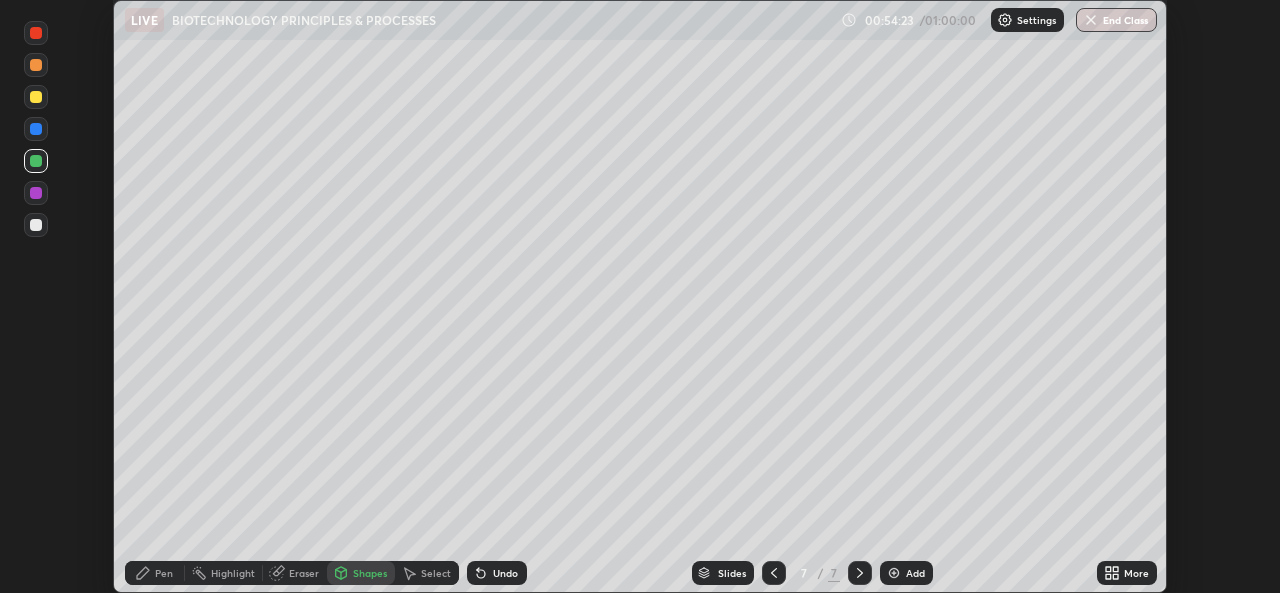 click at bounding box center [36, 97] 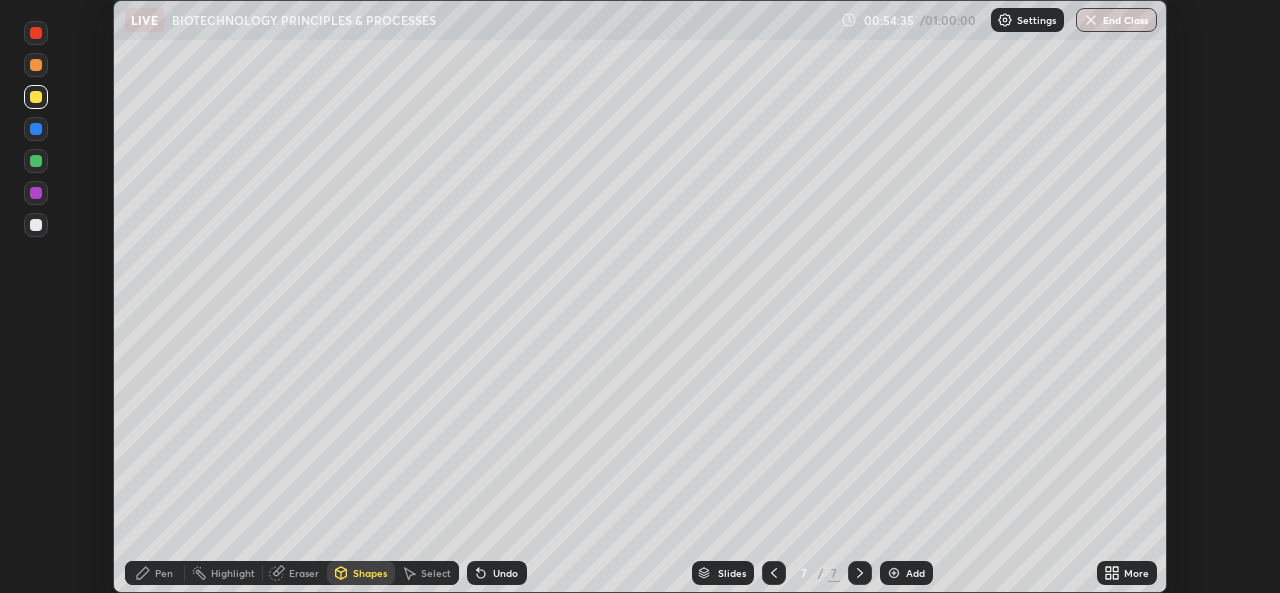 click on "Pen" at bounding box center [164, 573] 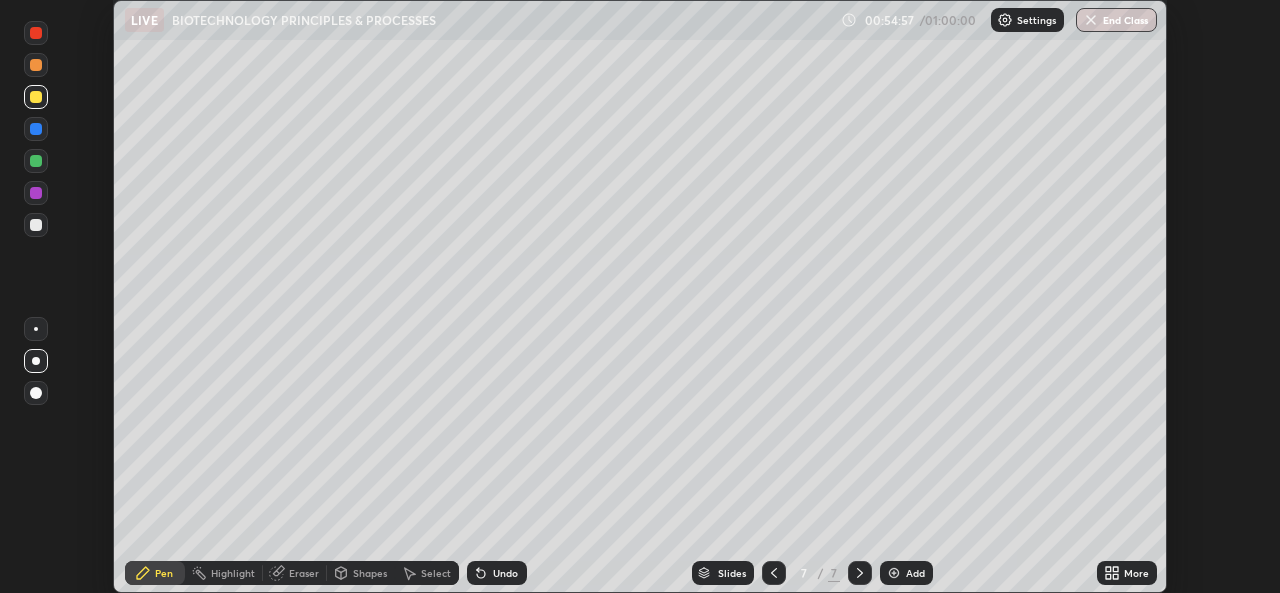 click on "Eraser" at bounding box center (304, 573) 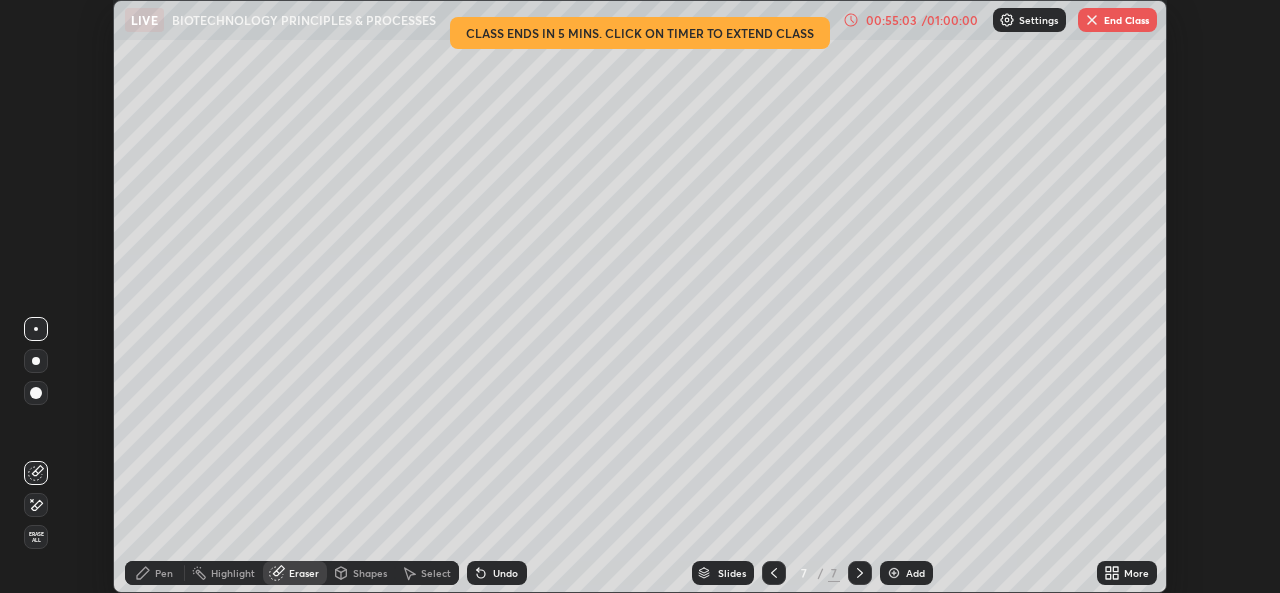 click on "Pen" at bounding box center (155, 573) 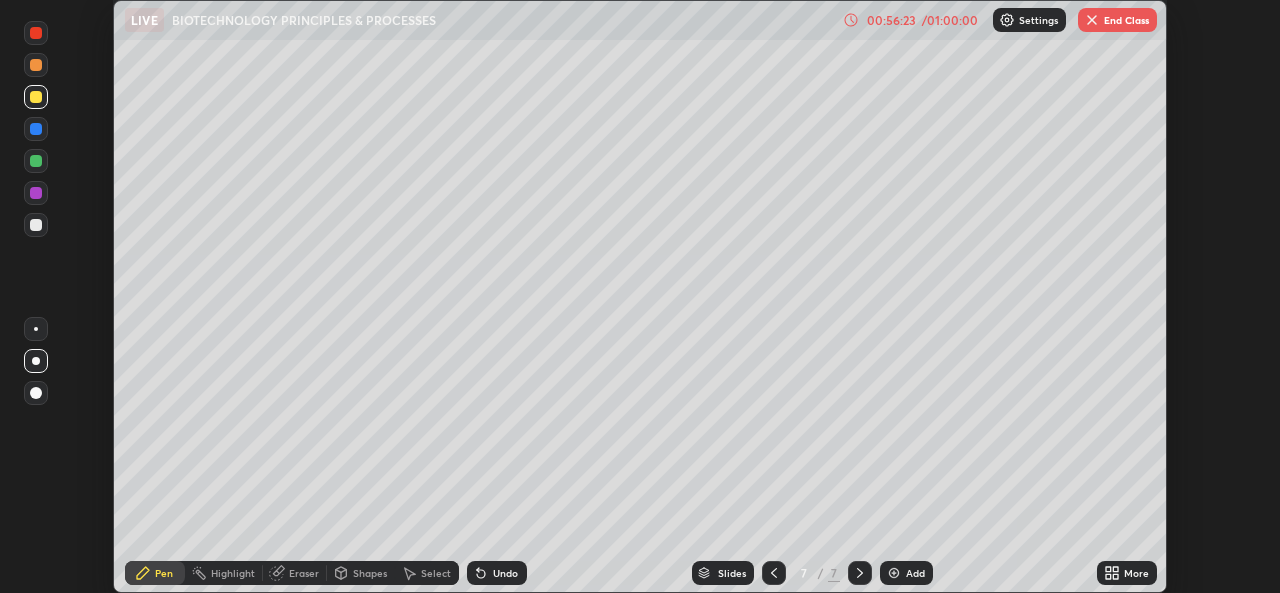 click at bounding box center [894, 573] 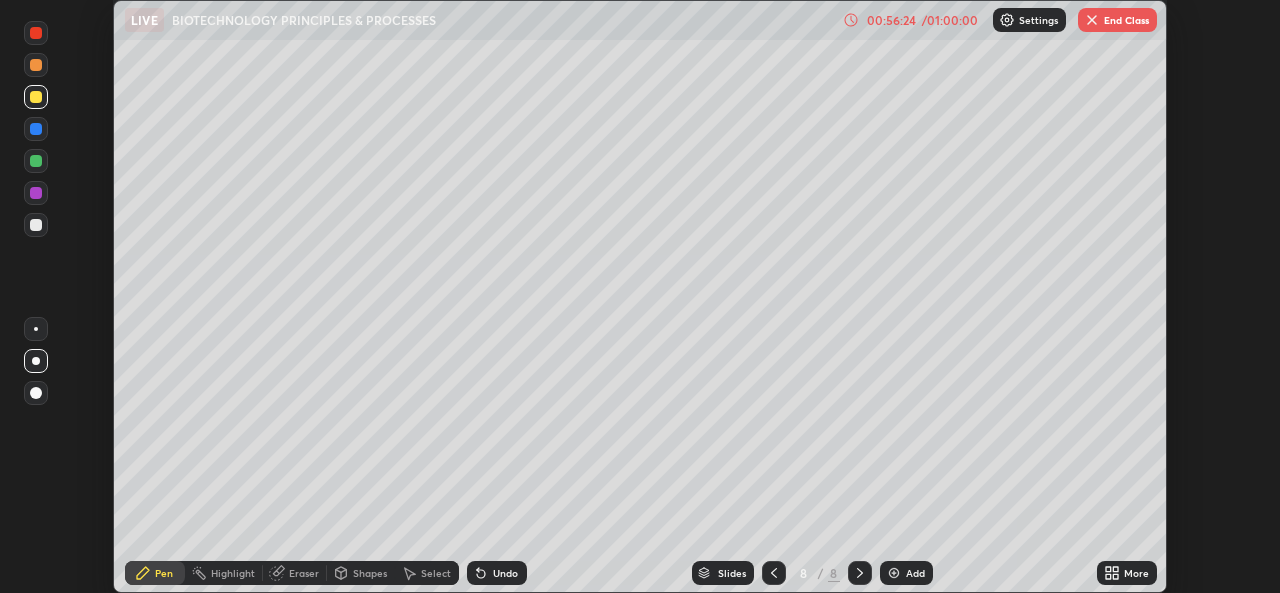 click 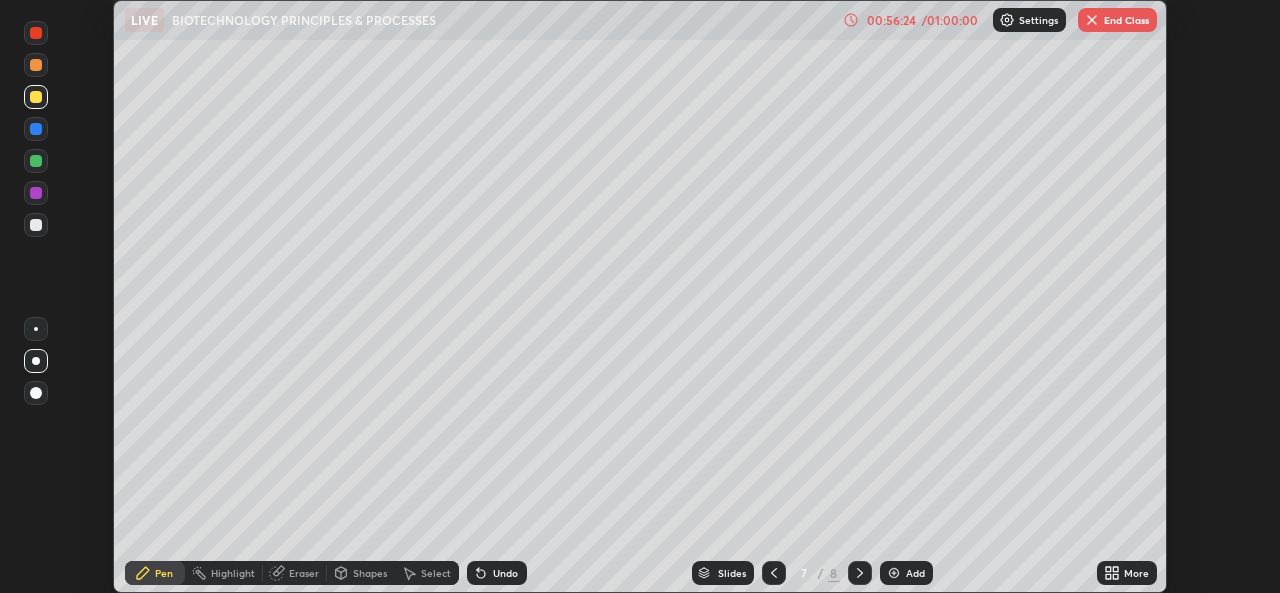 click 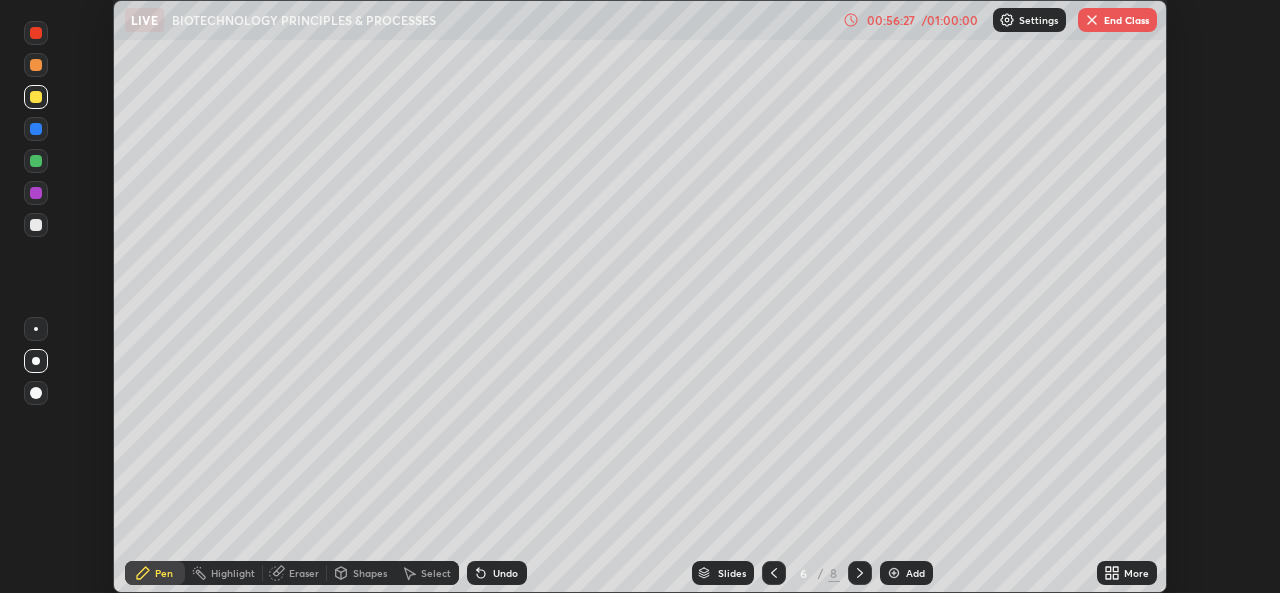 click on "Shapes" at bounding box center (370, 573) 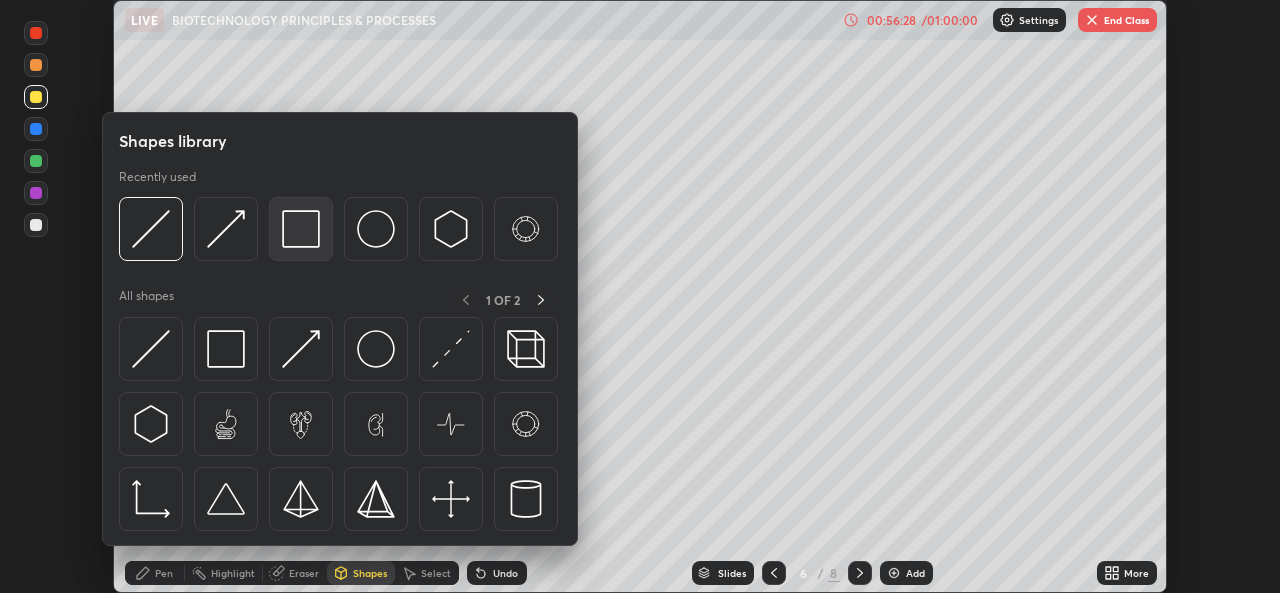 click at bounding box center (301, 229) 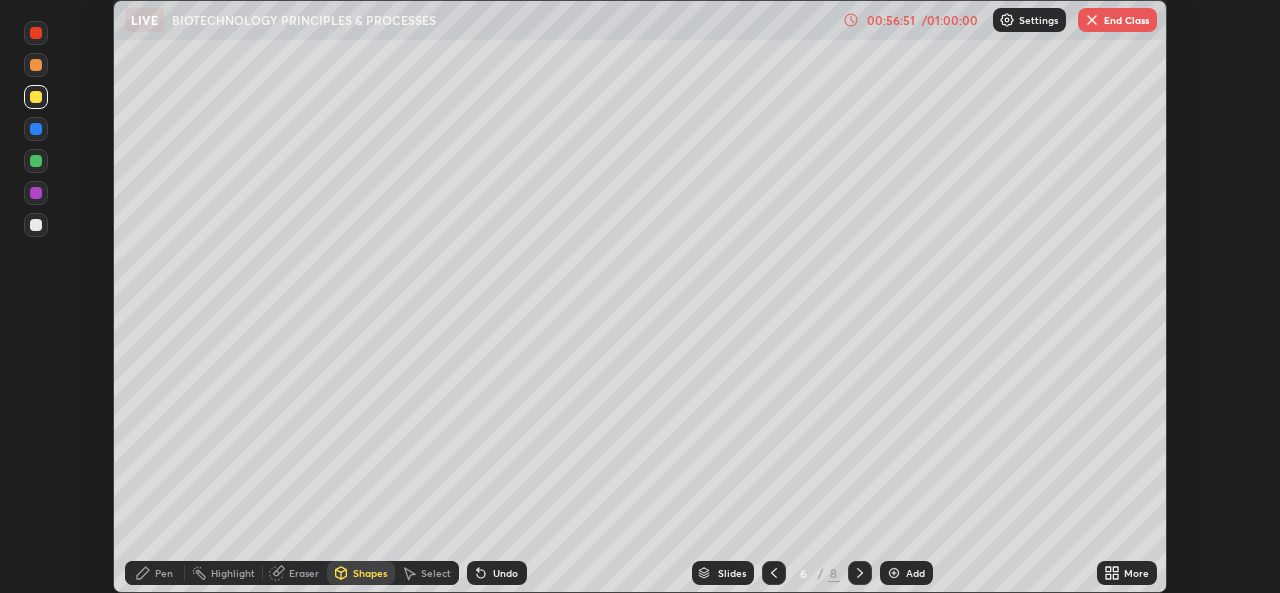 click 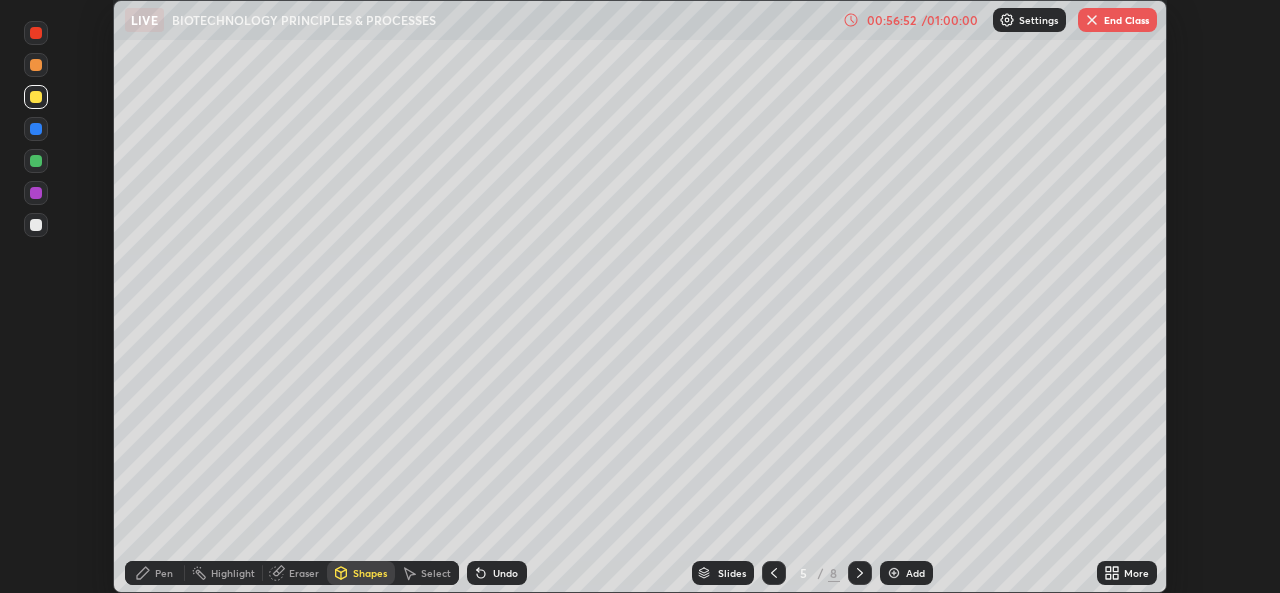 click 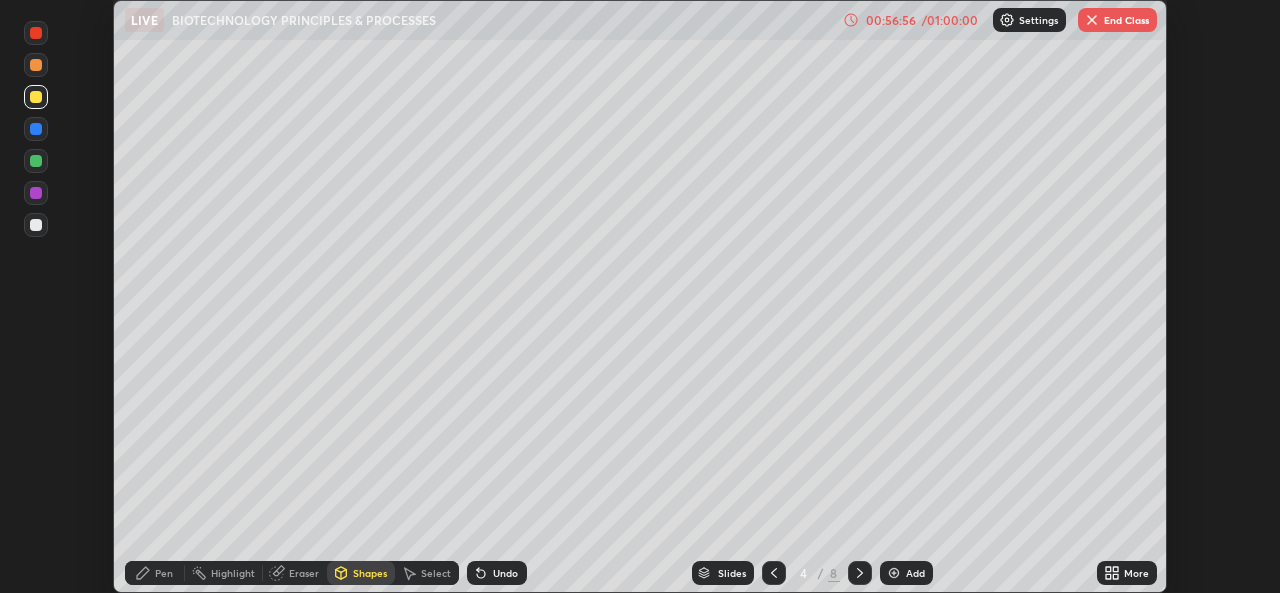 click at bounding box center [774, 573] 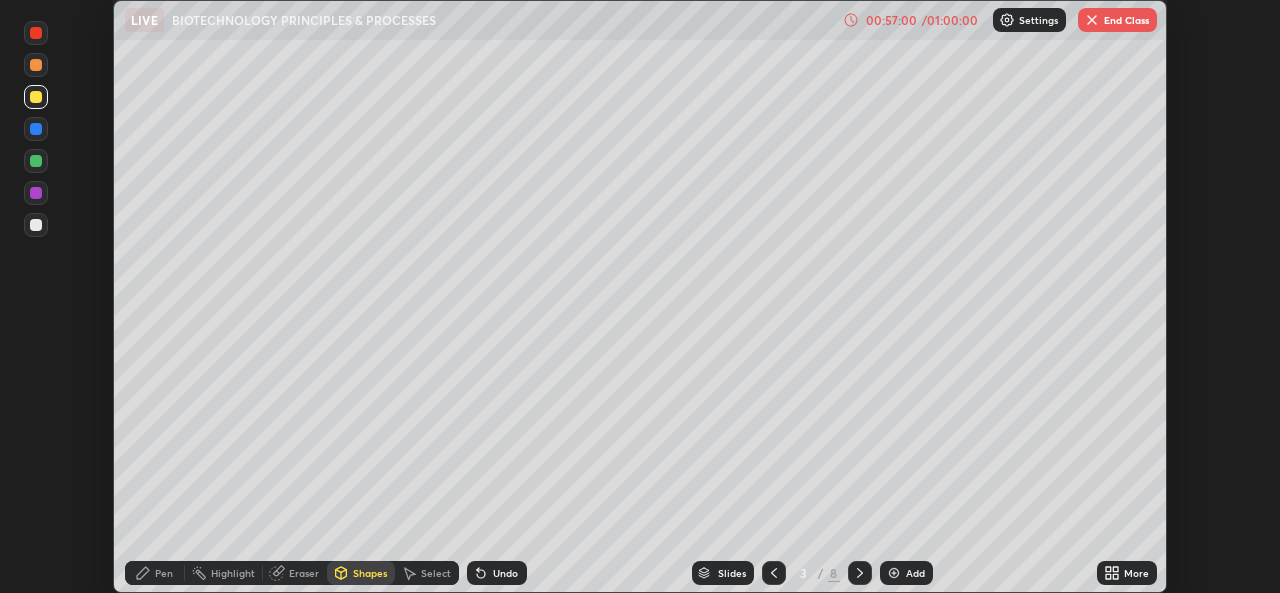 click 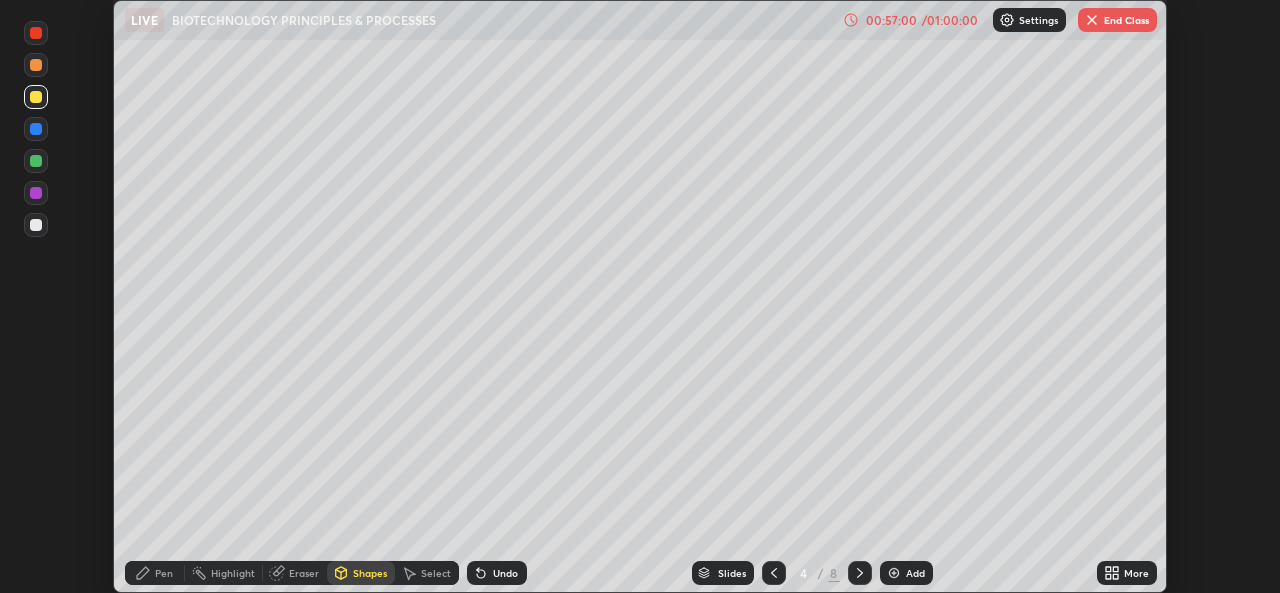 click 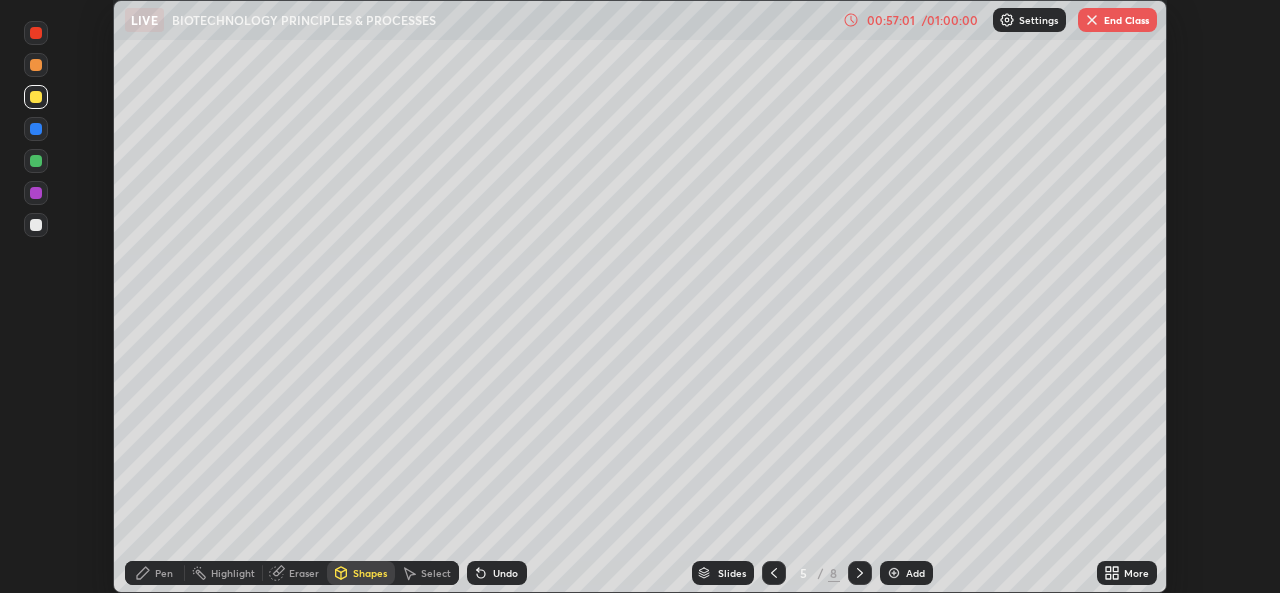 click 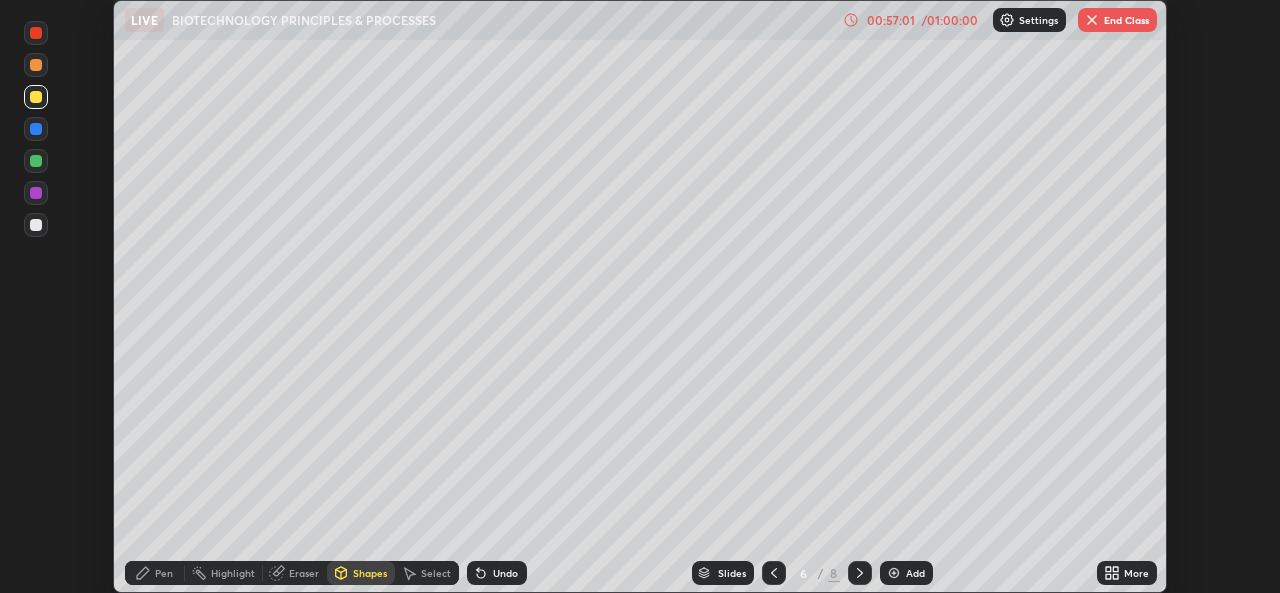 click 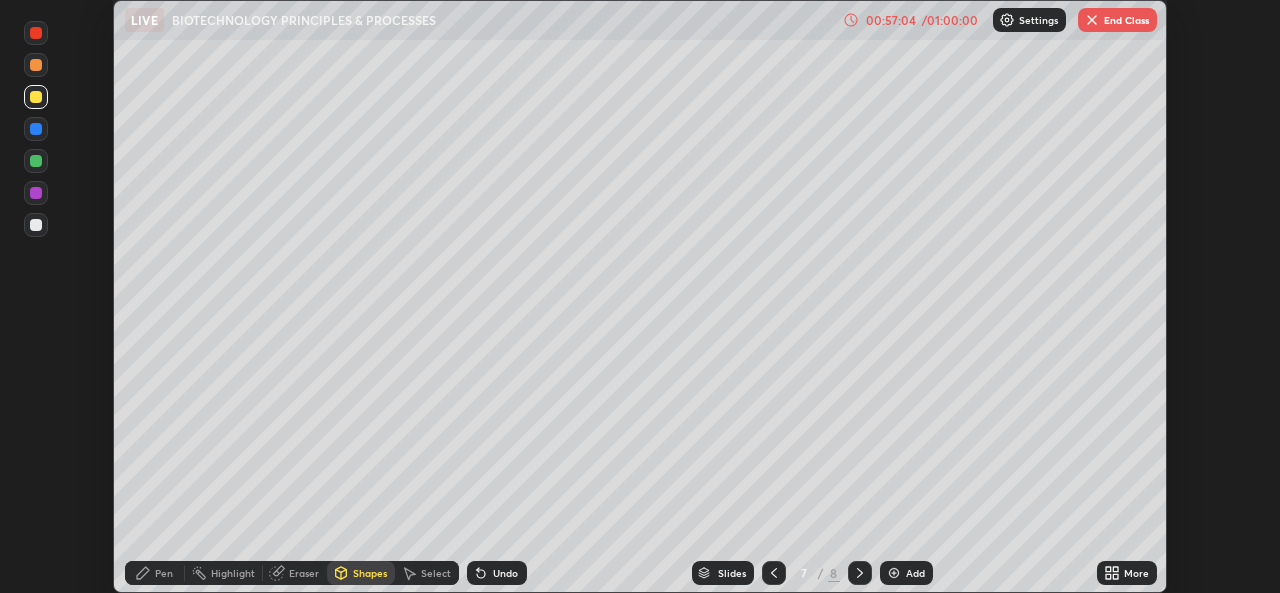 click 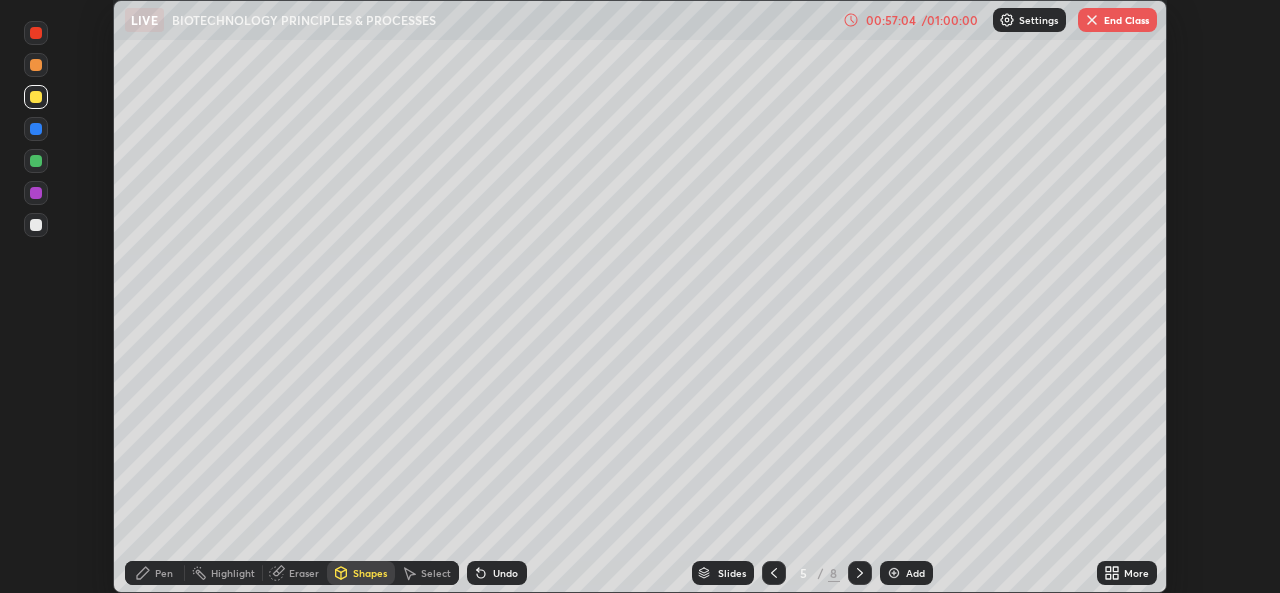 click 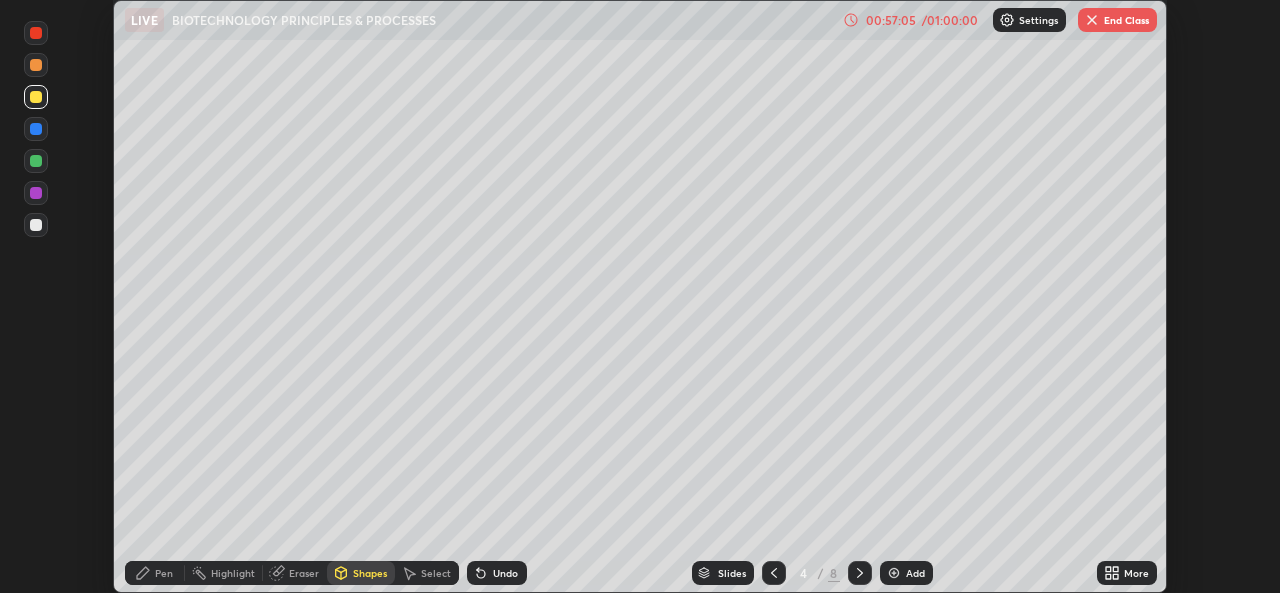 click 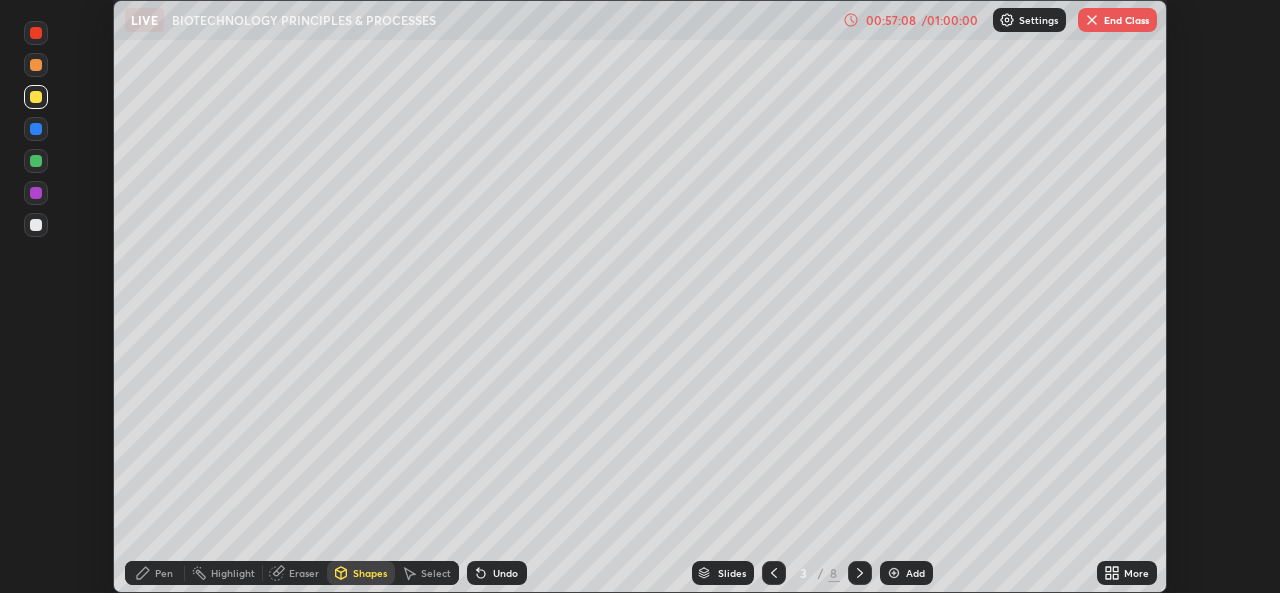 click on "Eraser" at bounding box center [304, 573] 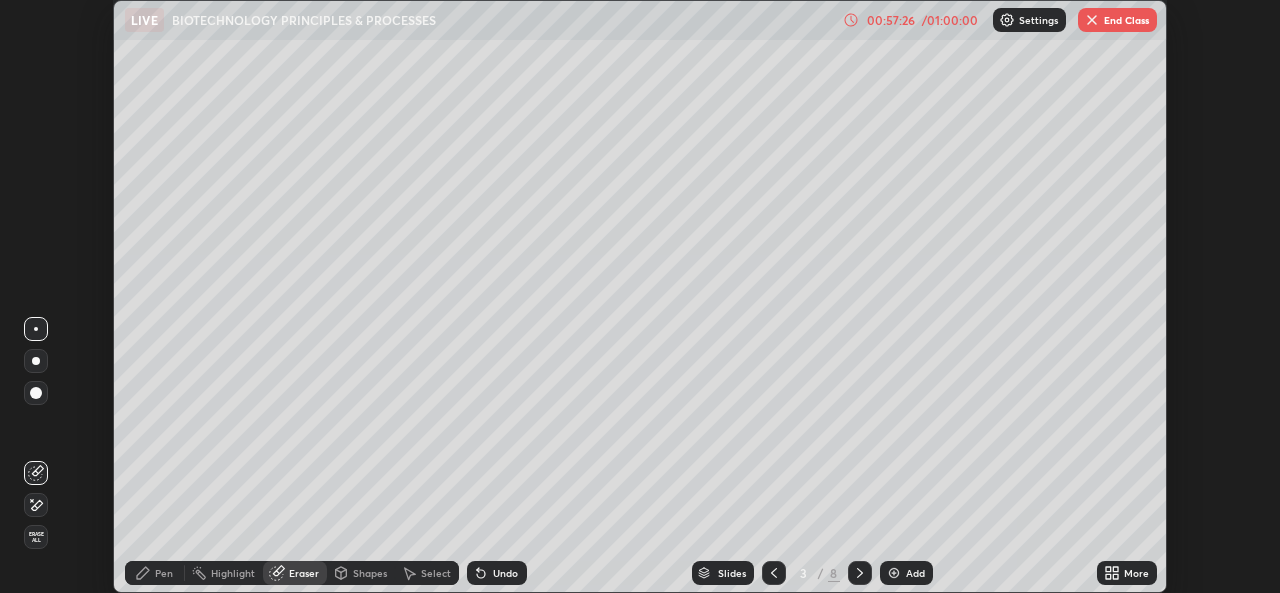 click on "Pen" at bounding box center [164, 573] 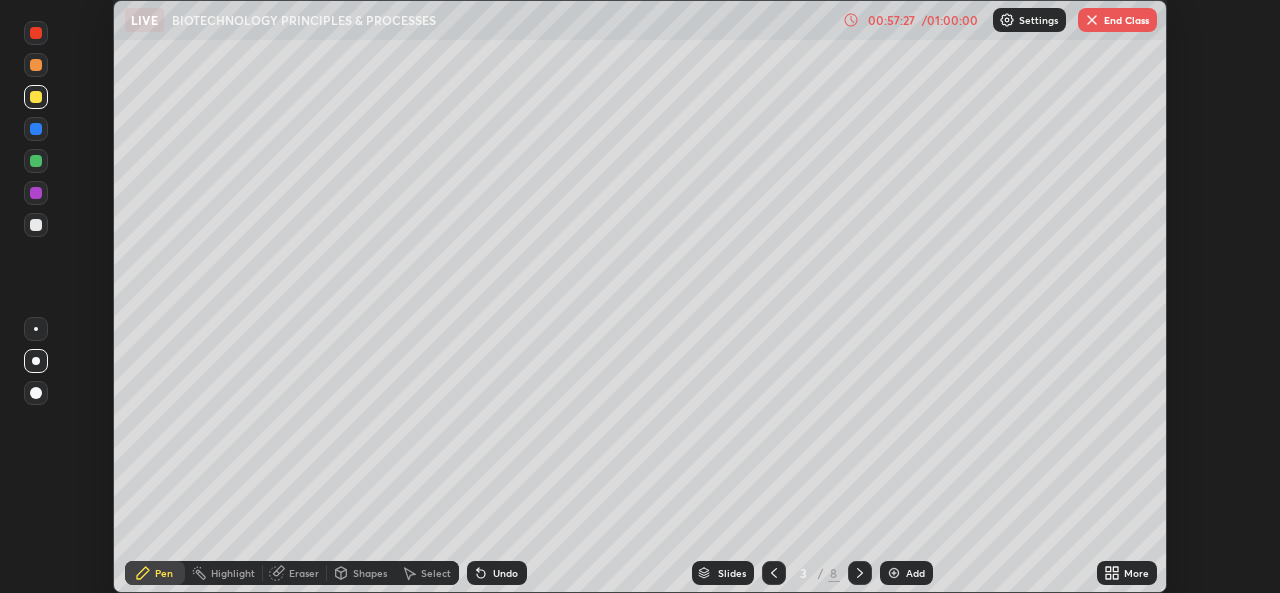 click 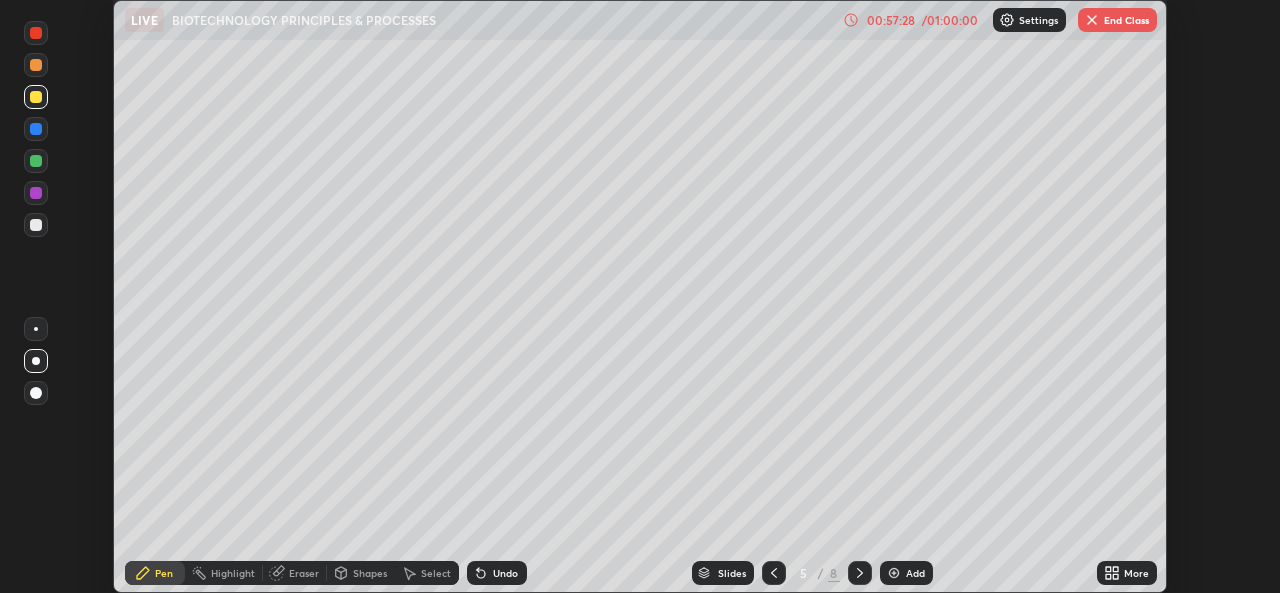 click 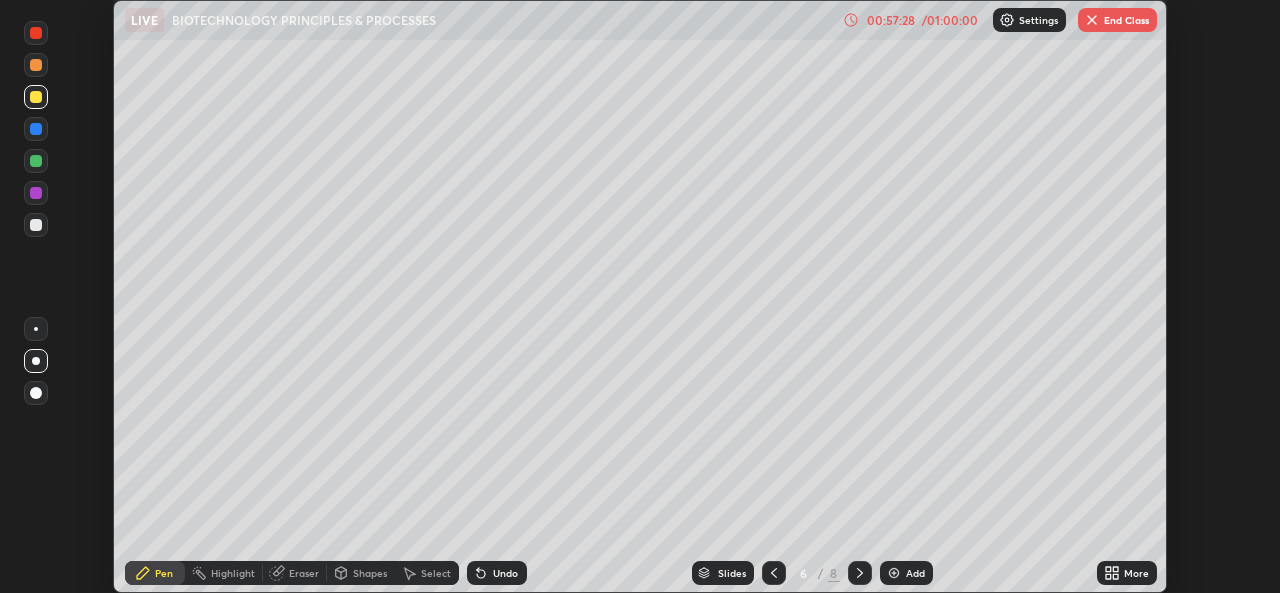 click 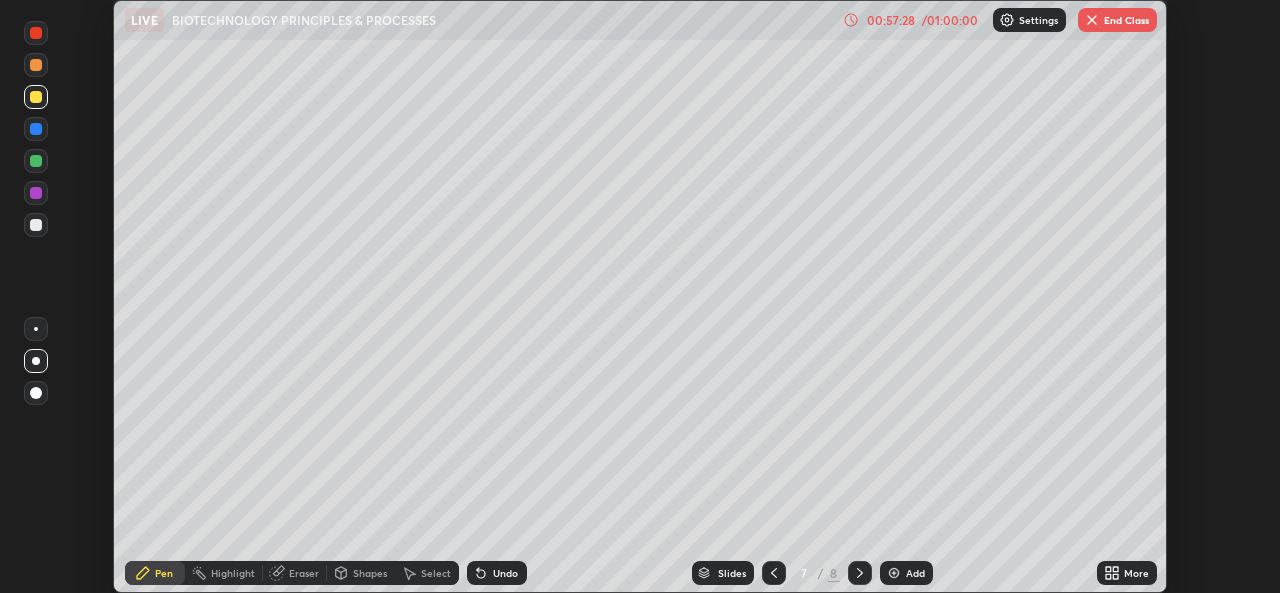 click 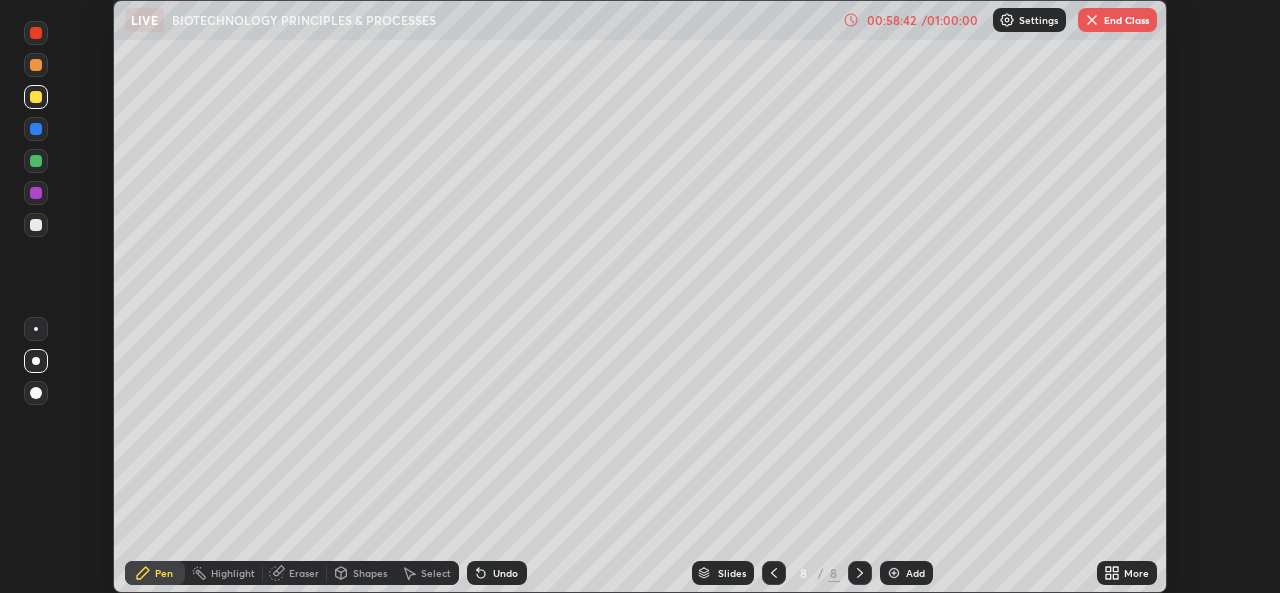 click 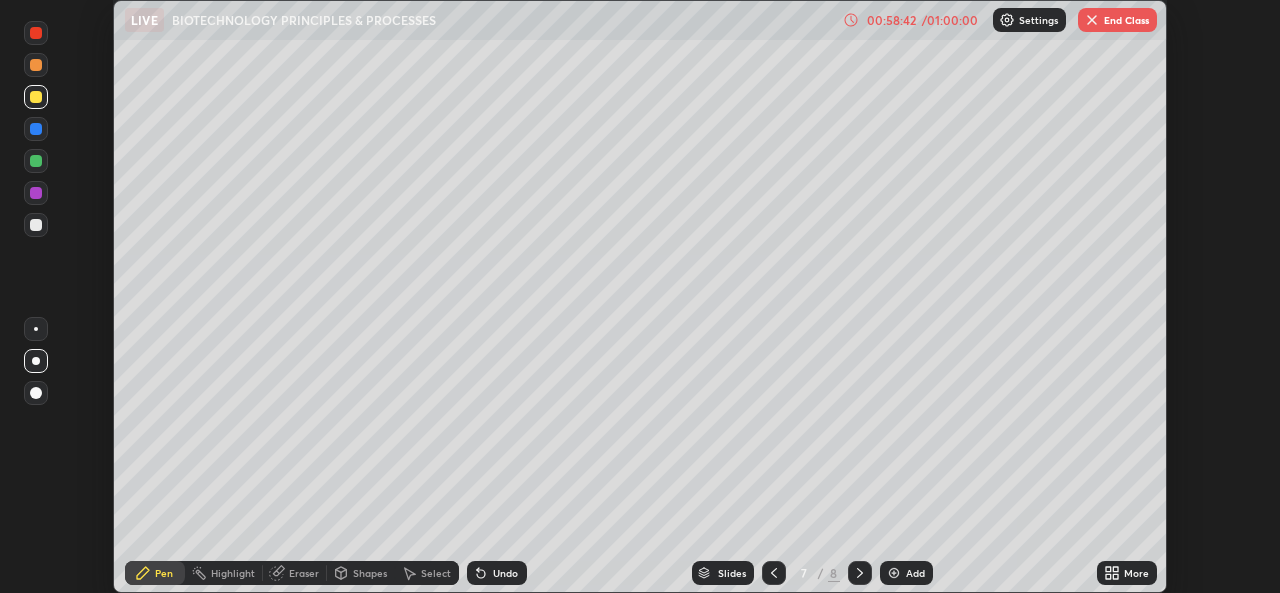 click 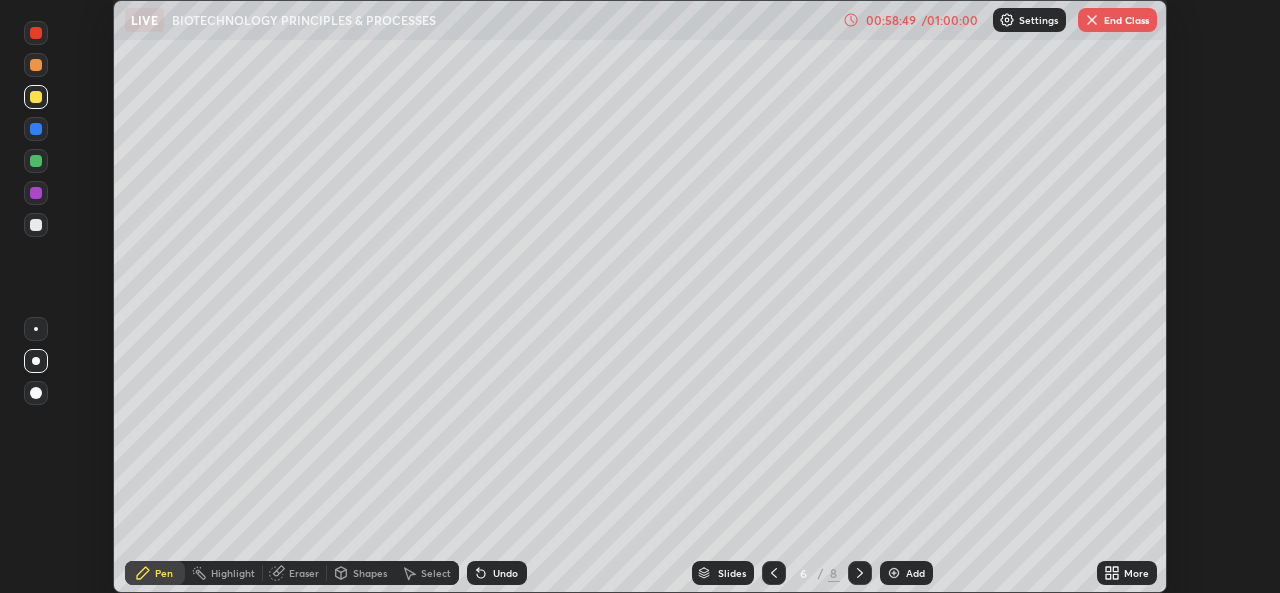 click 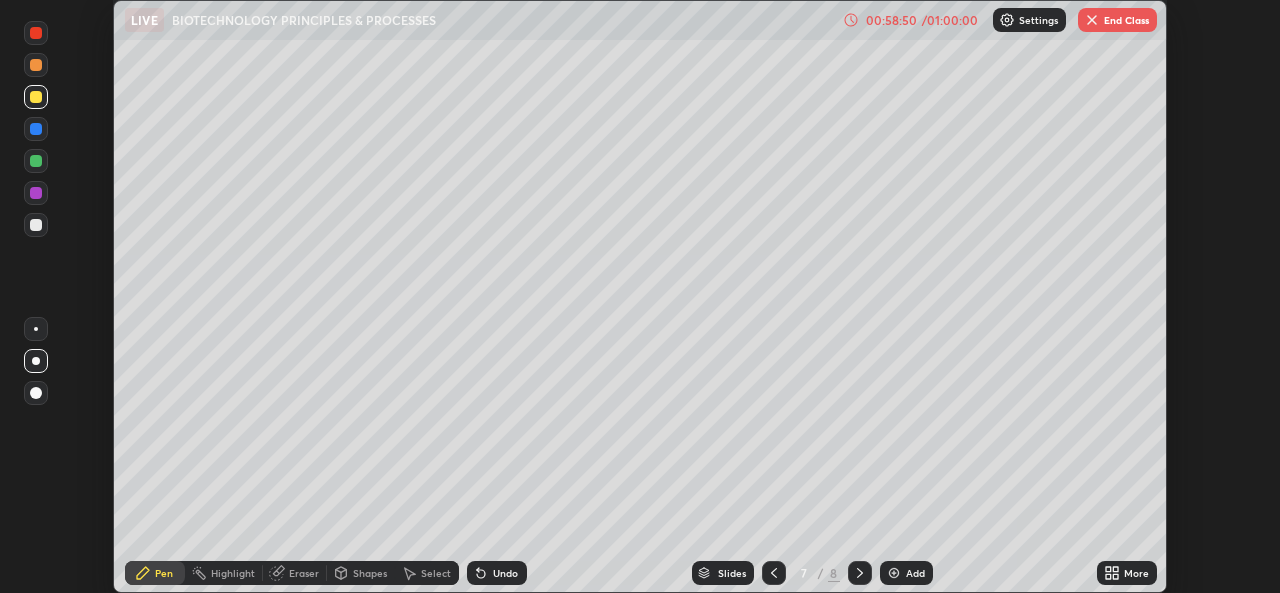 click 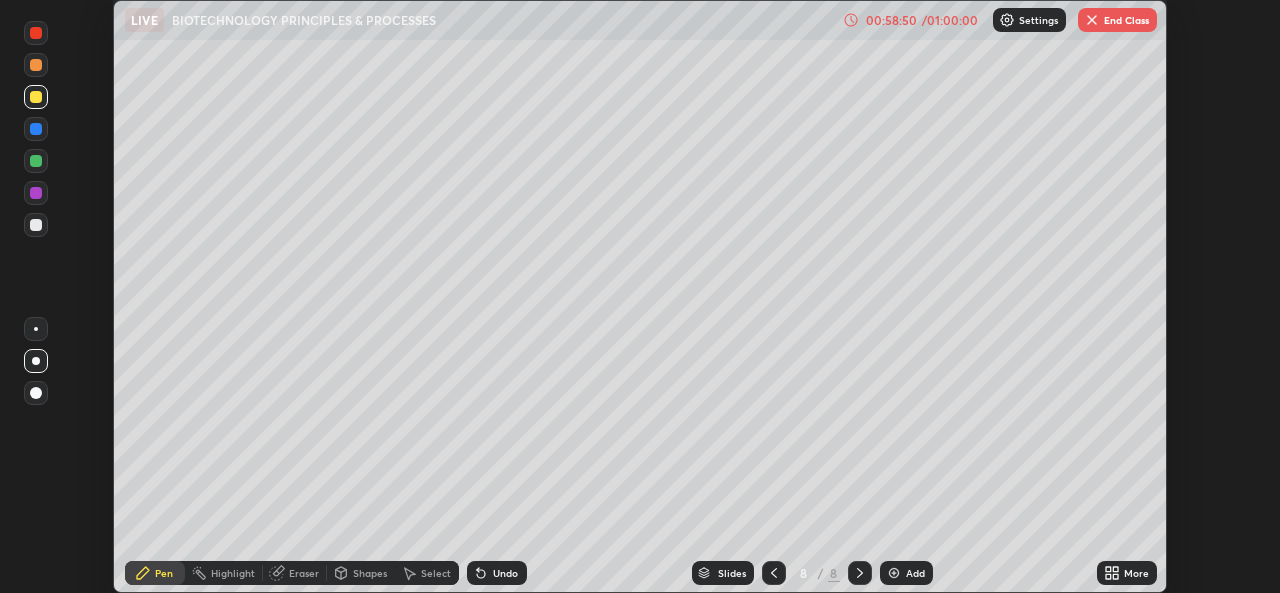 click at bounding box center (894, 573) 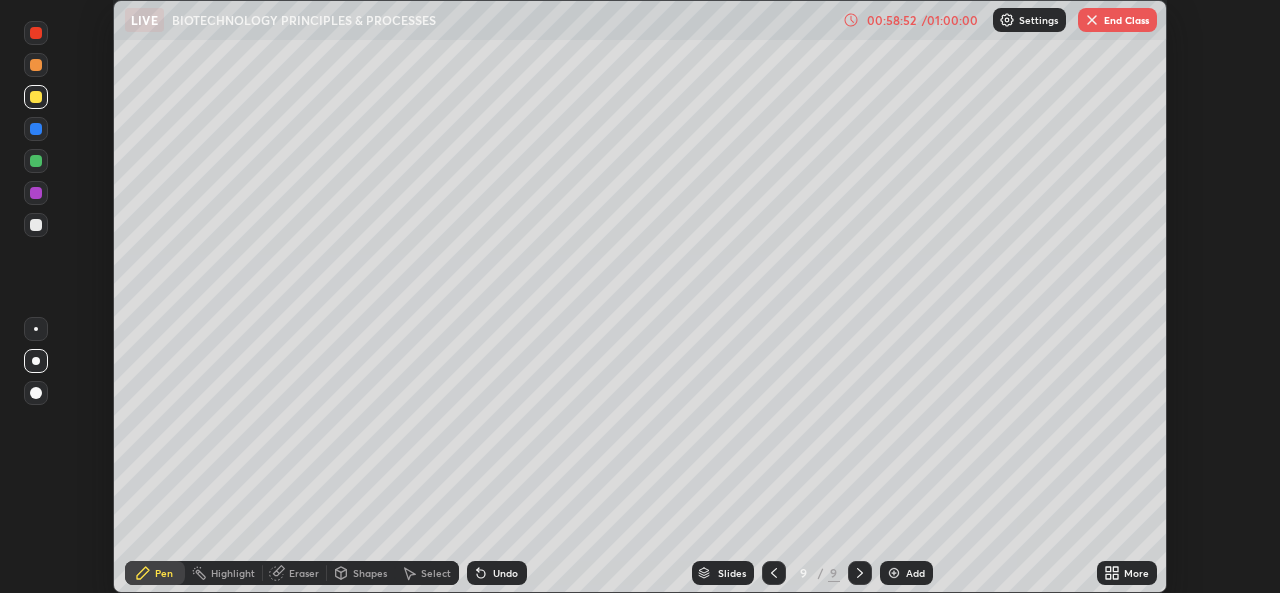 click 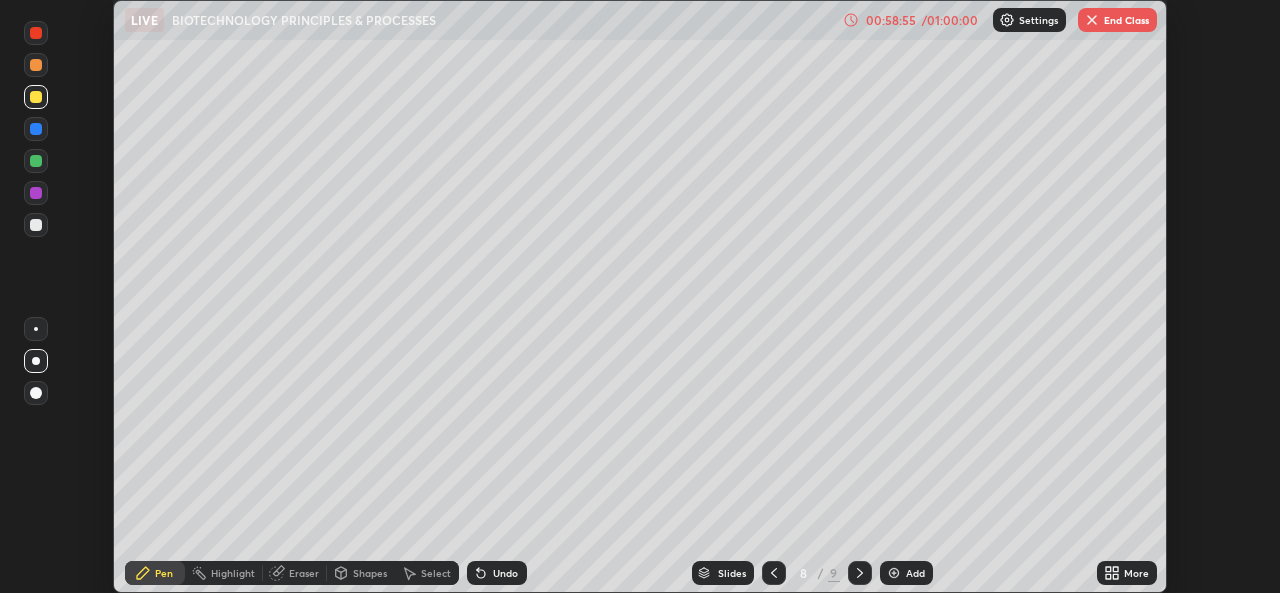 click at bounding box center (36, 393) 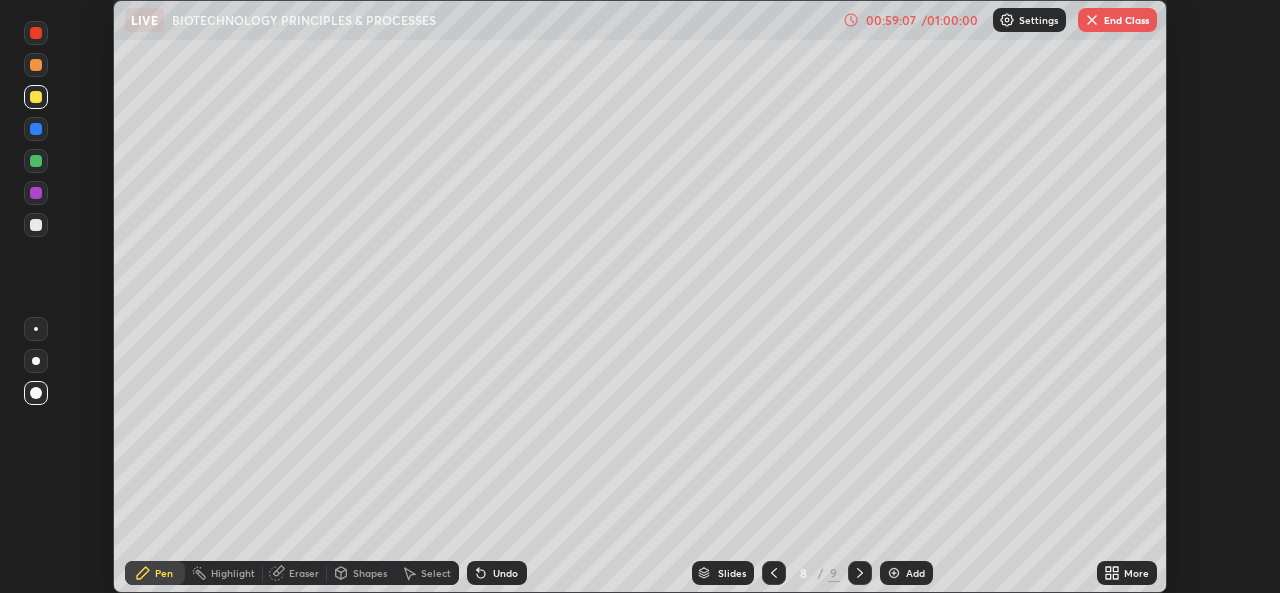 click at bounding box center [36, 361] 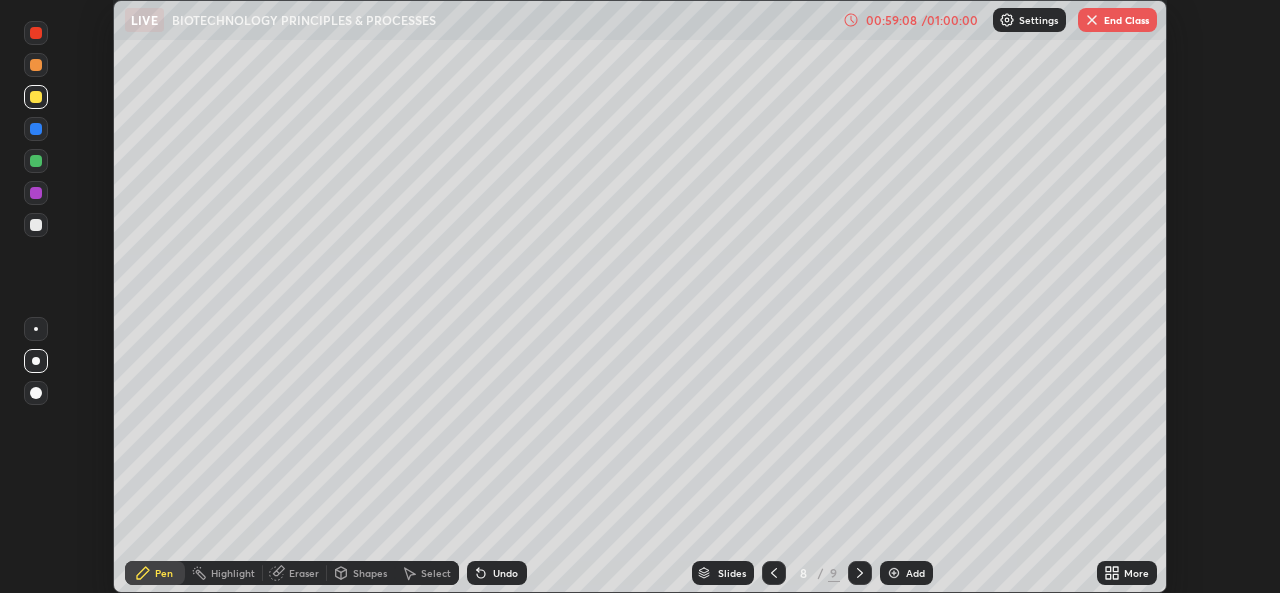 click at bounding box center (36, 329) 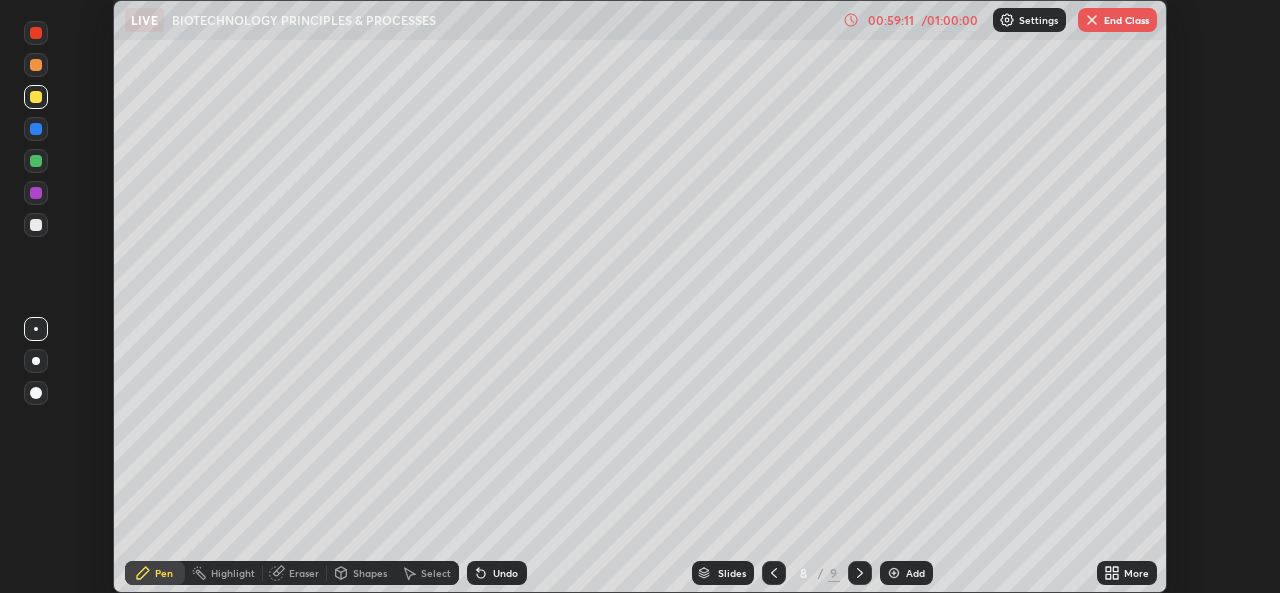 click on "Undo" at bounding box center (505, 573) 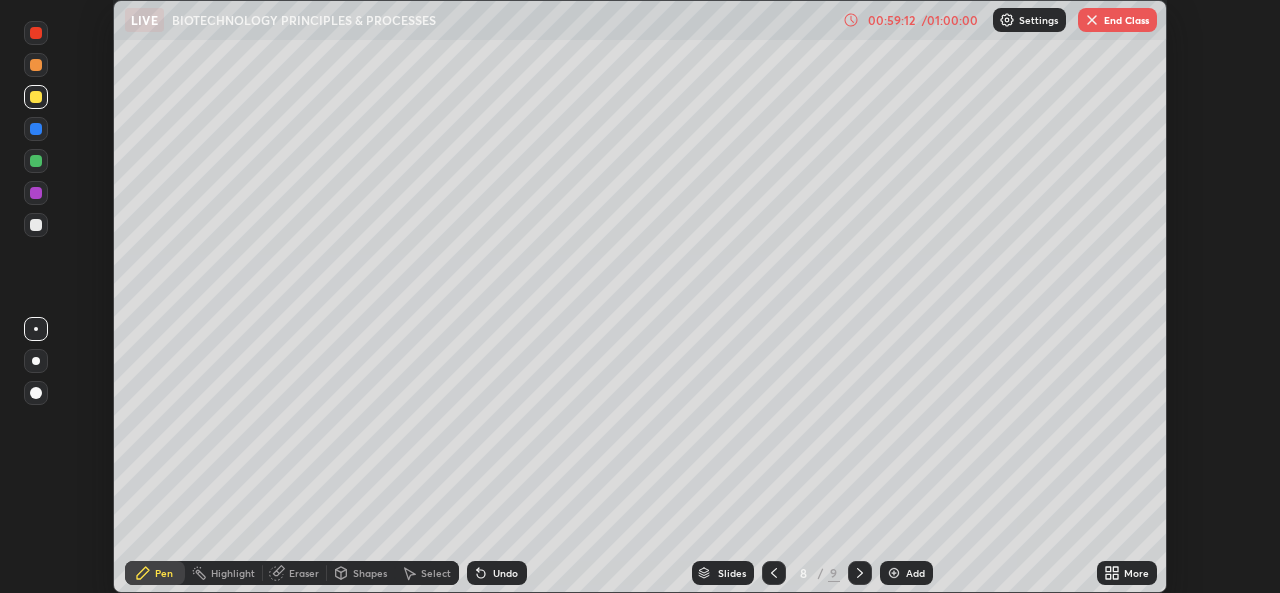 click at bounding box center (36, 361) 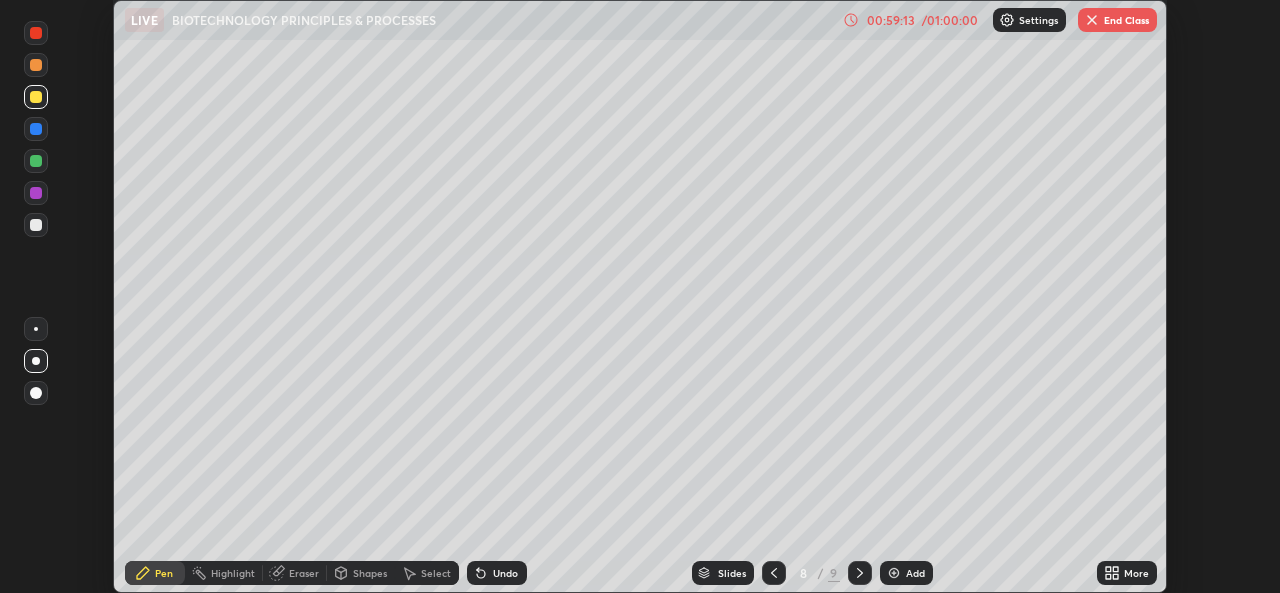 click at bounding box center [36, 129] 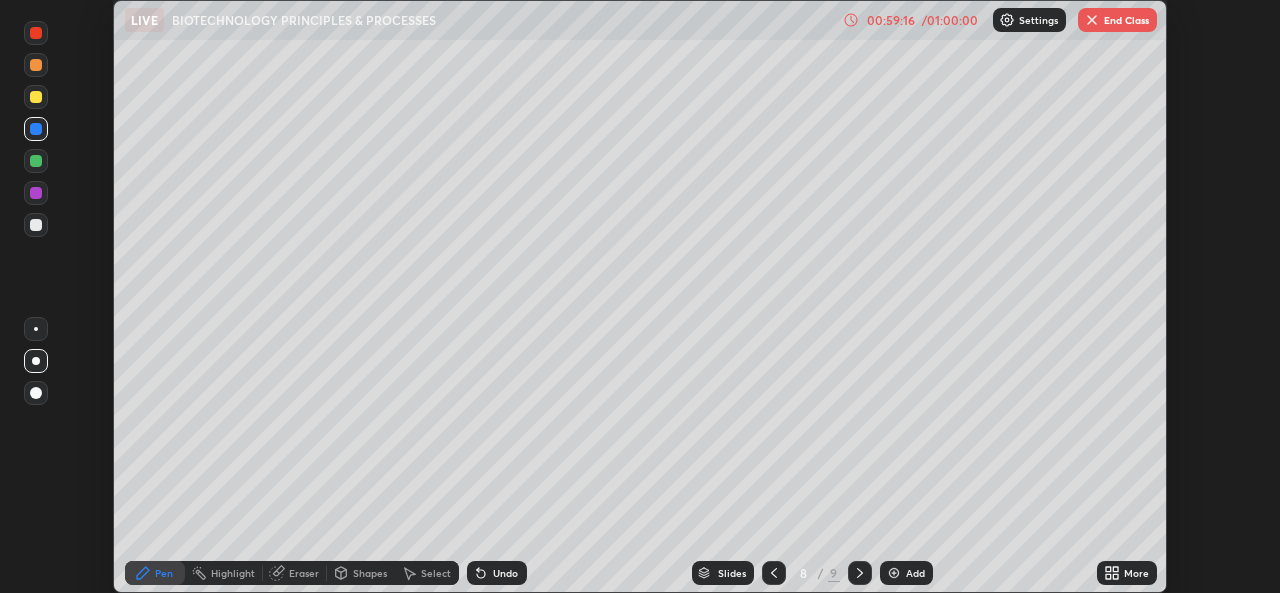 click 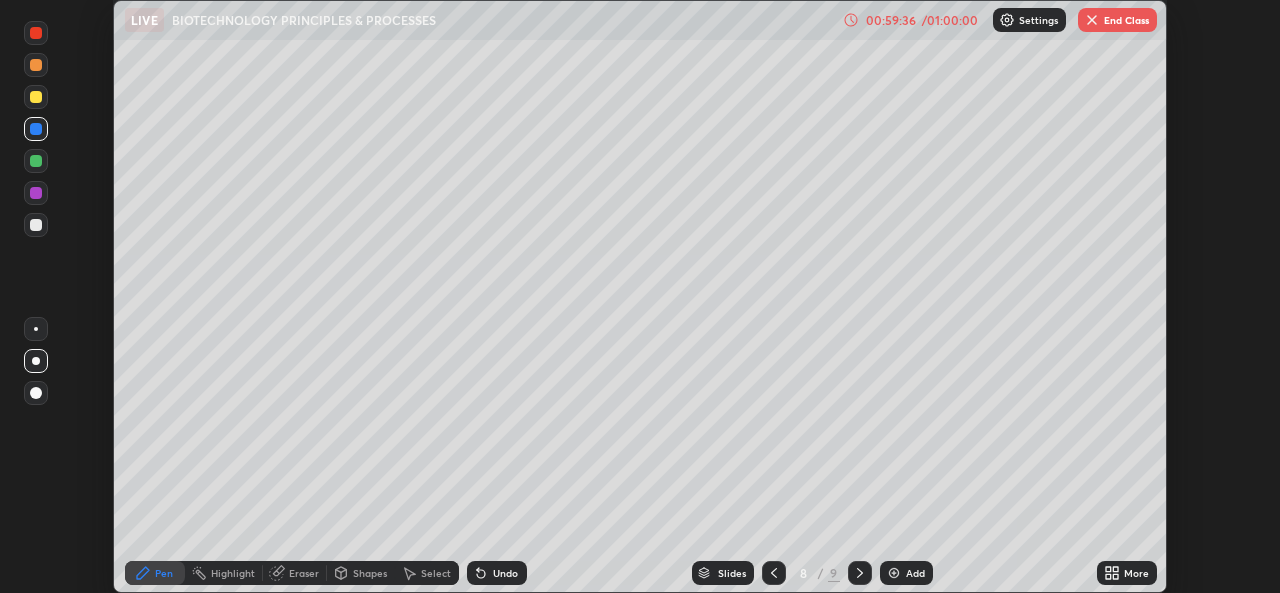 click at bounding box center (36, 129) 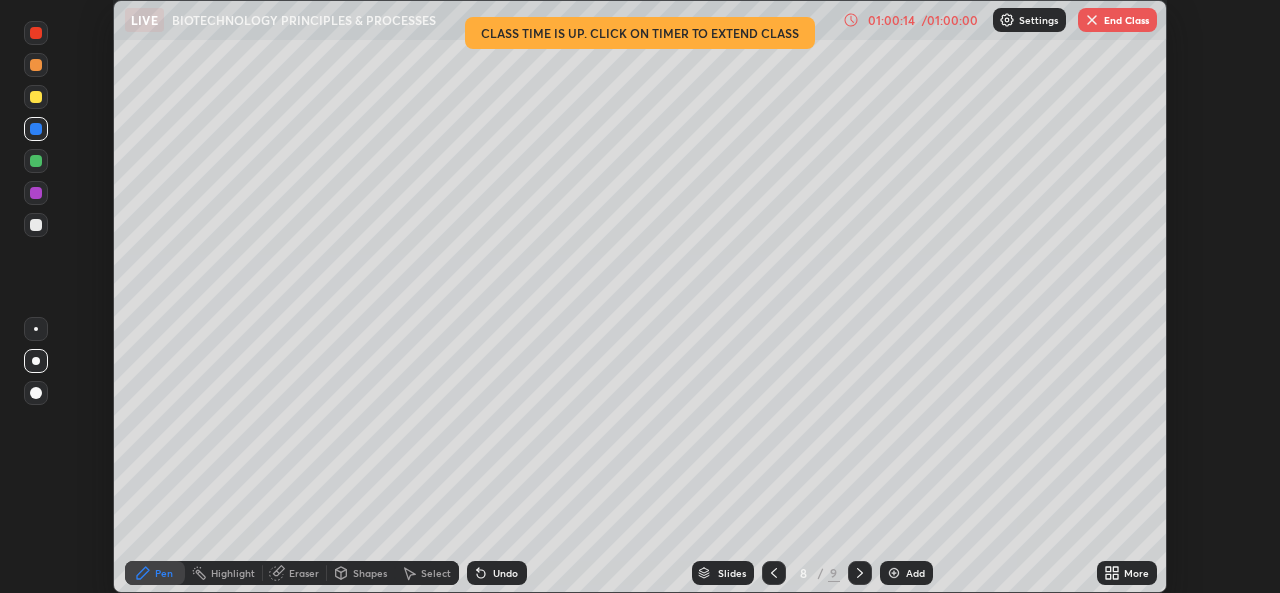 click at bounding box center [36, 33] 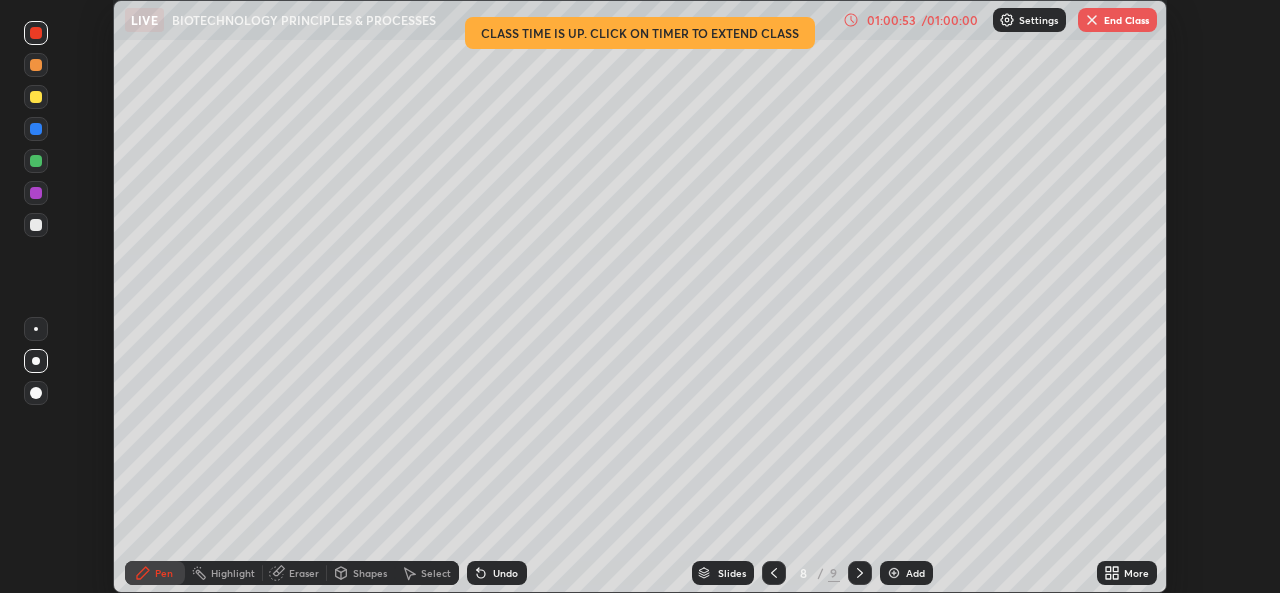 click at bounding box center (36, 225) 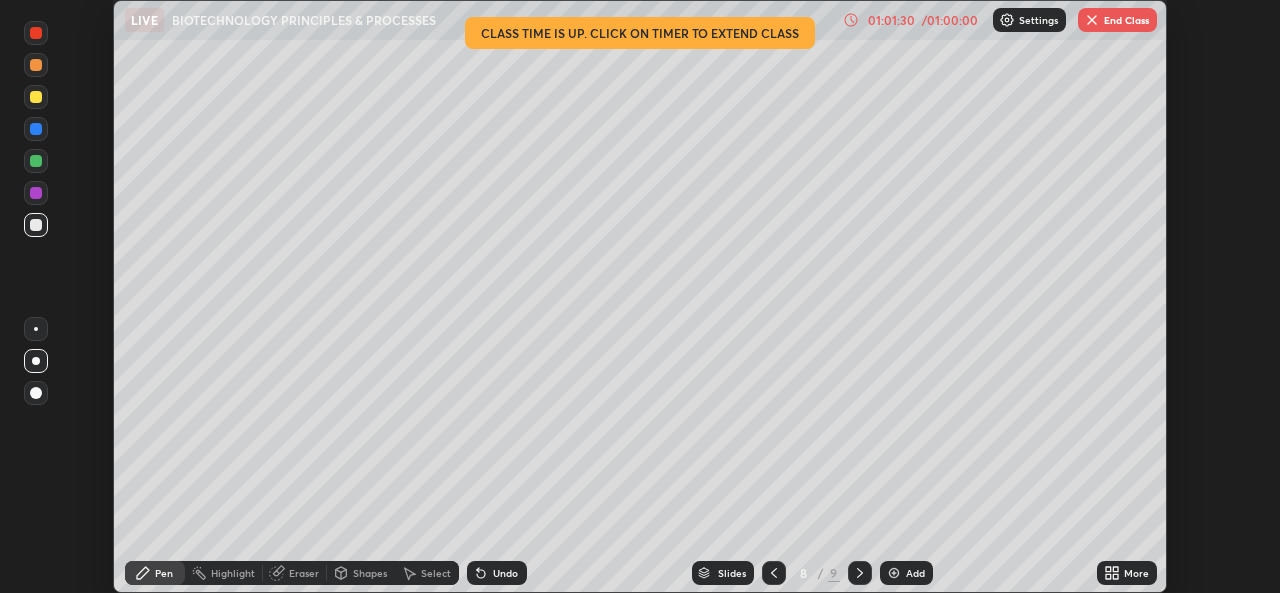 click on "Undo" at bounding box center (505, 573) 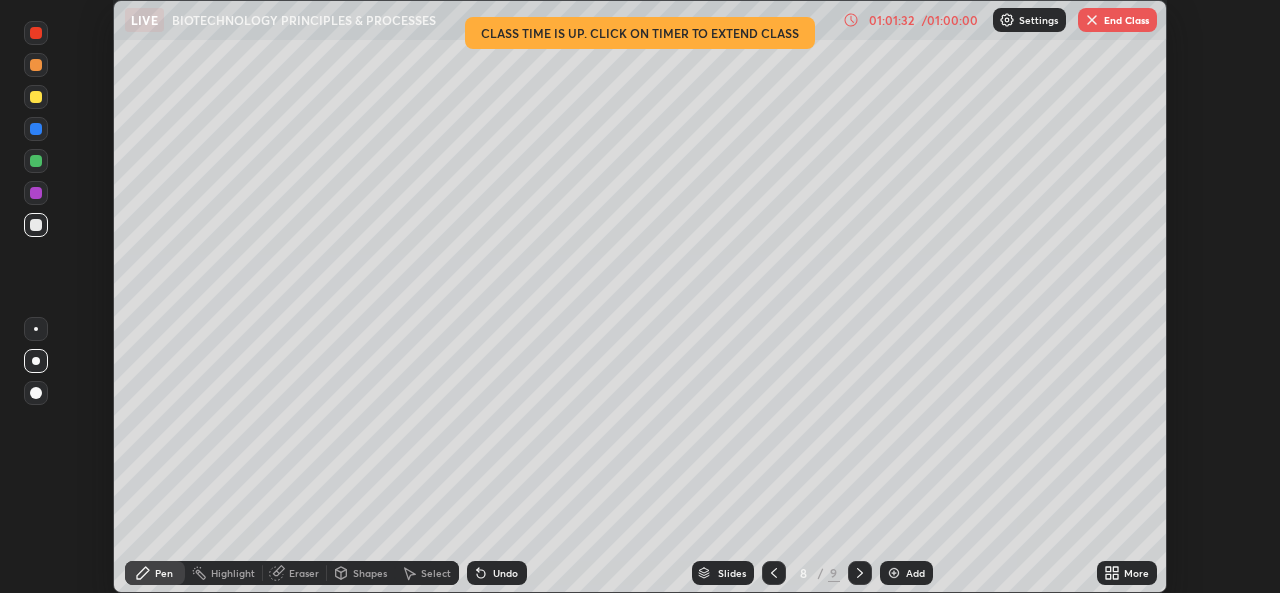 click on "Shapes" at bounding box center [370, 573] 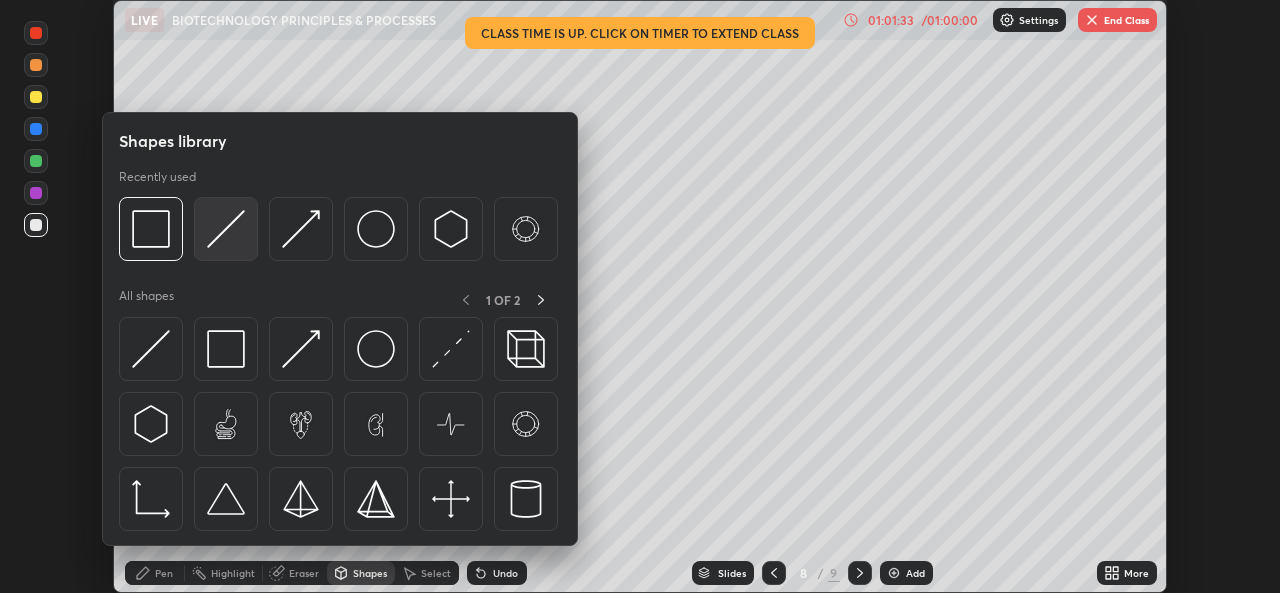 click at bounding box center [226, 229] 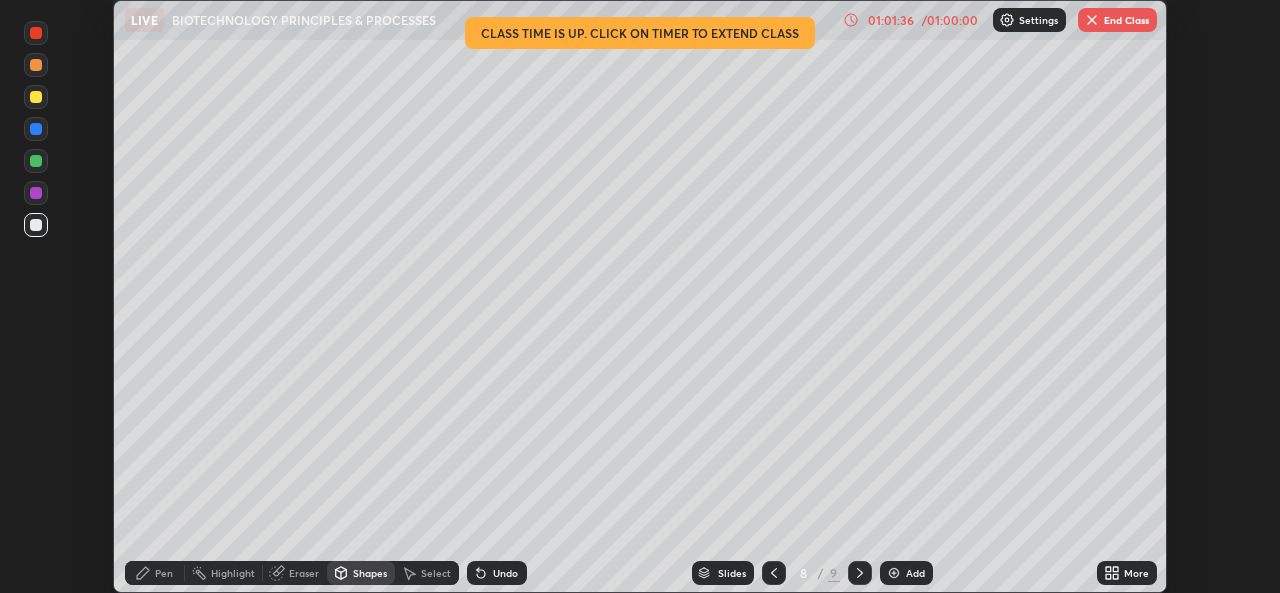 click on "Pen" at bounding box center [164, 573] 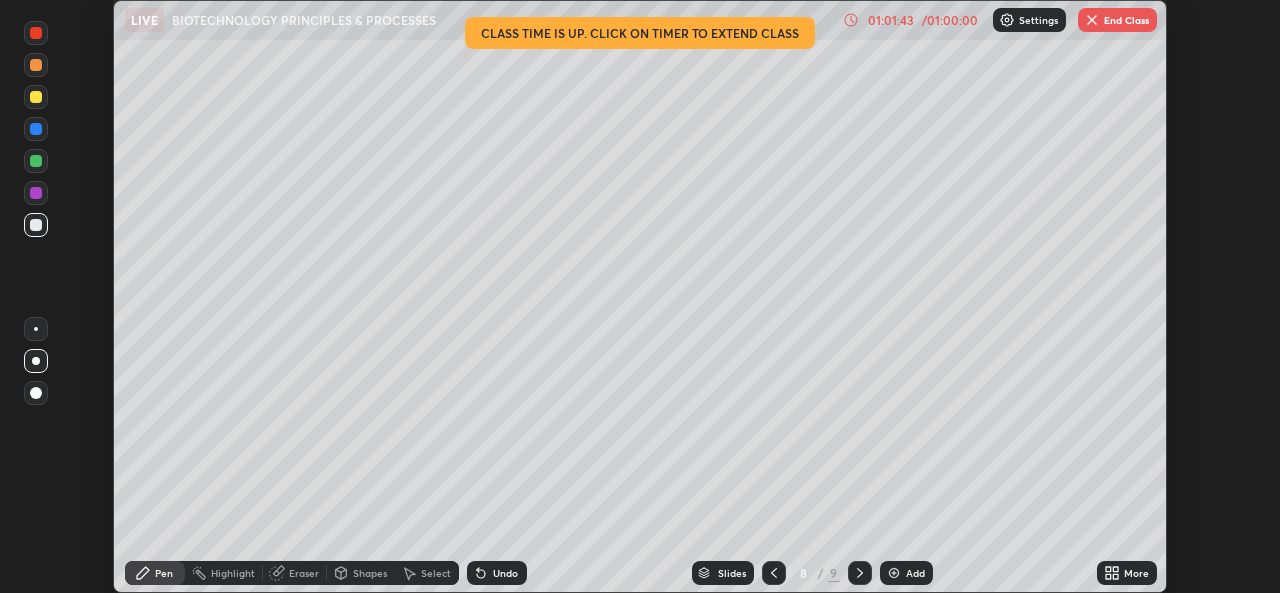 click on "Undo" at bounding box center (505, 573) 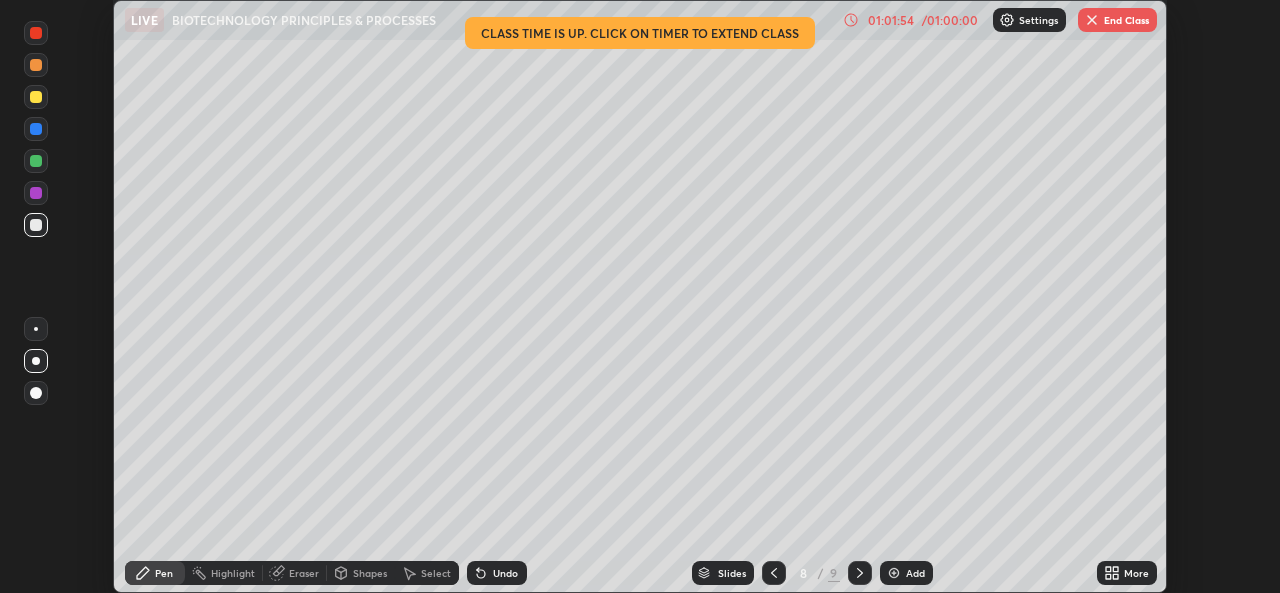 click on "Shapes" at bounding box center [370, 573] 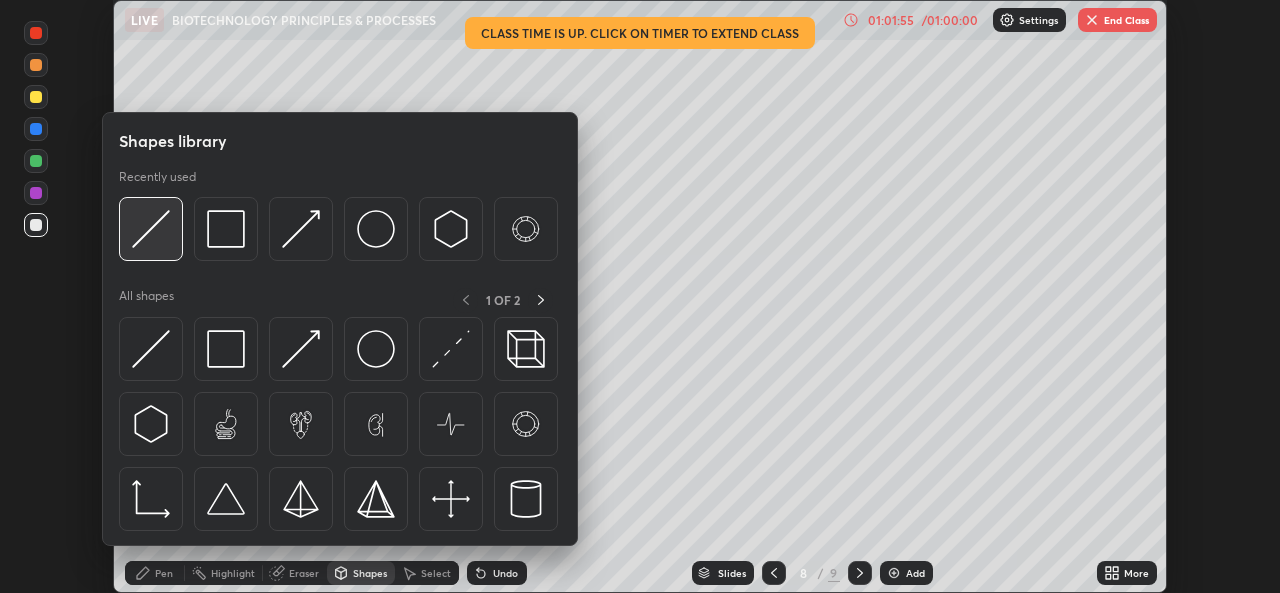 click at bounding box center [151, 229] 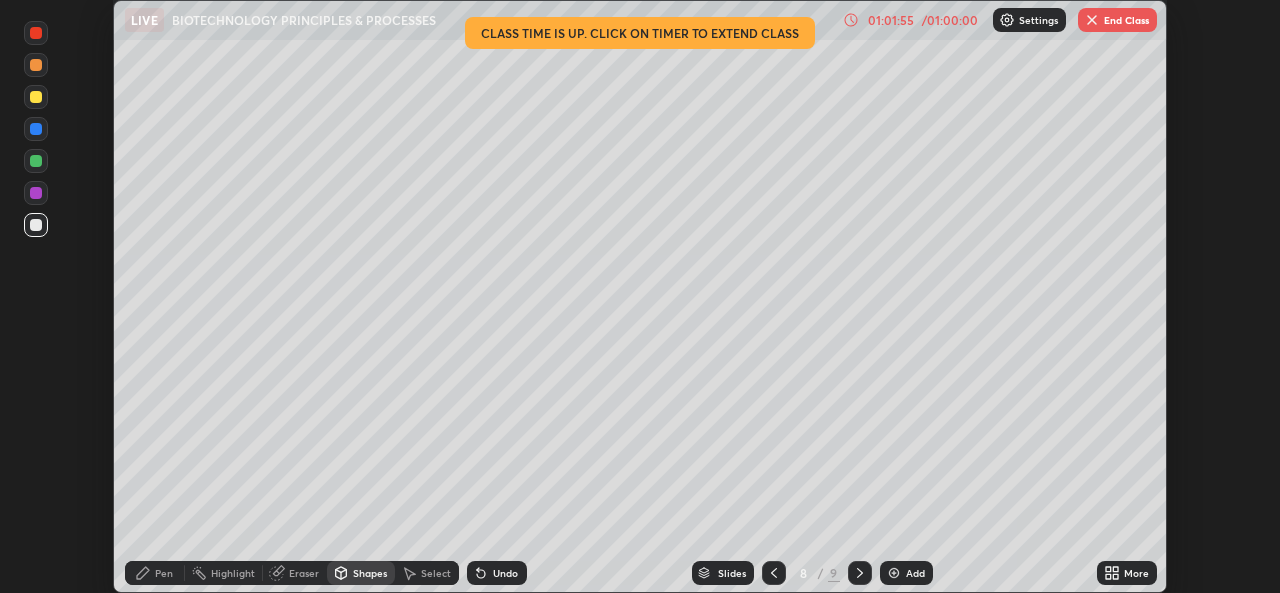 click at bounding box center [36, 33] 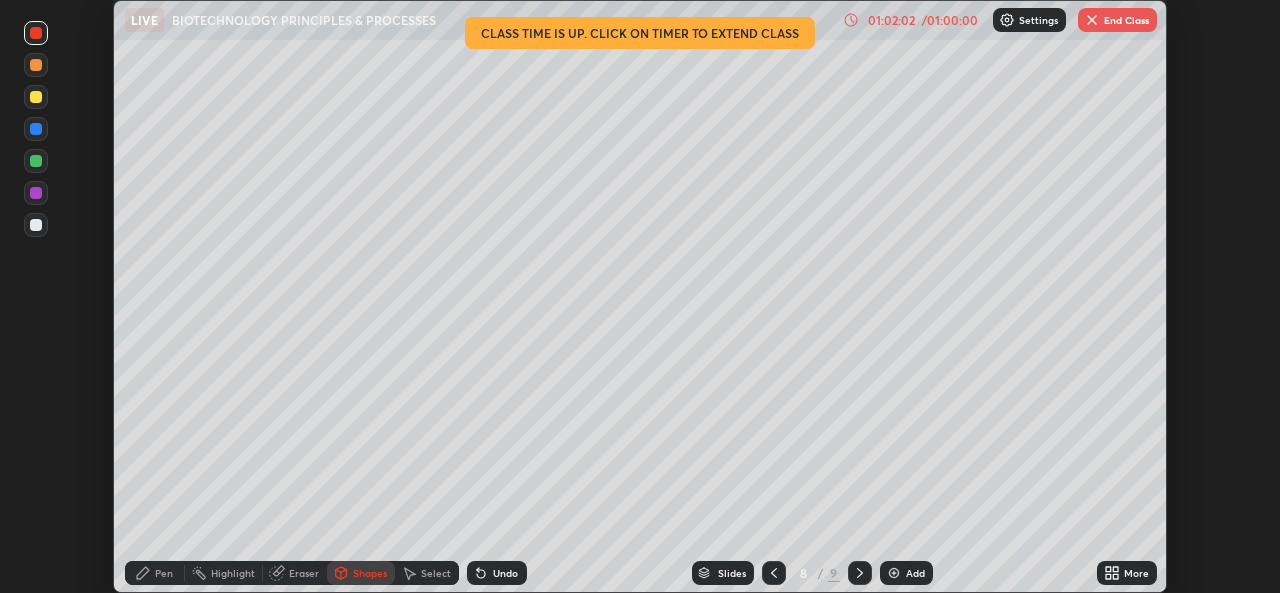 click at bounding box center [36, 129] 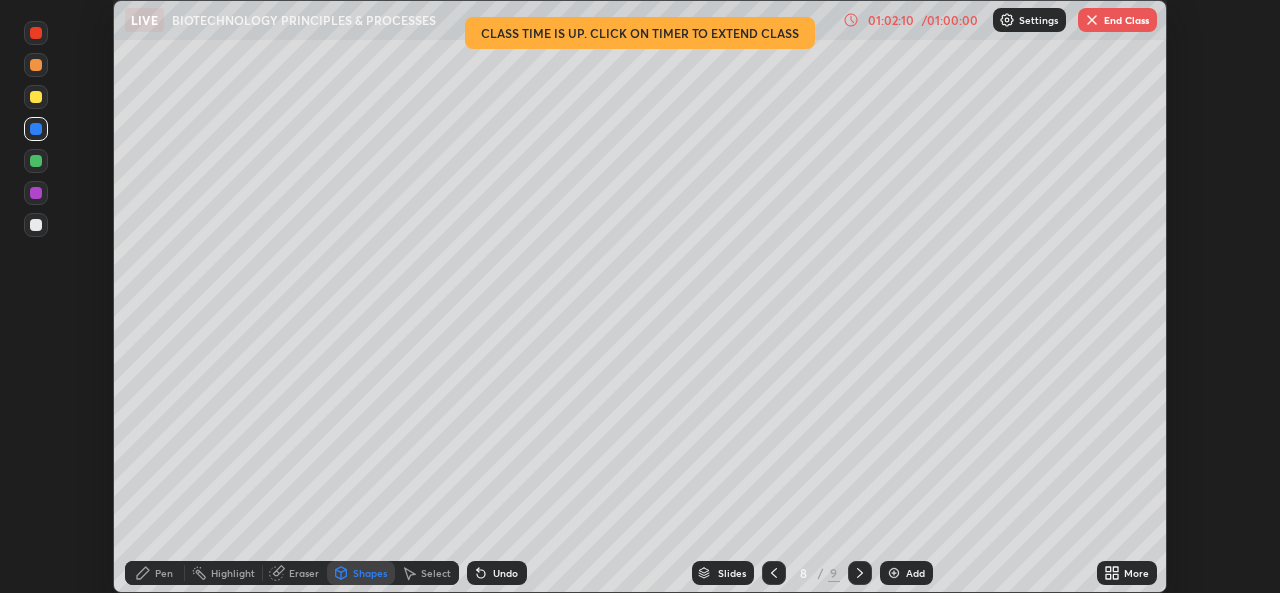 click on "Shapes" at bounding box center [370, 573] 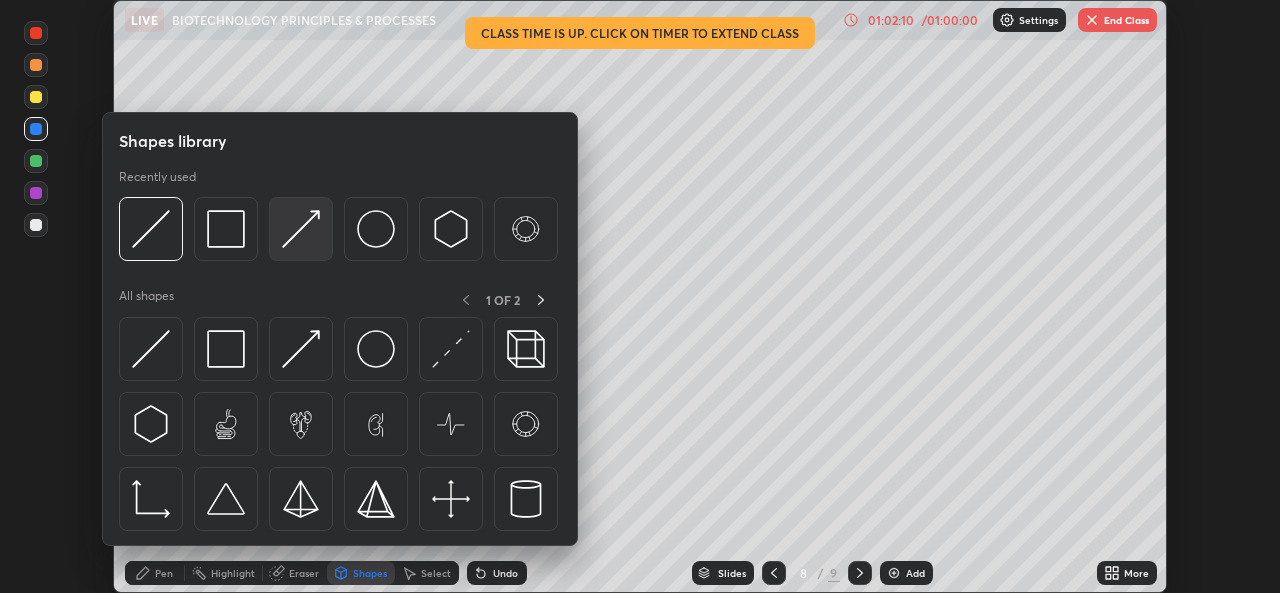 click at bounding box center (301, 229) 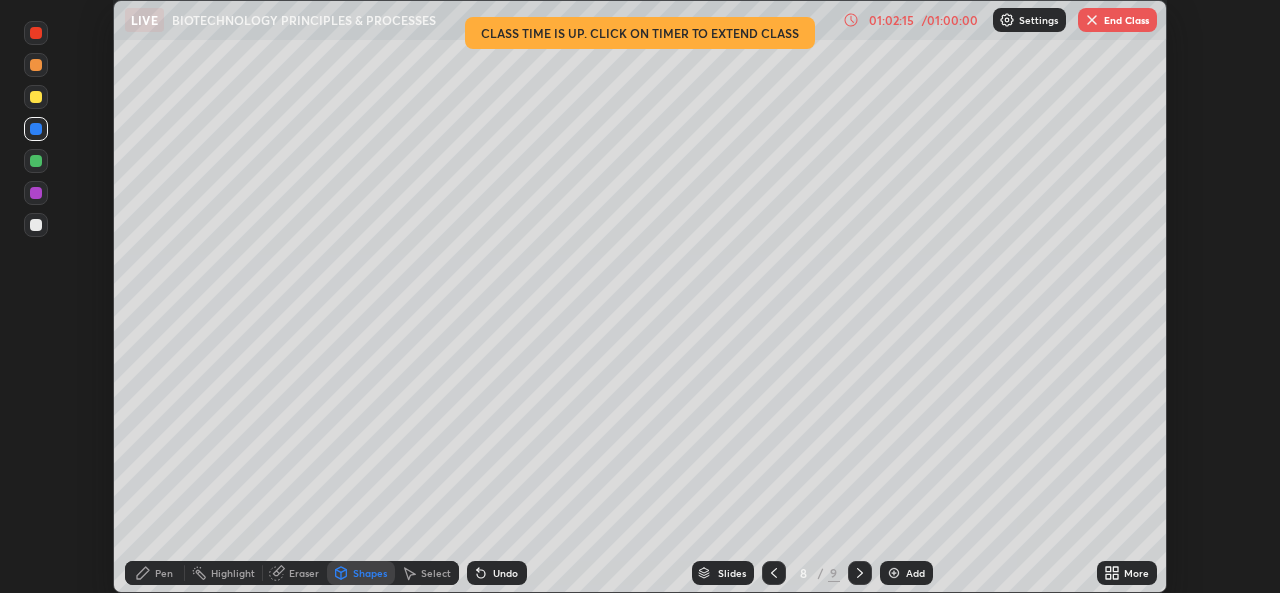 click on "Pen" at bounding box center (164, 573) 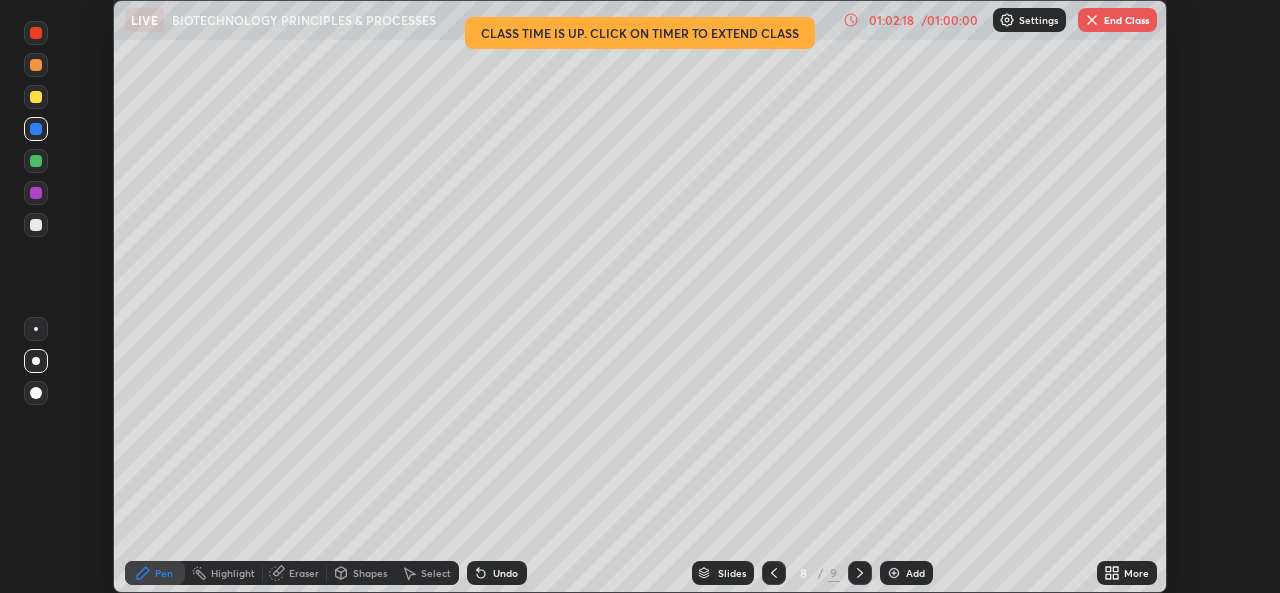 click at bounding box center [36, 161] 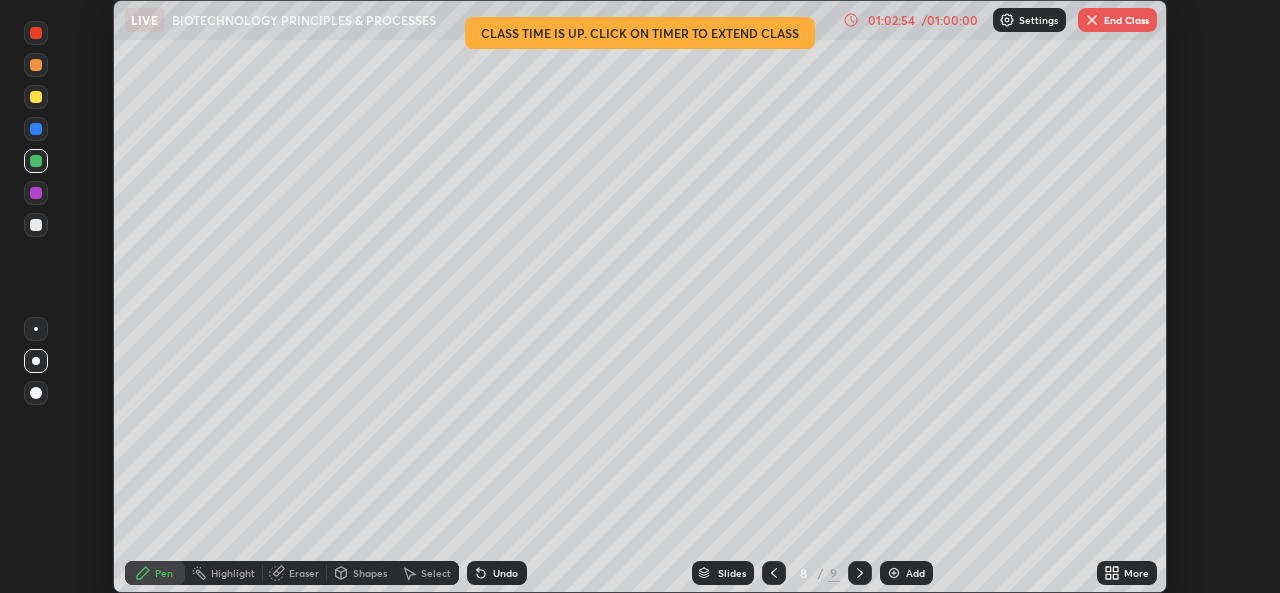 click at bounding box center [36, 129] 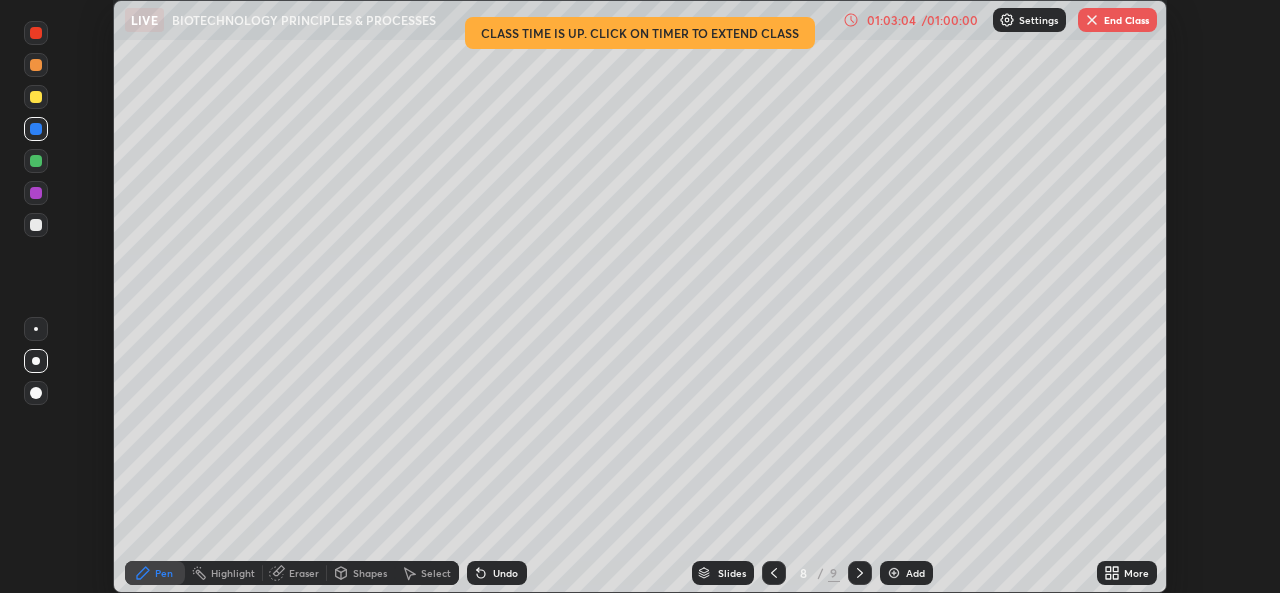 click 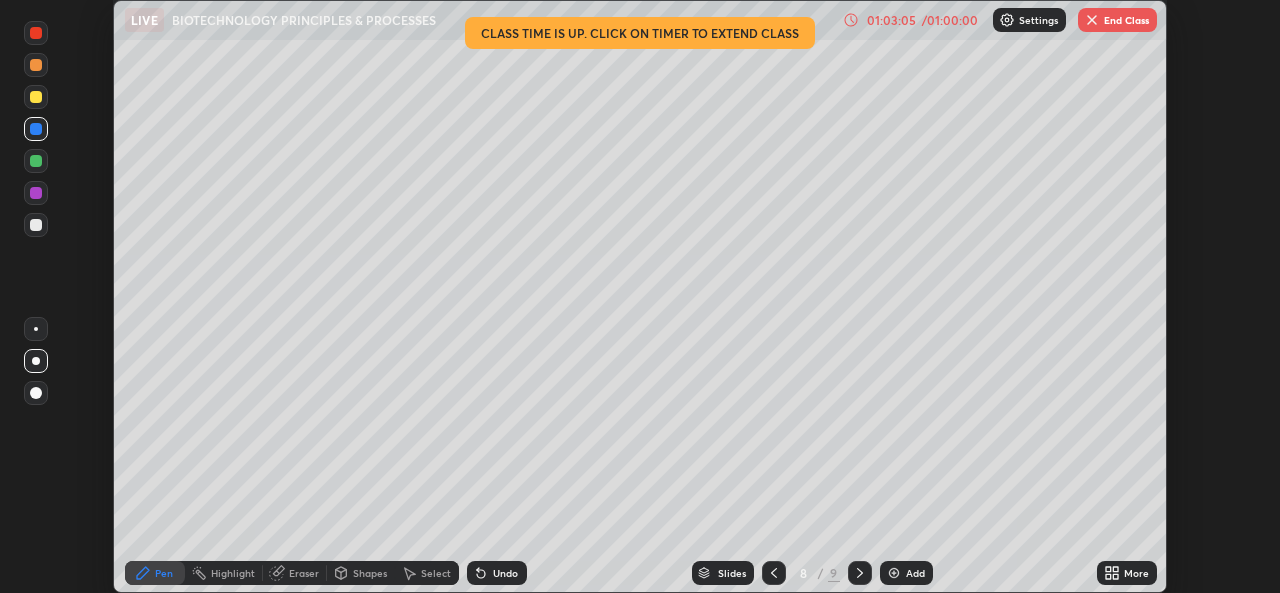 click on "Undo" at bounding box center (505, 573) 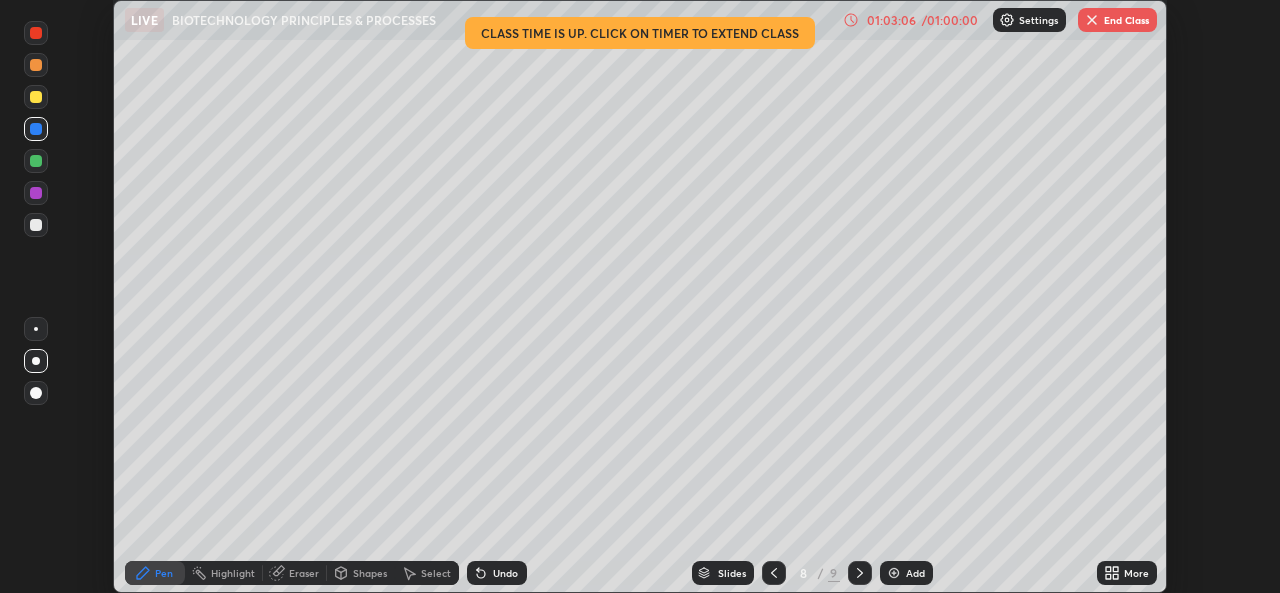 click on "Shapes" at bounding box center (370, 573) 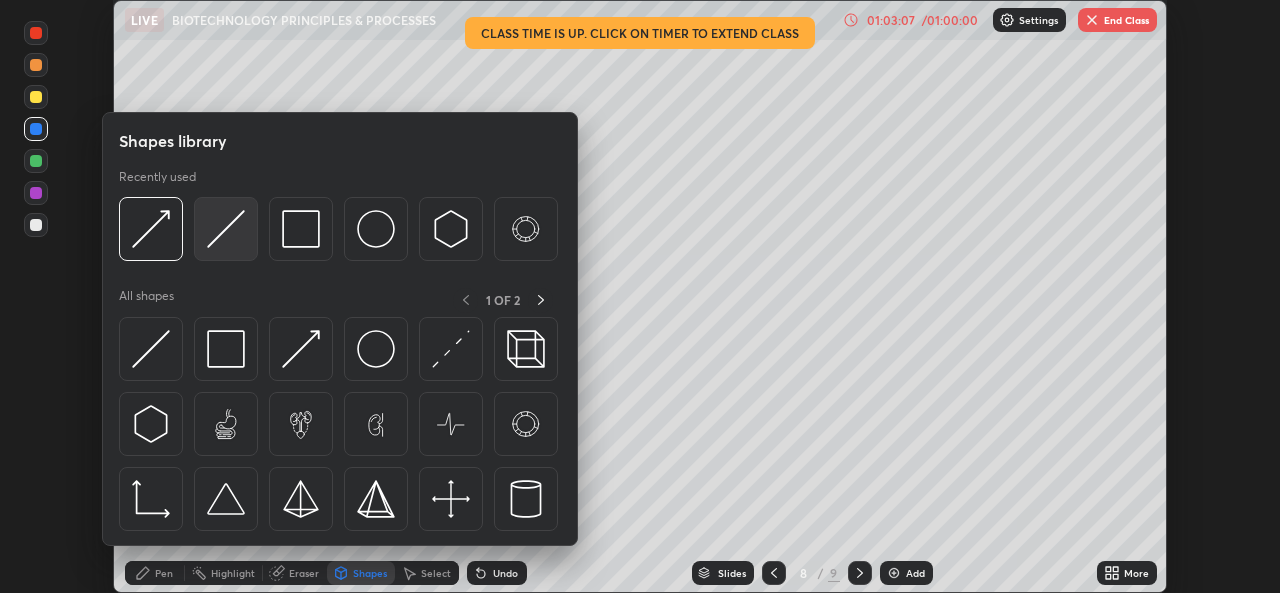 click at bounding box center (226, 229) 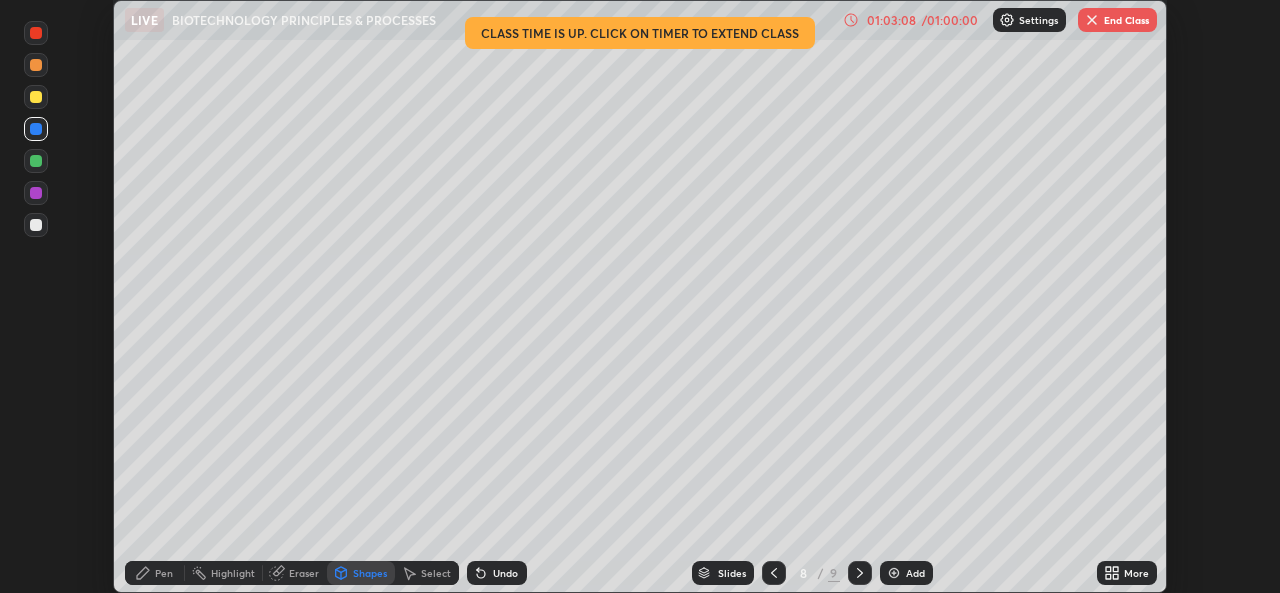 click on "Pen" at bounding box center (155, 573) 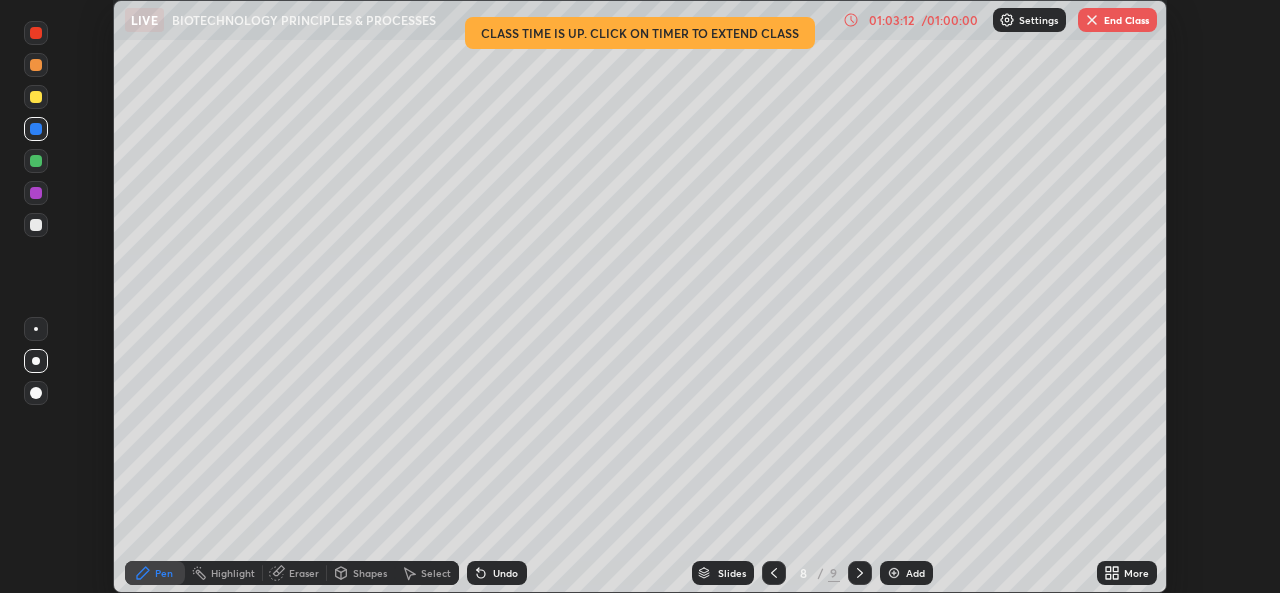 click on "Shapes" at bounding box center (370, 573) 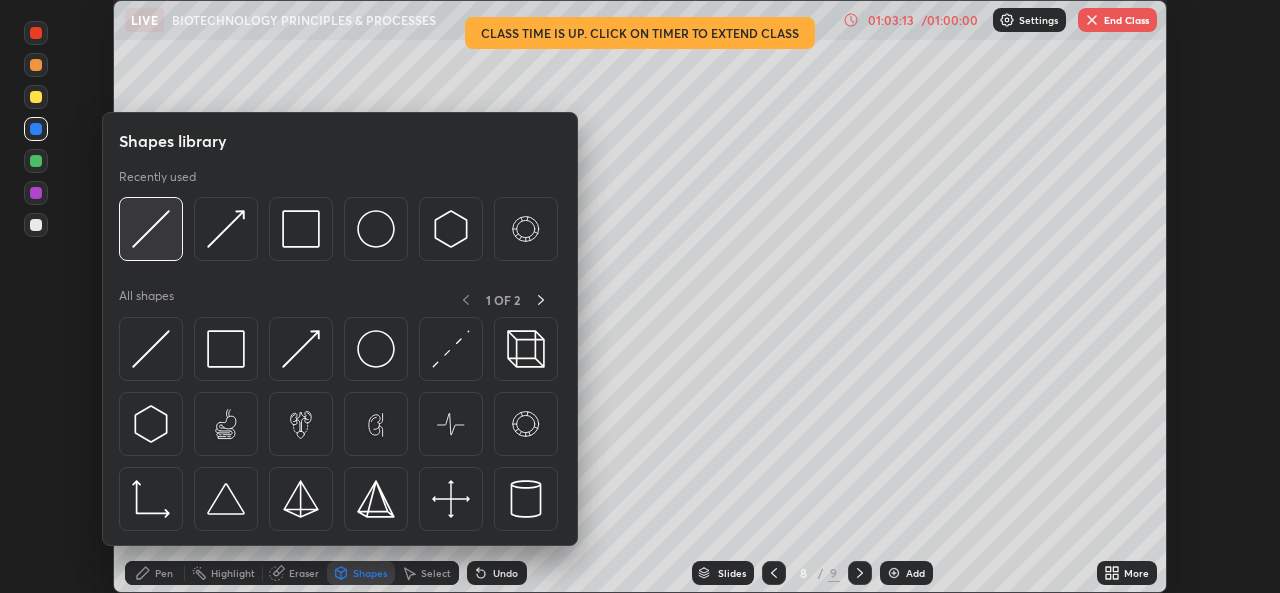 click at bounding box center (151, 229) 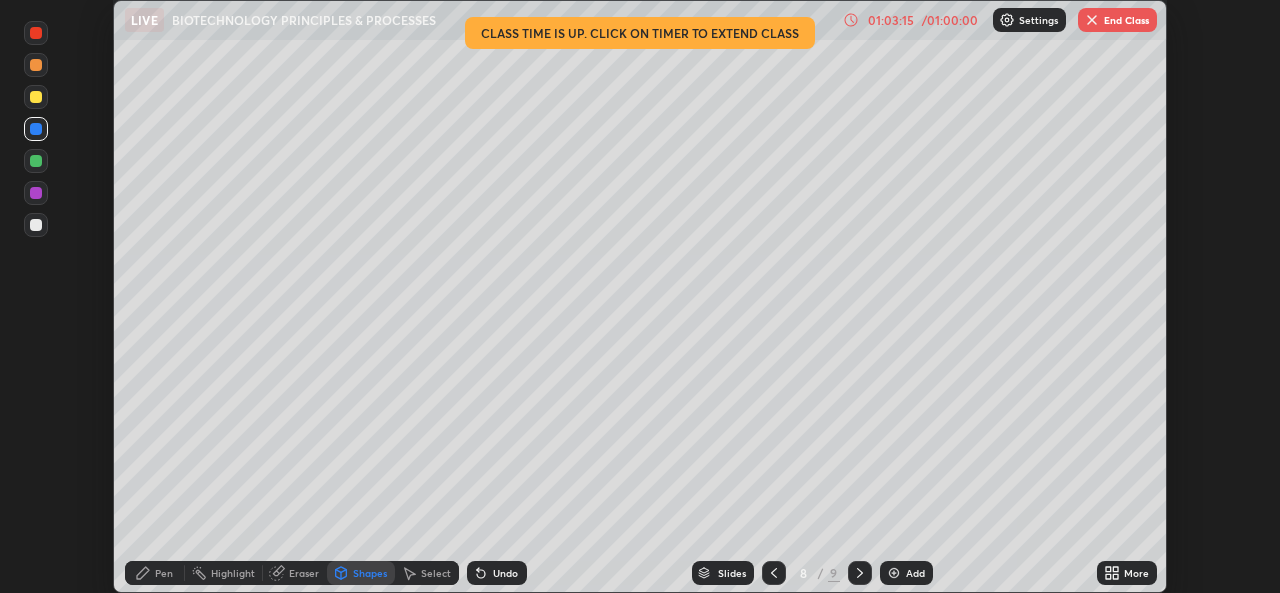 click on "Pen" at bounding box center [155, 573] 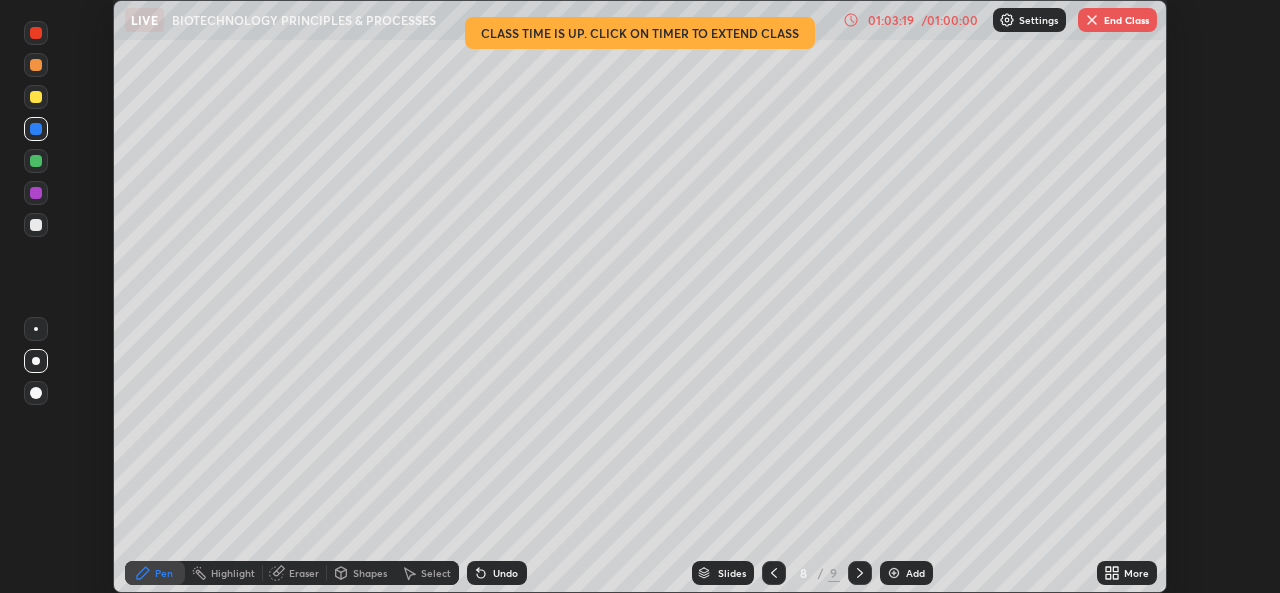 click at bounding box center (36, 393) 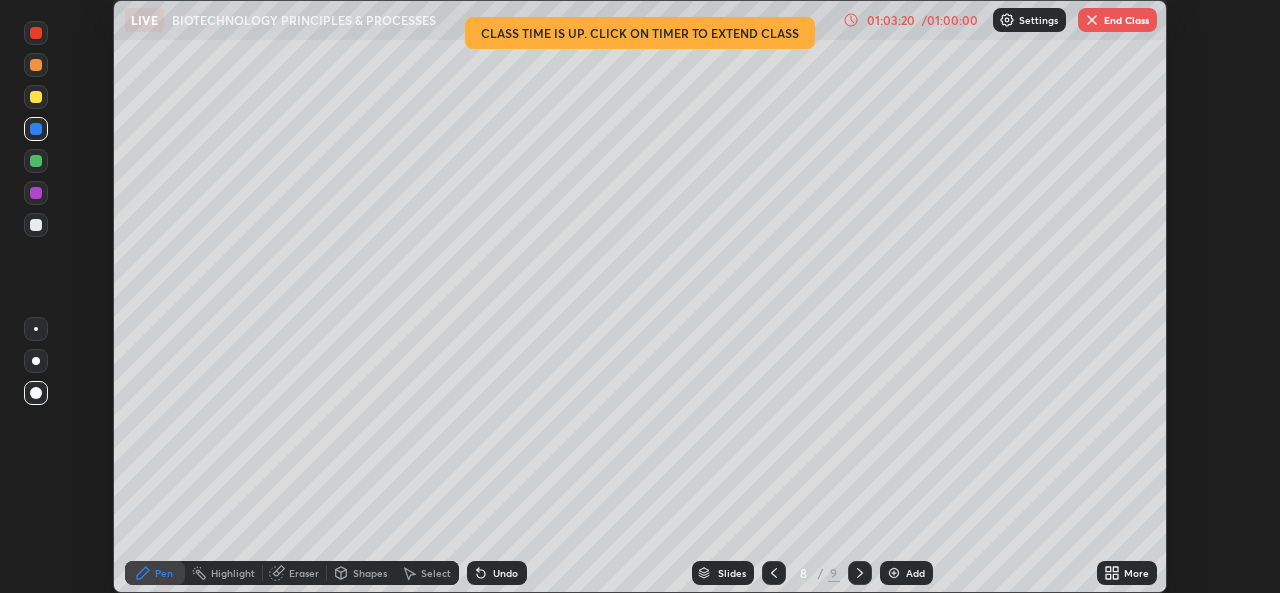 click at bounding box center [36, 161] 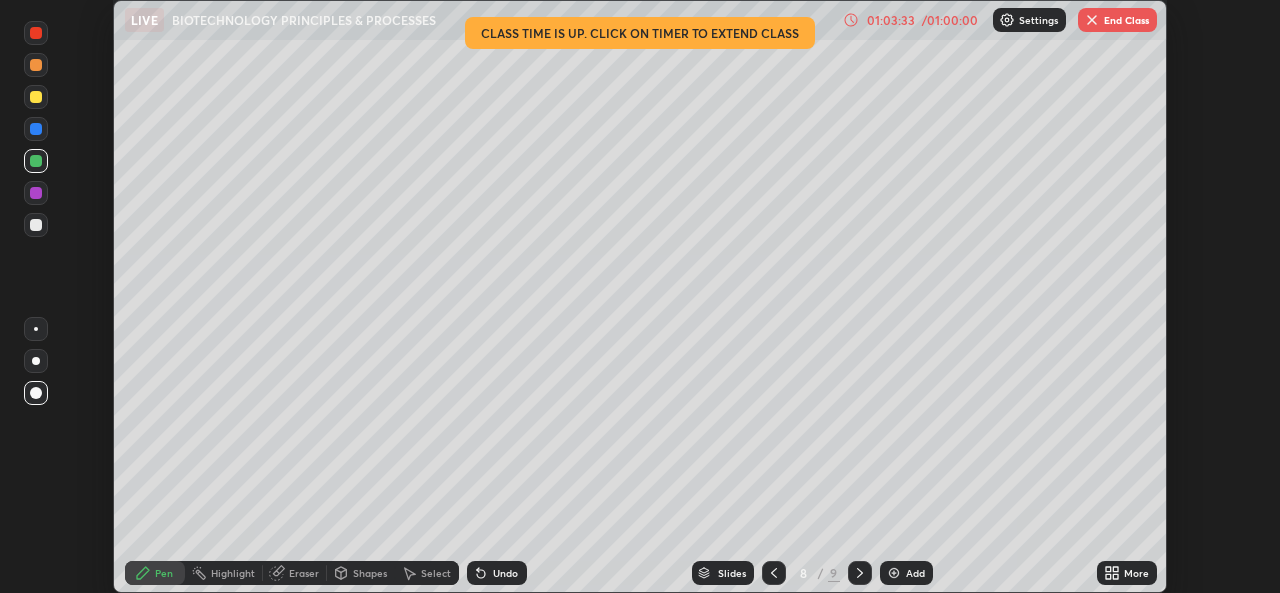 click at bounding box center [36, 225] 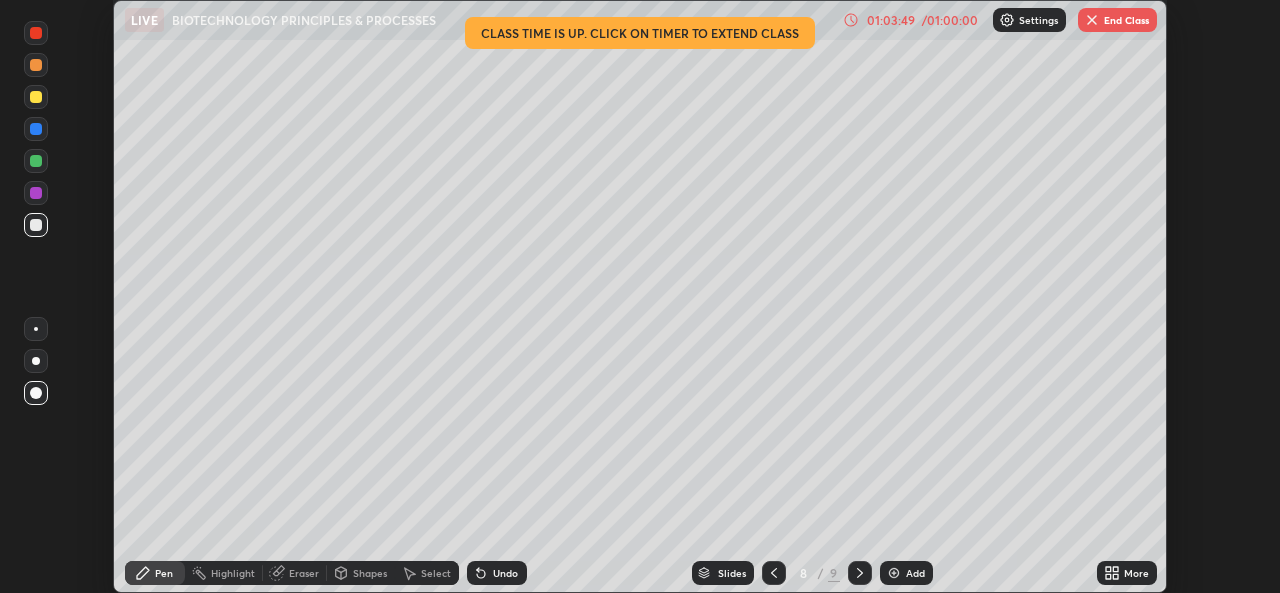 click at bounding box center [36, 361] 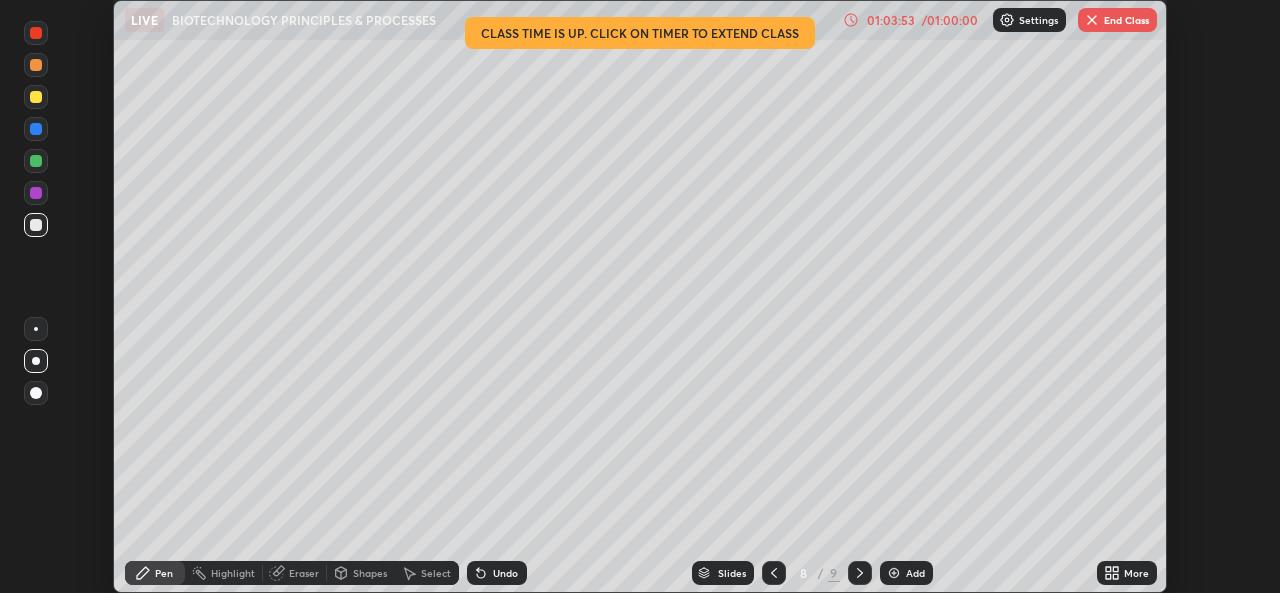 click on "Shapes" at bounding box center (370, 573) 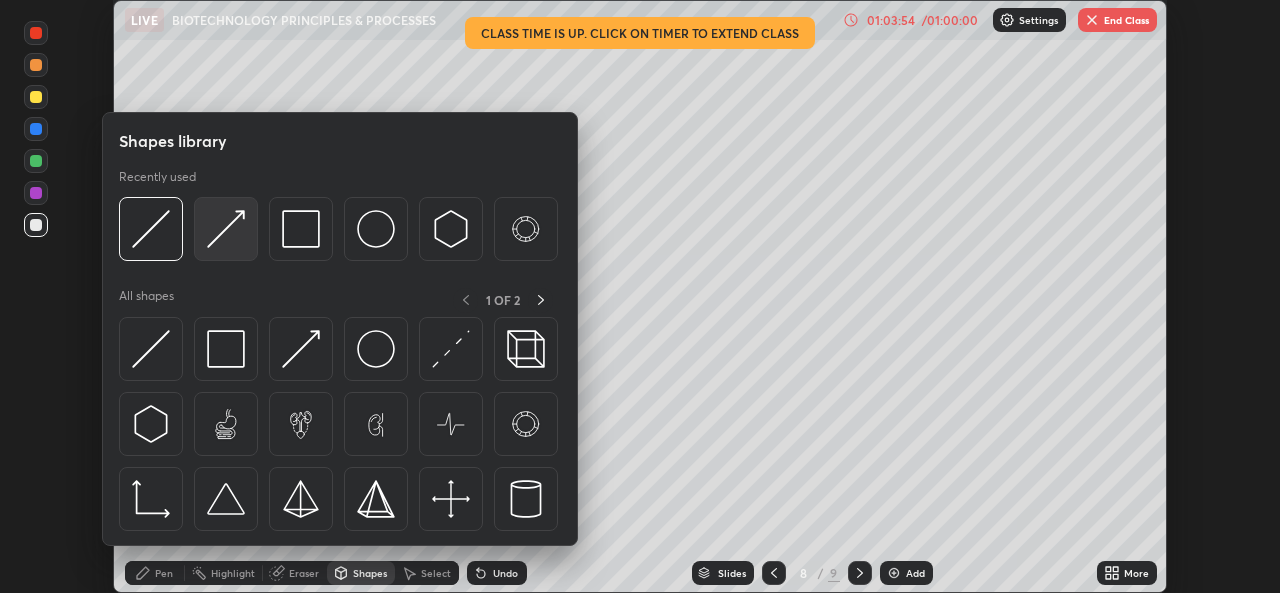 click at bounding box center (226, 229) 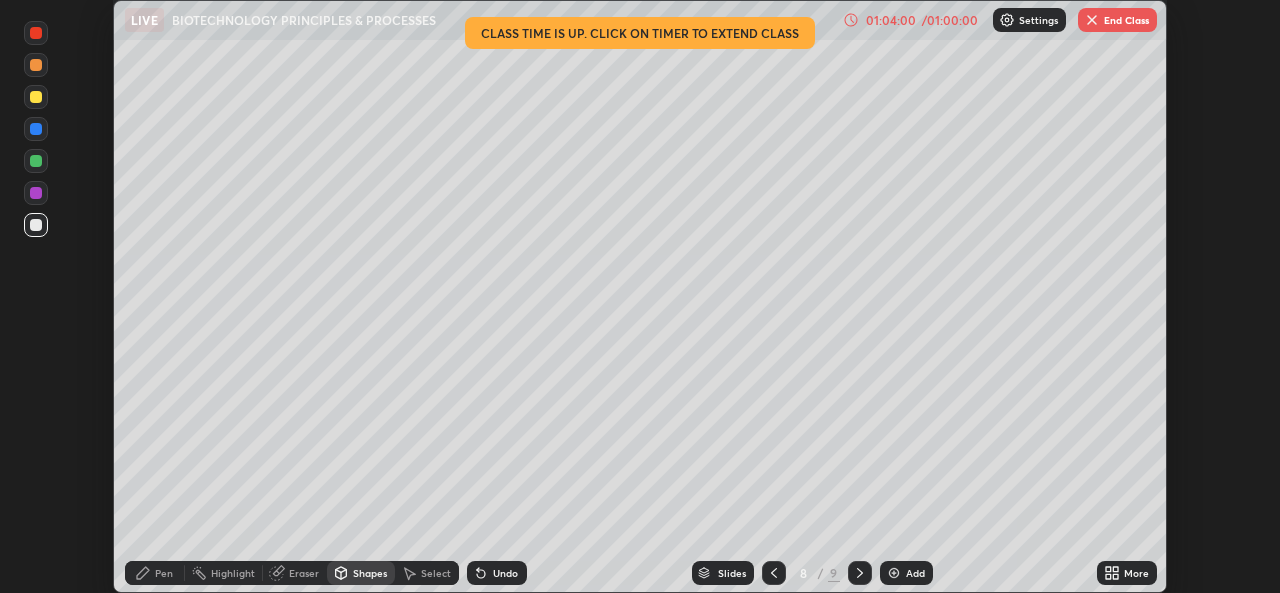 click on "Undo" at bounding box center (505, 573) 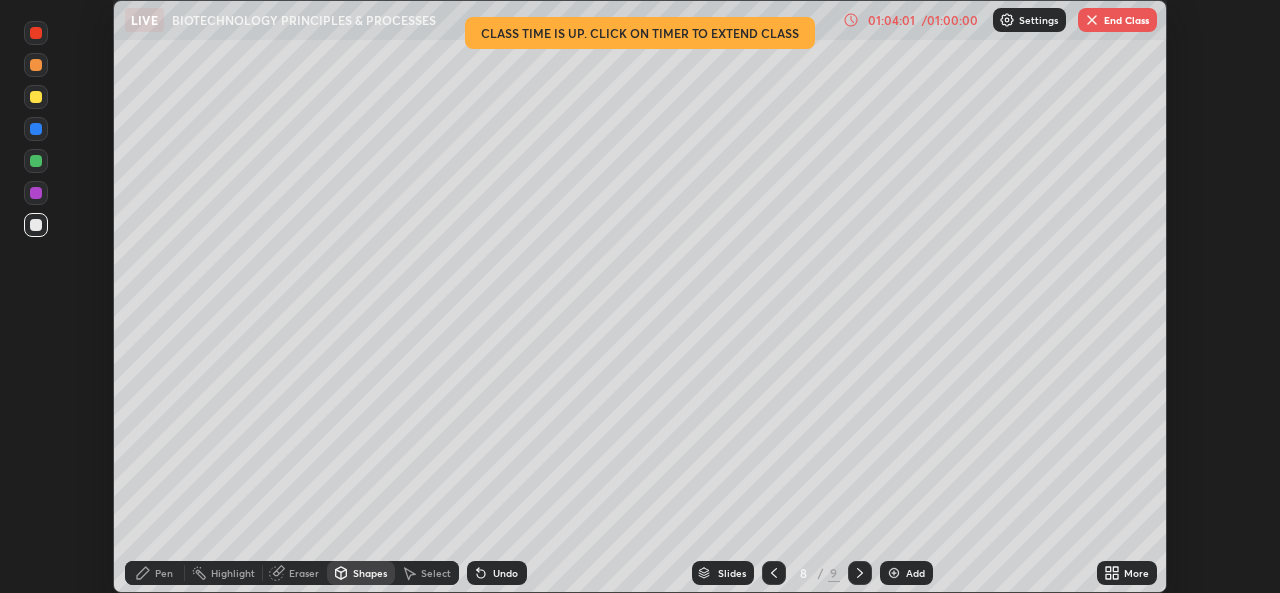 click on "Pen" at bounding box center (155, 573) 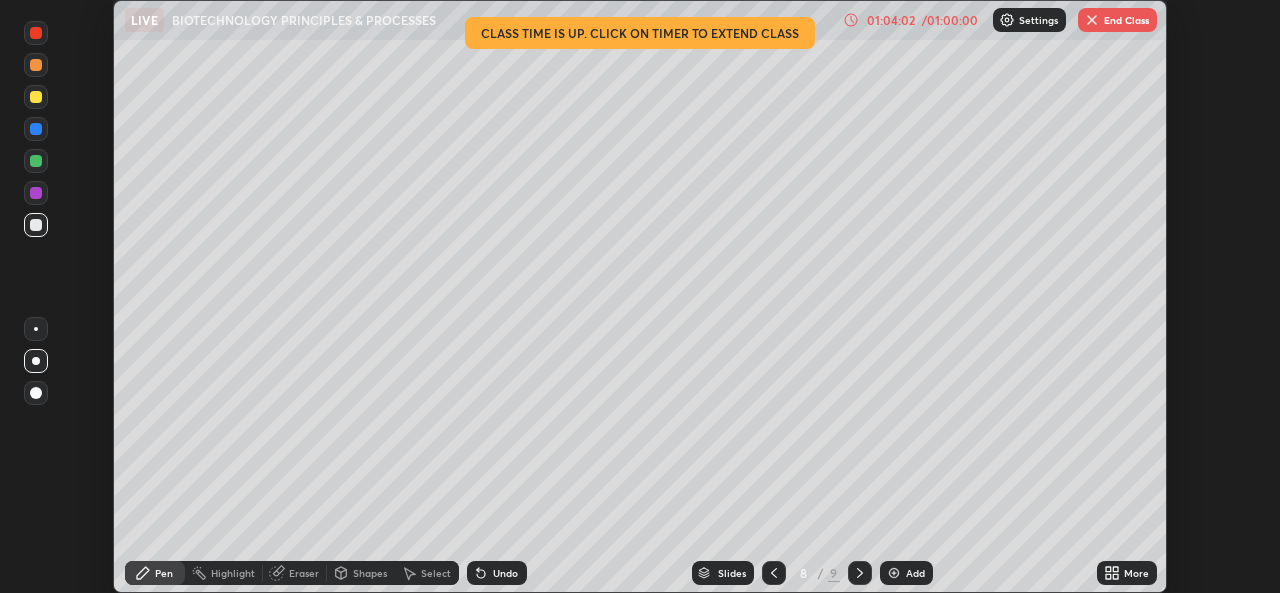 click on "Pen" at bounding box center [164, 573] 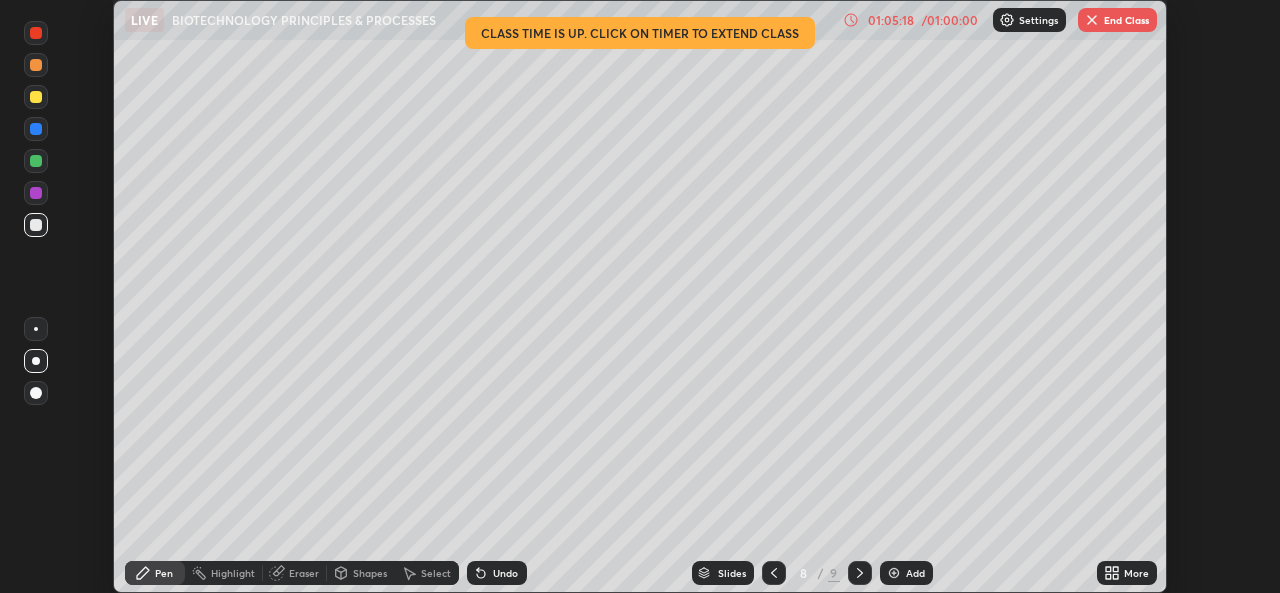 click on "Shapes" at bounding box center [370, 573] 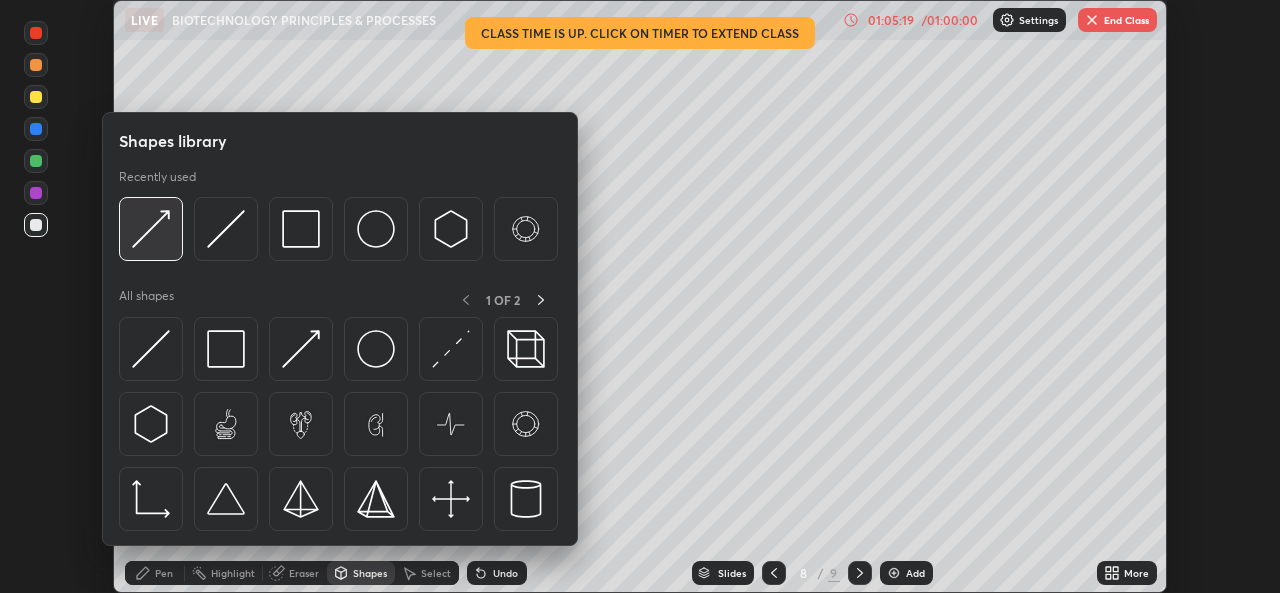 click at bounding box center (151, 229) 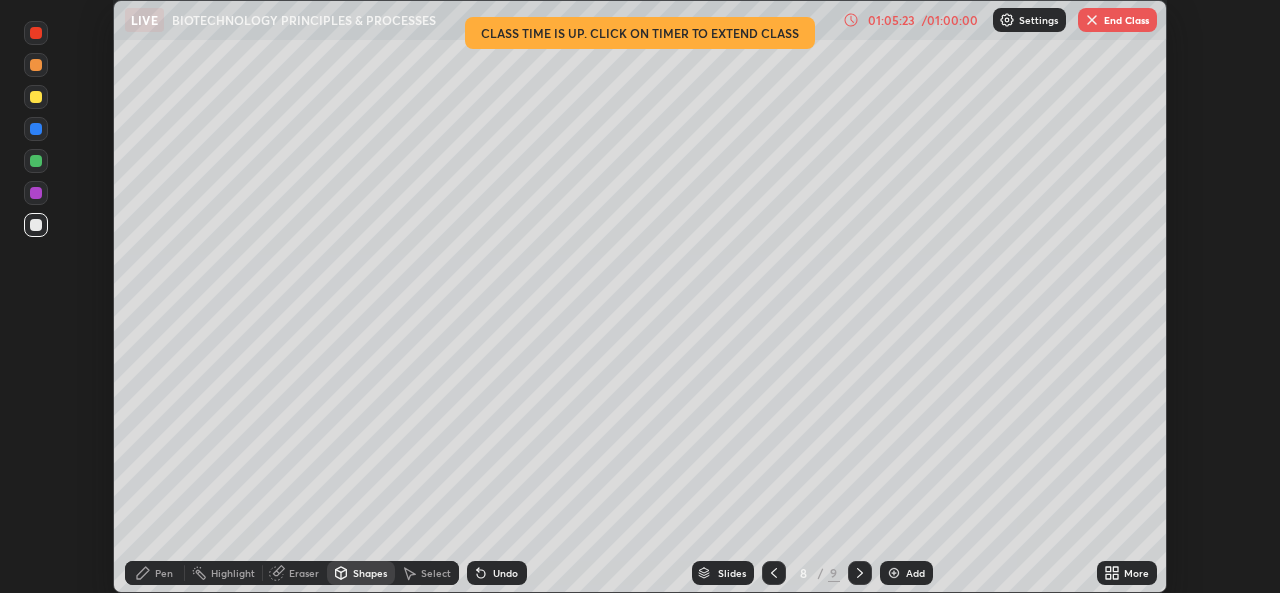 click on "Pen" at bounding box center (164, 573) 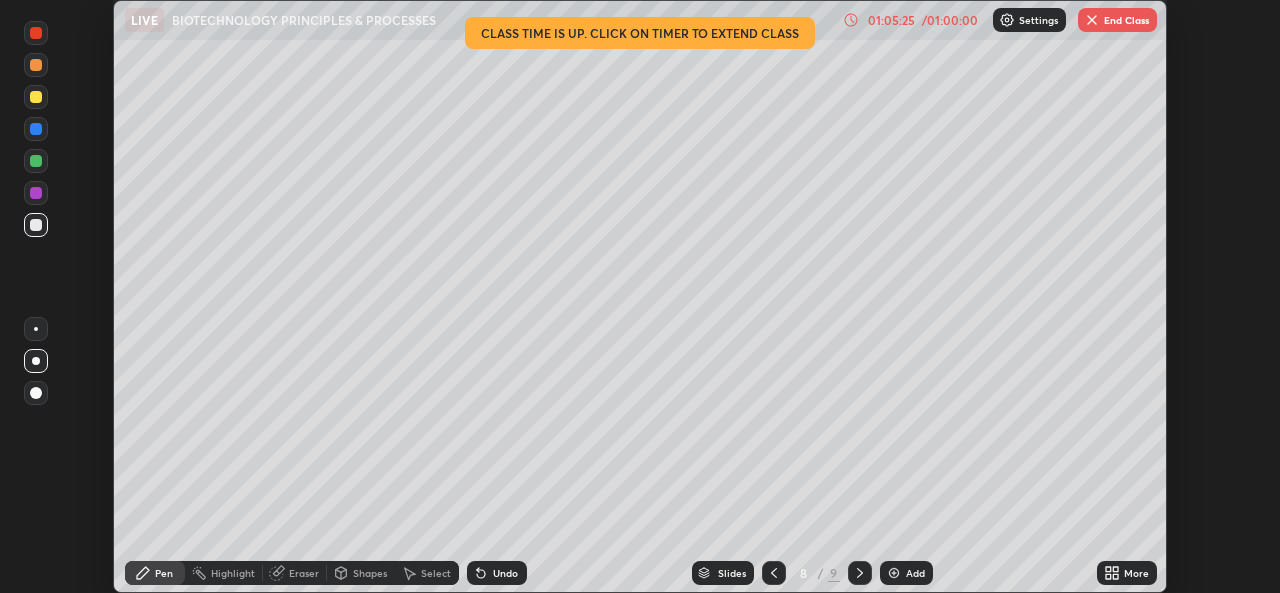 click at bounding box center [36, 161] 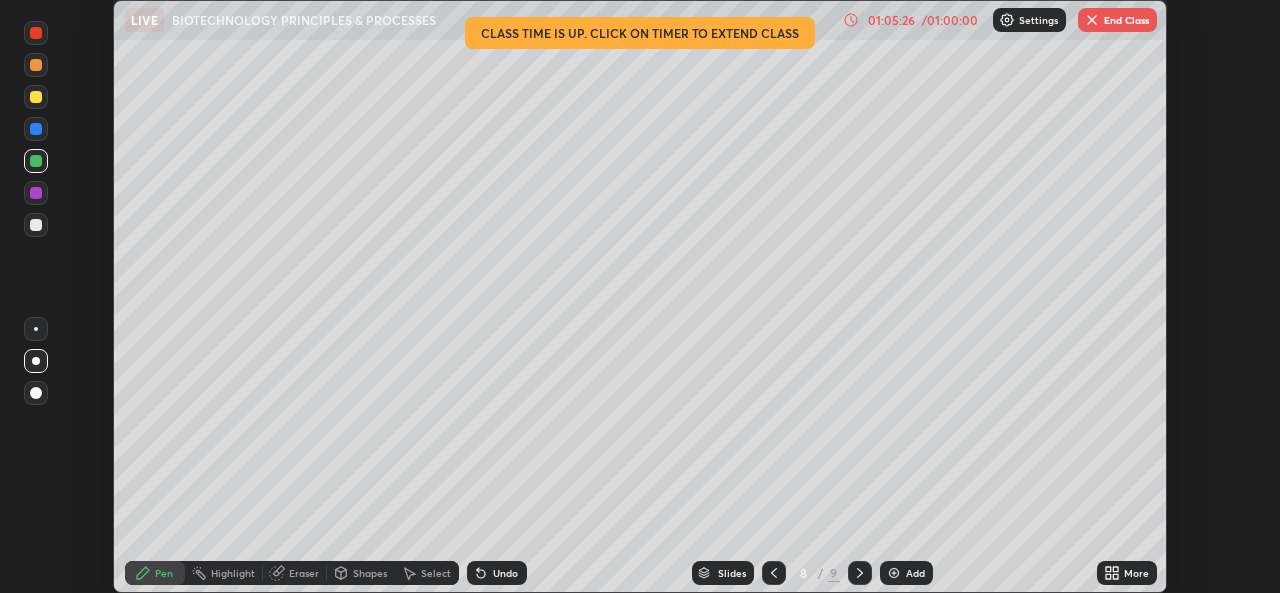 click at bounding box center (36, 65) 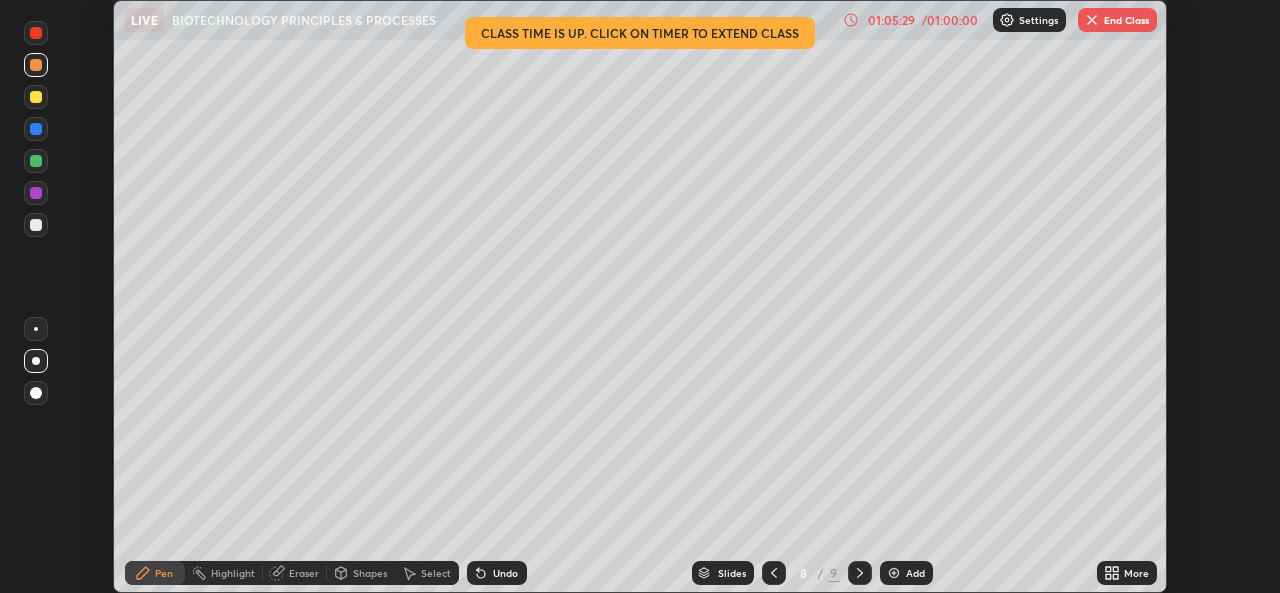 click on "Undo" at bounding box center (505, 573) 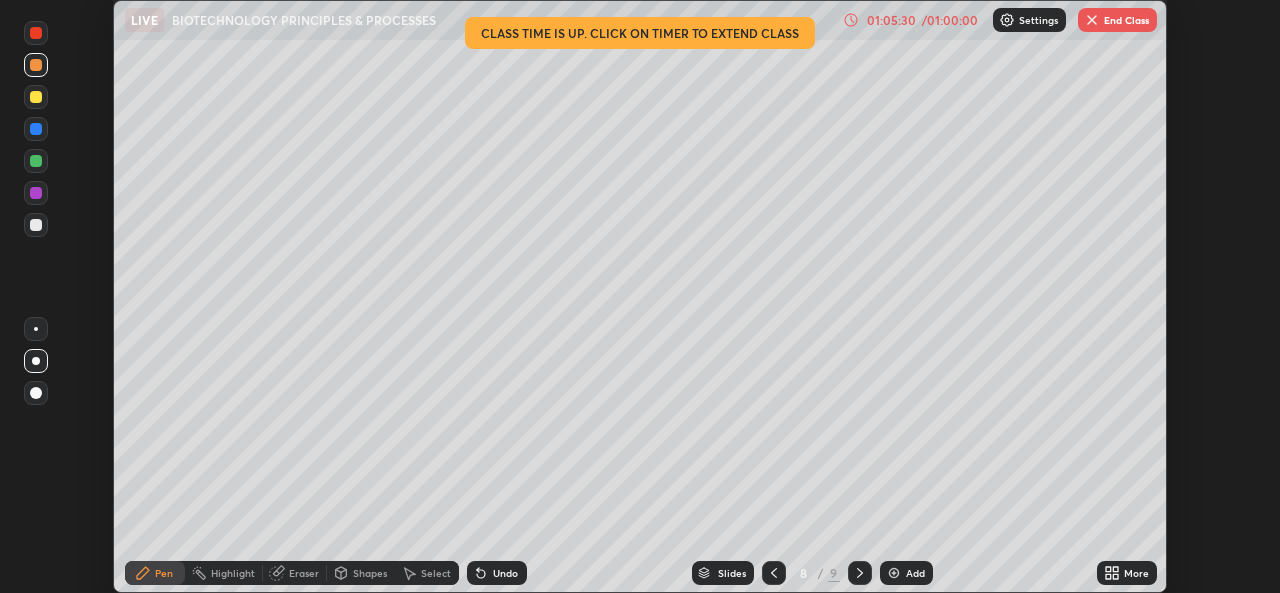 click on "Undo" at bounding box center (497, 573) 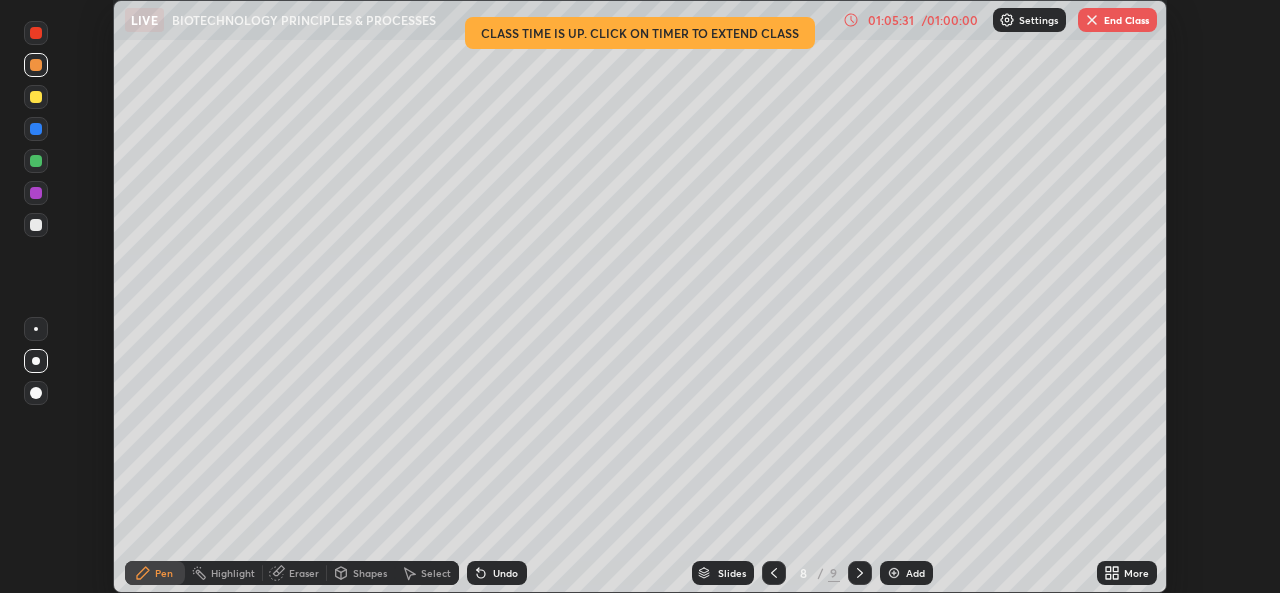 click on "Undo" at bounding box center (505, 573) 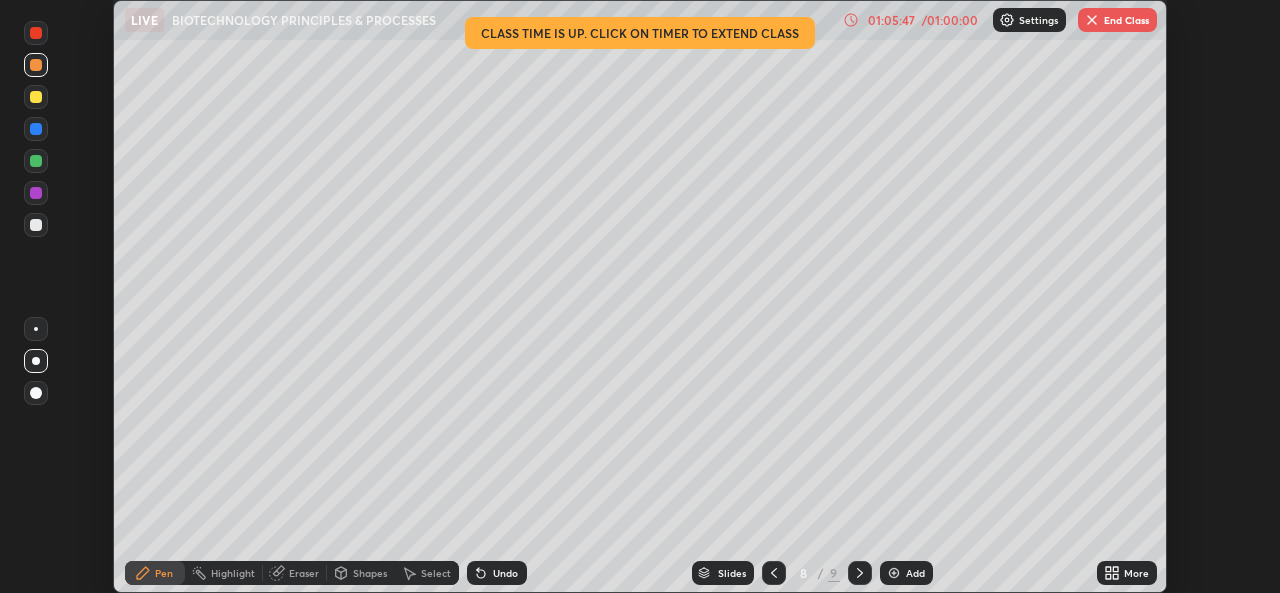 click at bounding box center (36, 225) 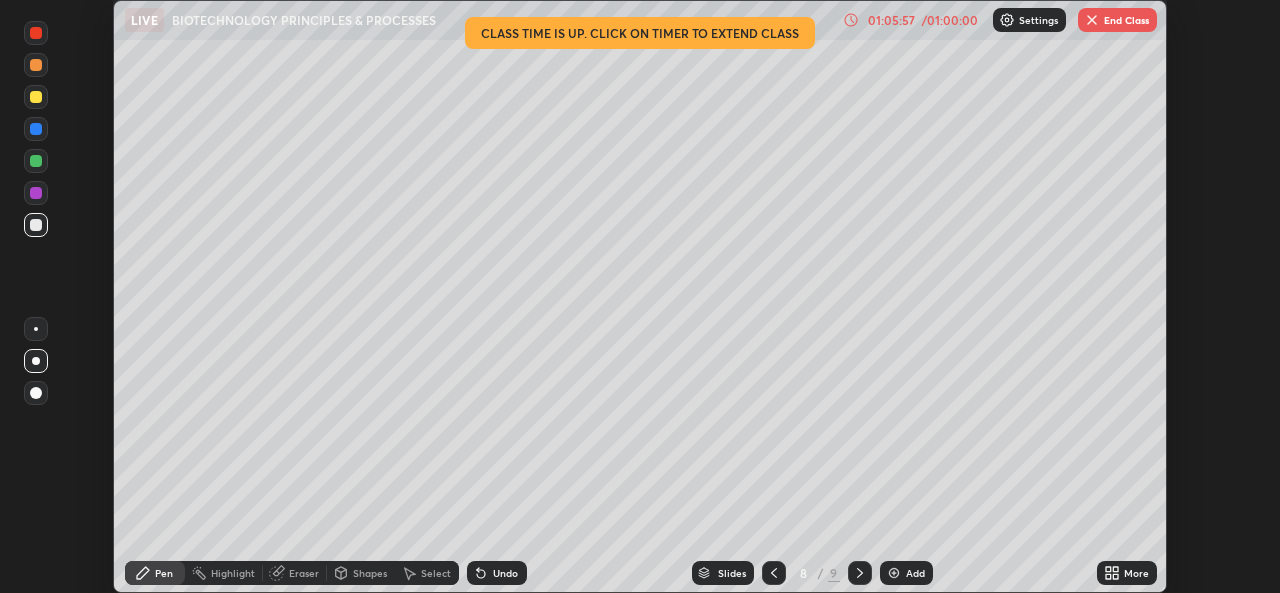 click at bounding box center (36, 161) 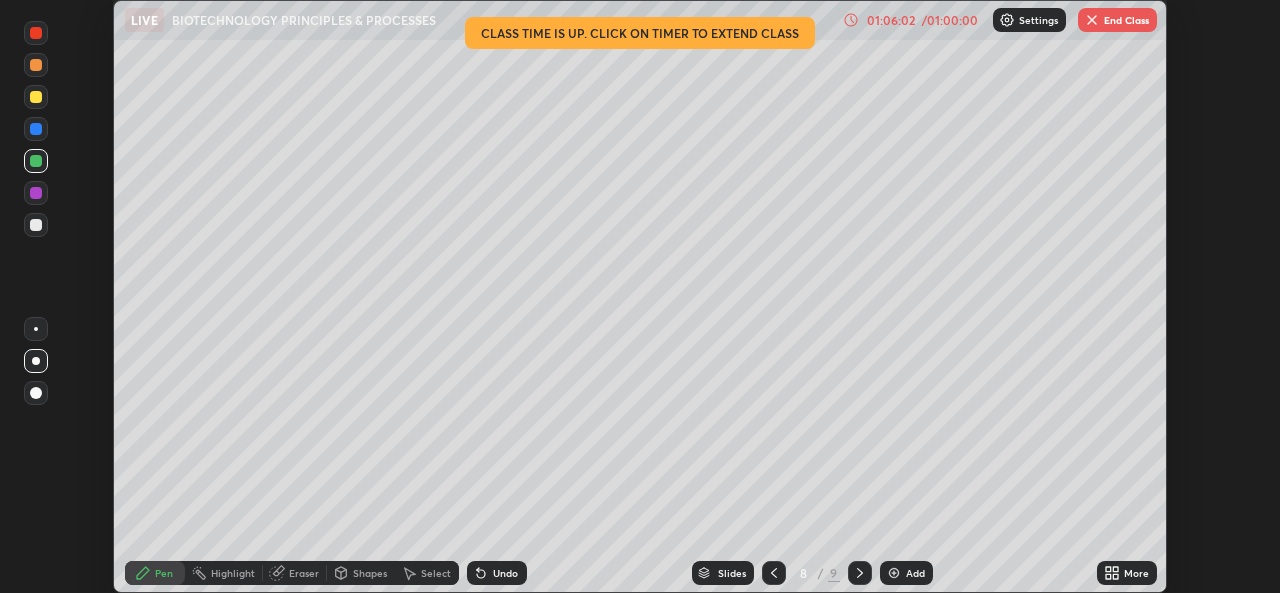 click at bounding box center (36, 129) 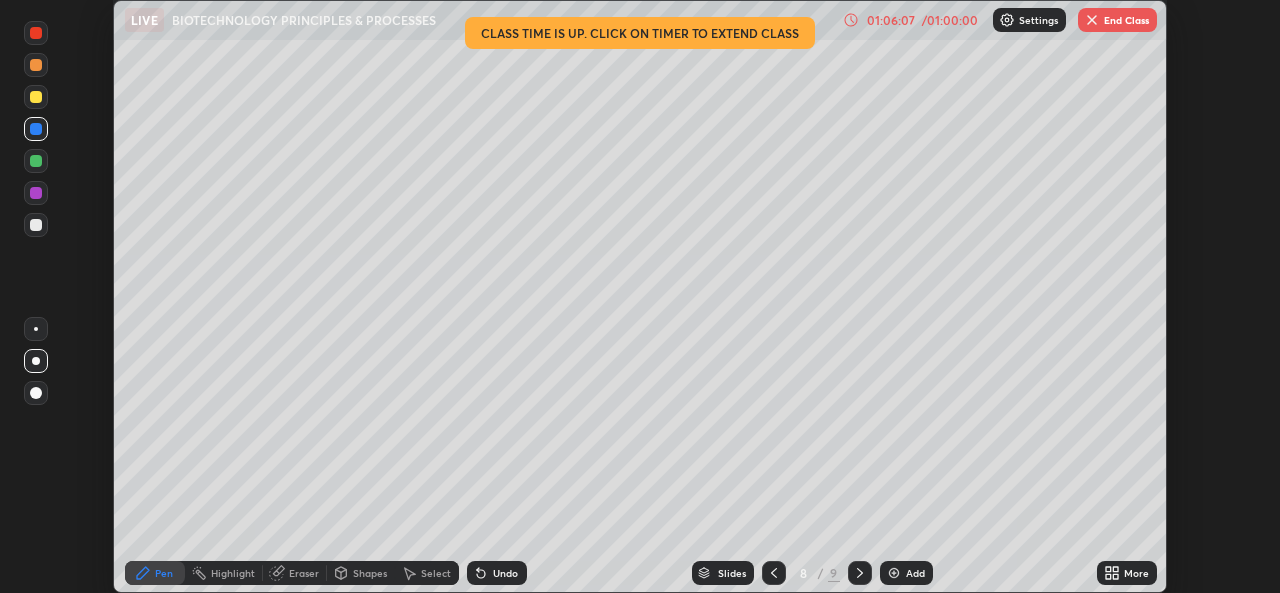 click on "Undo" at bounding box center (505, 573) 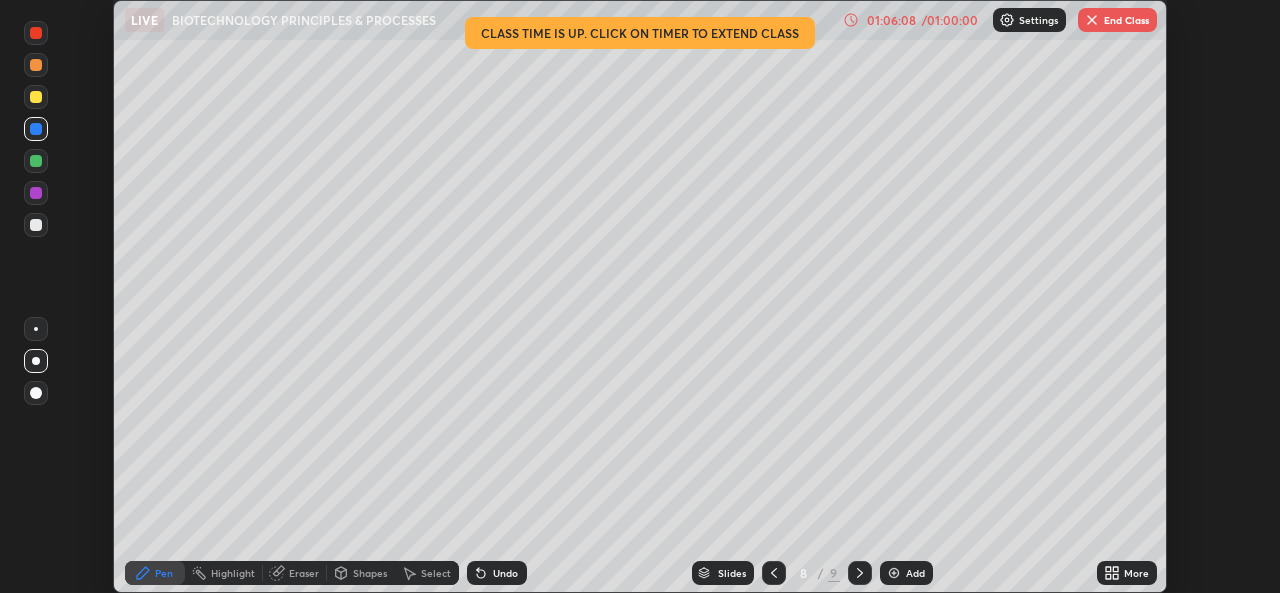click on "Undo" at bounding box center (505, 573) 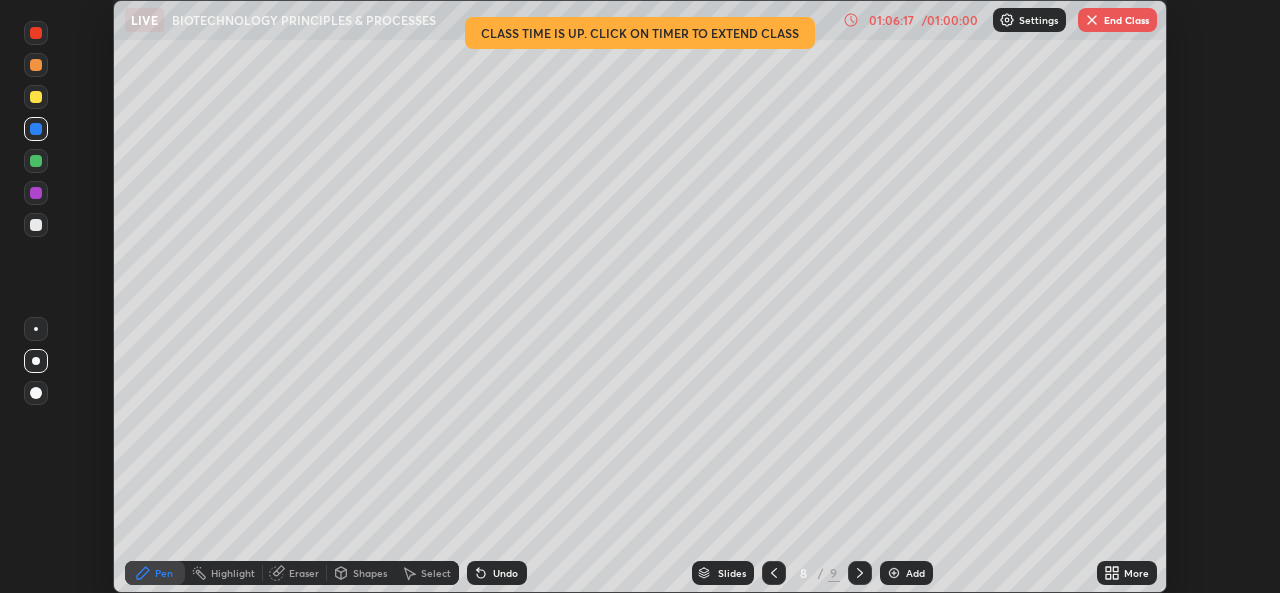 click at bounding box center (36, 161) 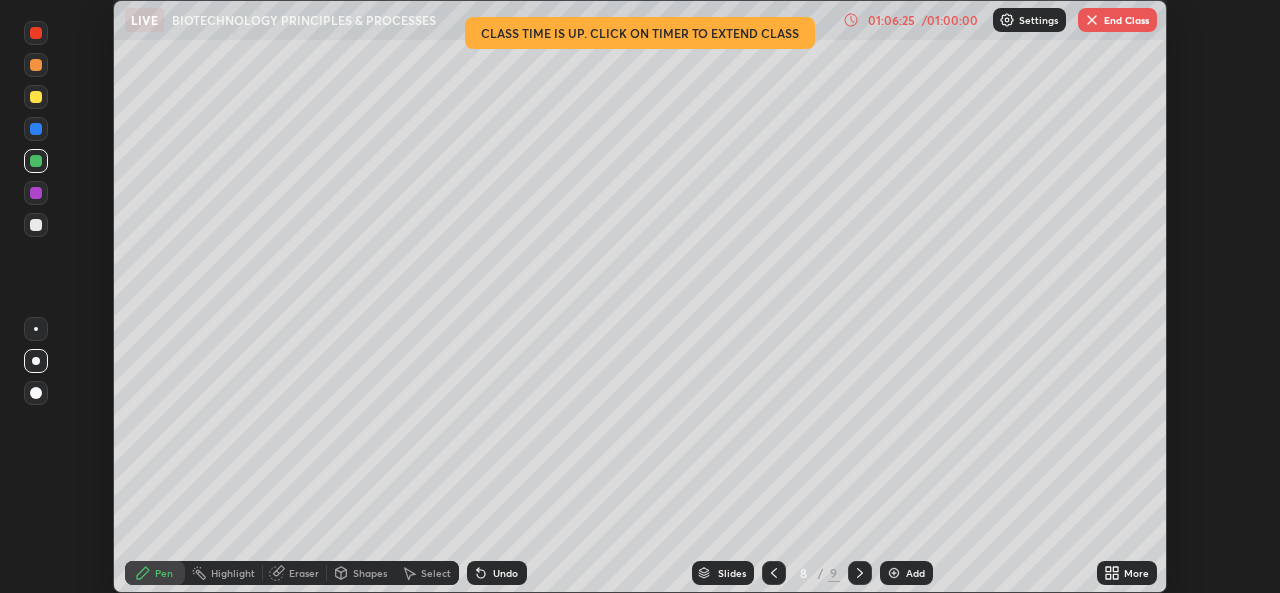 click at bounding box center (36, 129) 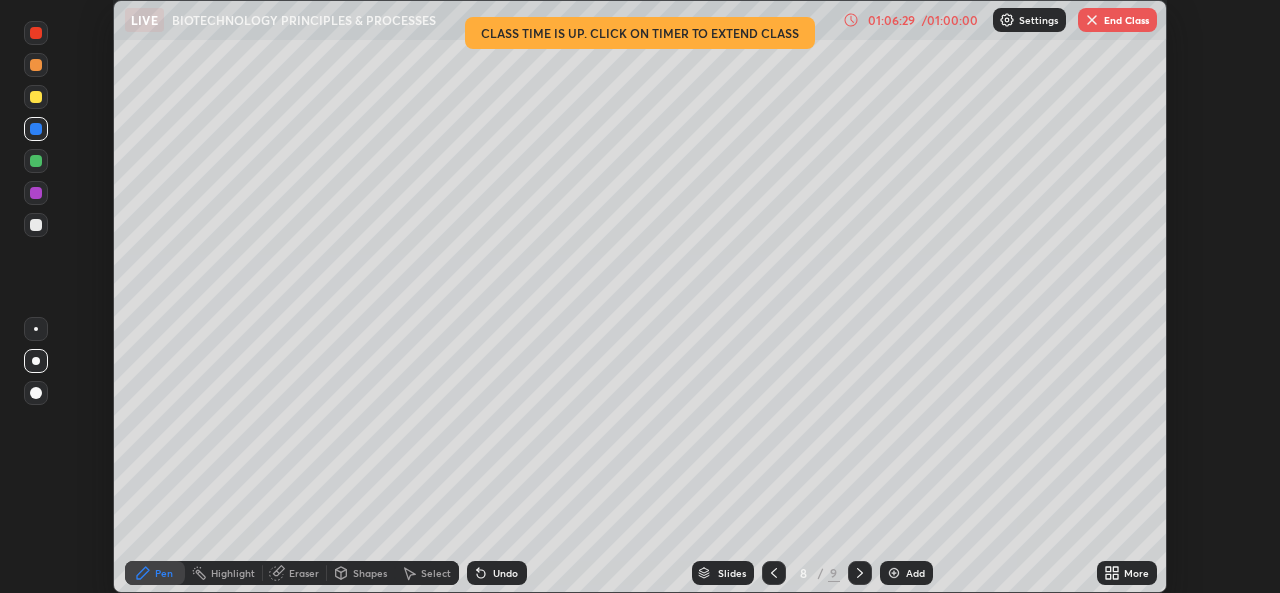 click at bounding box center (36, 161) 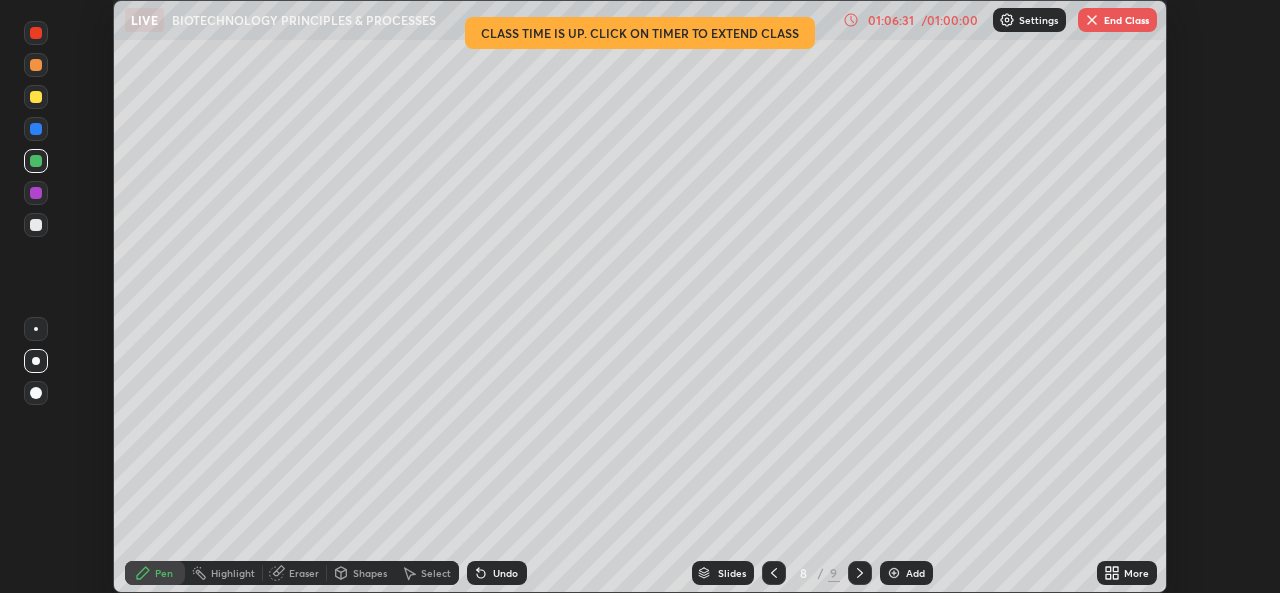 click at bounding box center (36, 393) 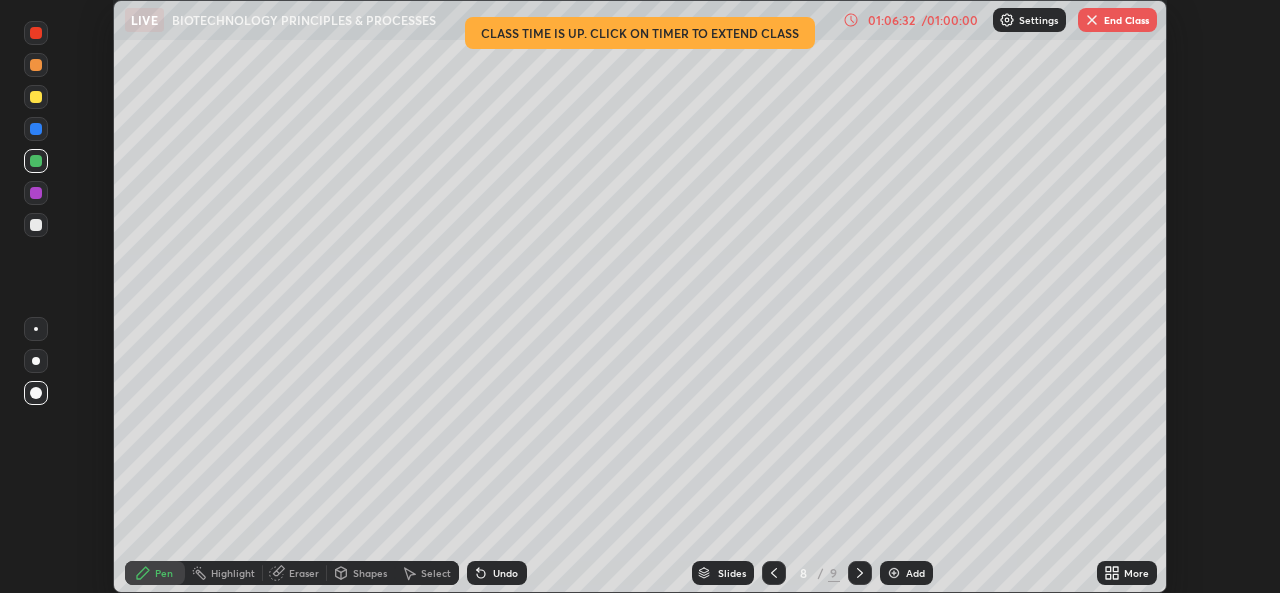 click at bounding box center [36, 361] 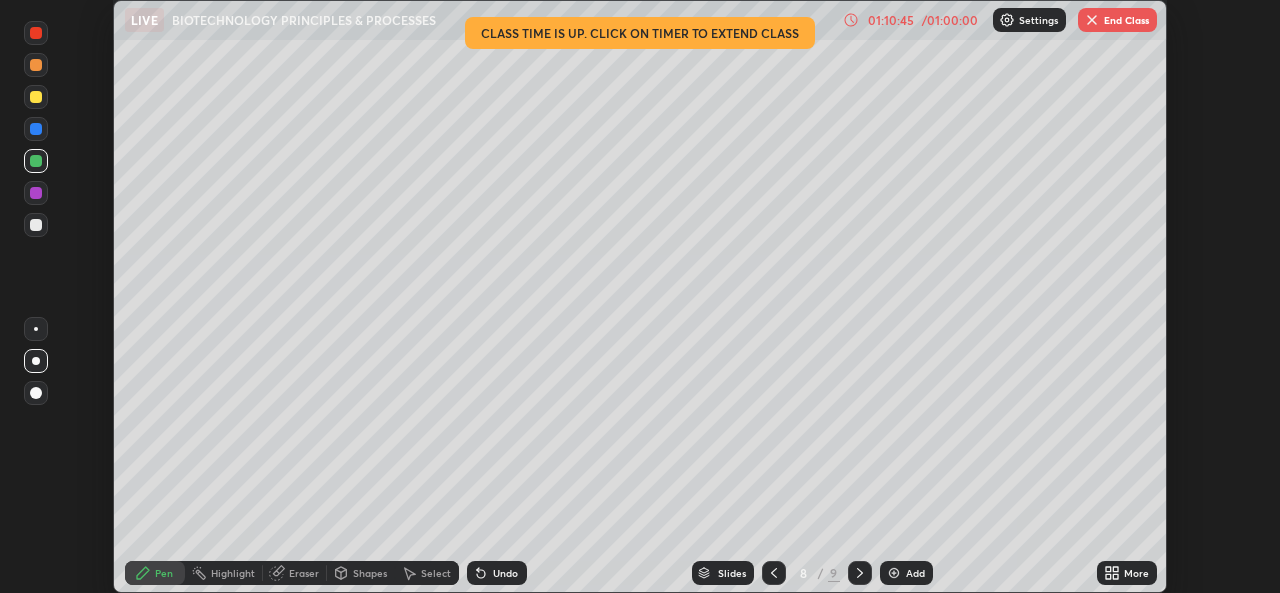 click 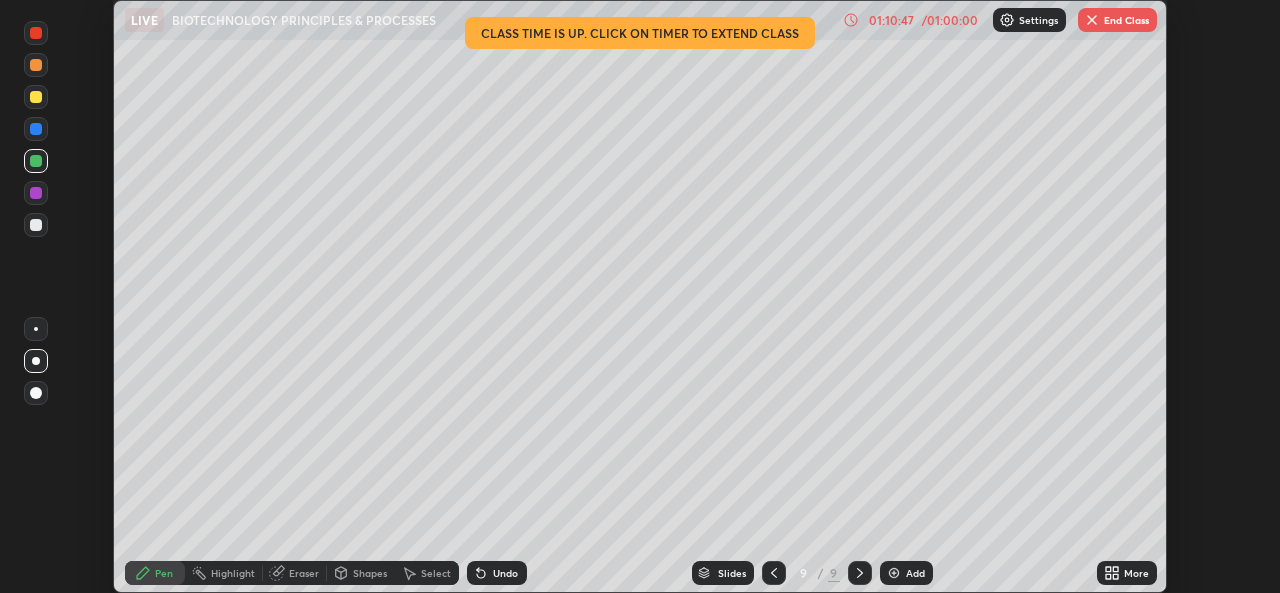 click on "Shapes" at bounding box center (370, 573) 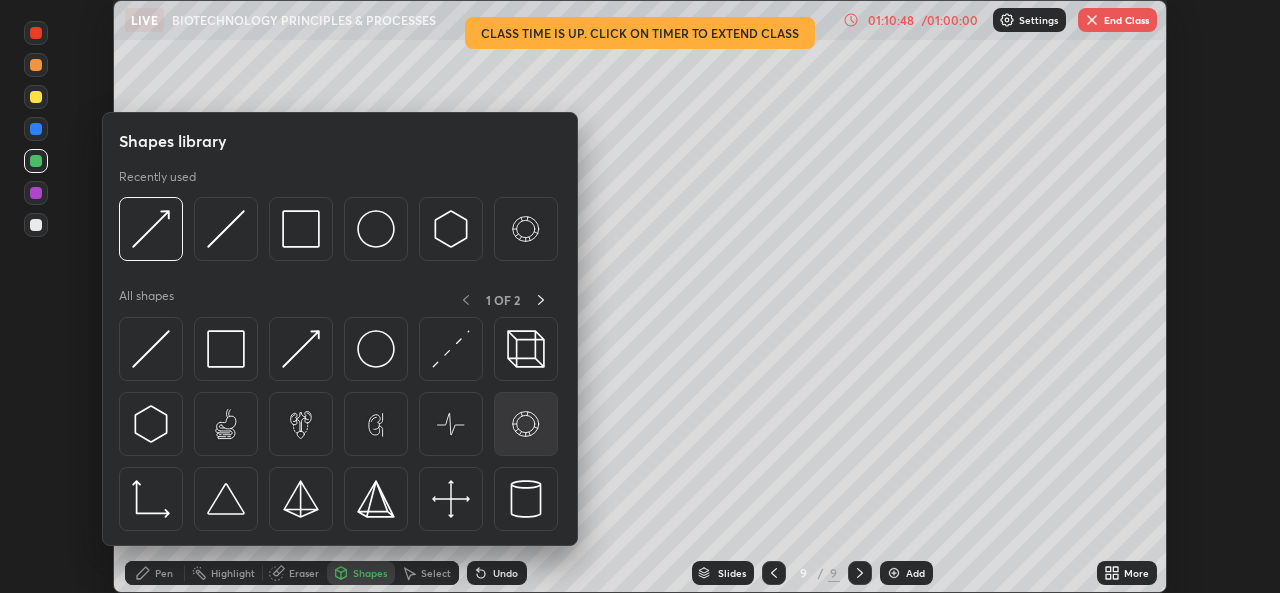 click at bounding box center (526, 424) 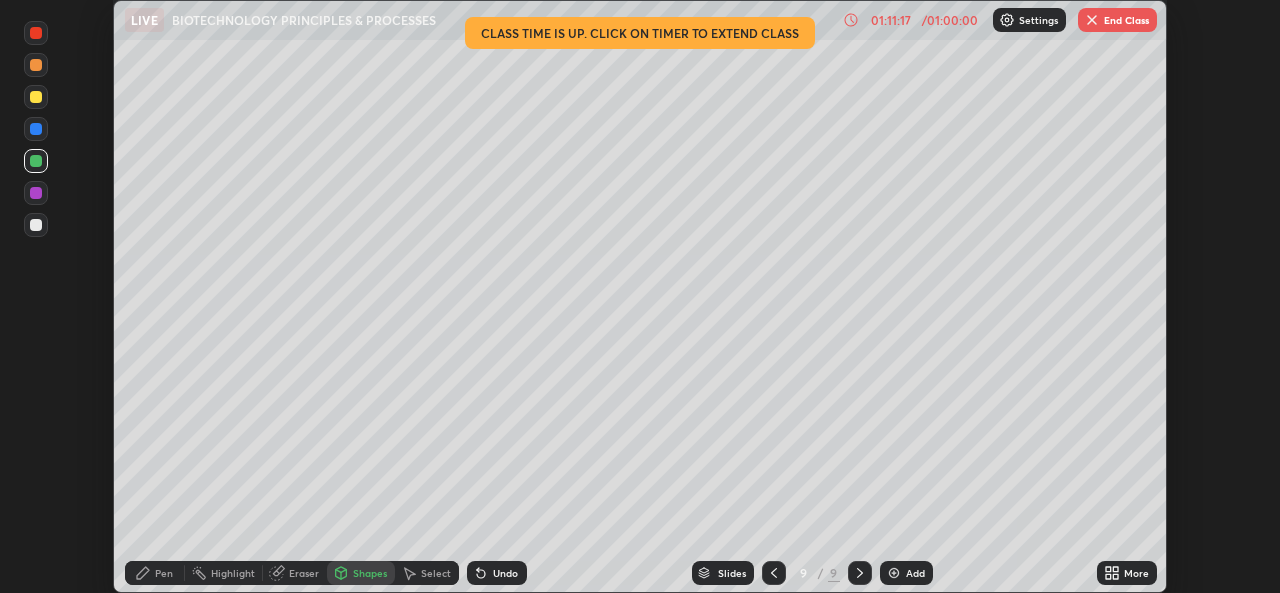 click 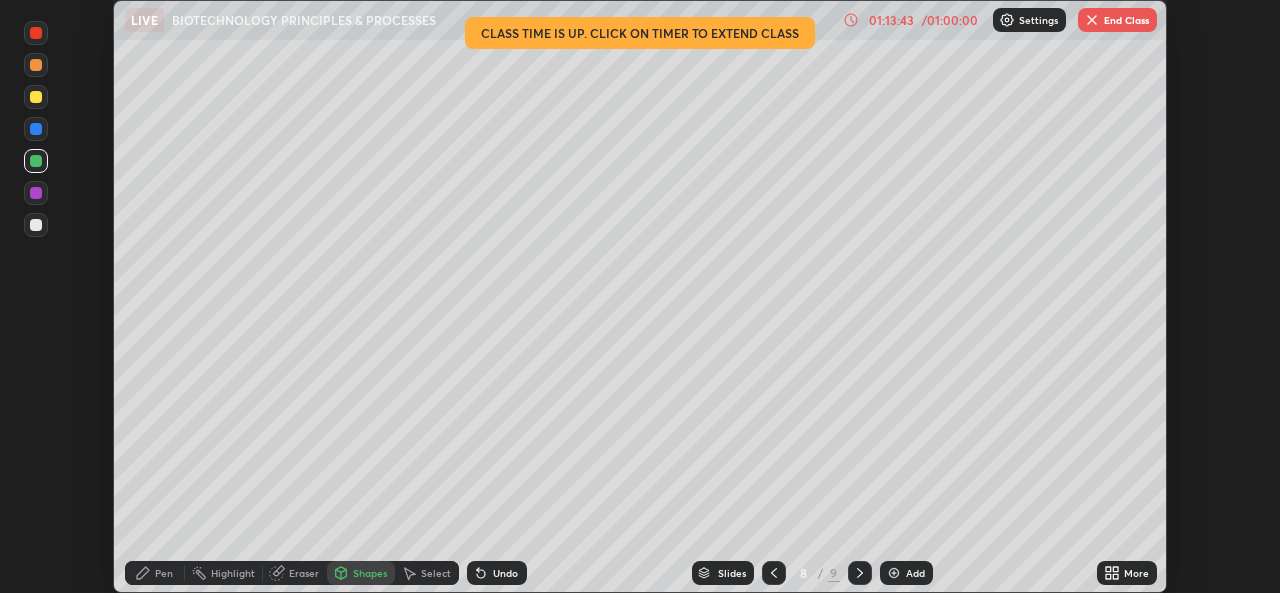 click on "End Class" at bounding box center (1117, 20) 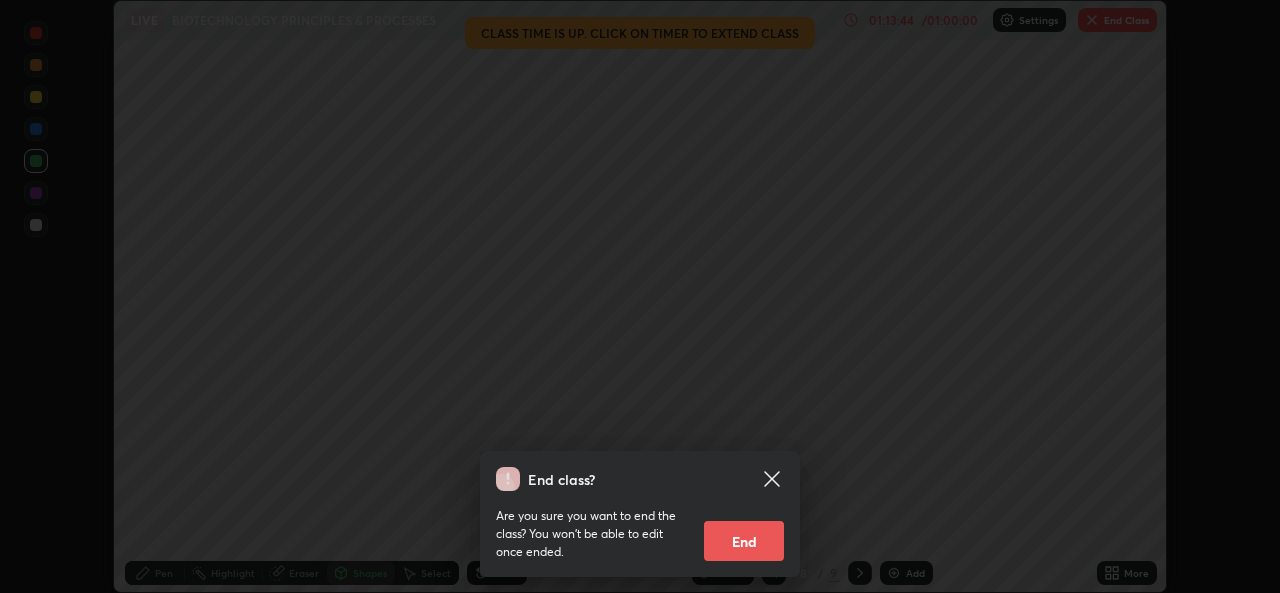 click on "End" at bounding box center [744, 541] 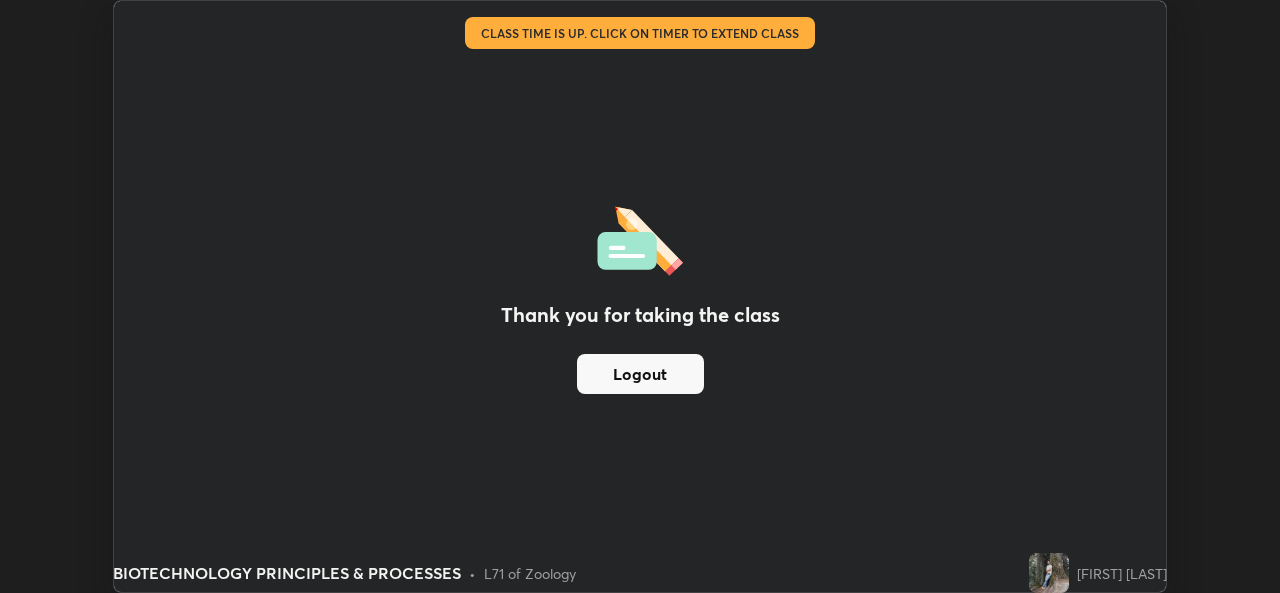 click on "Logout" at bounding box center (640, 374) 